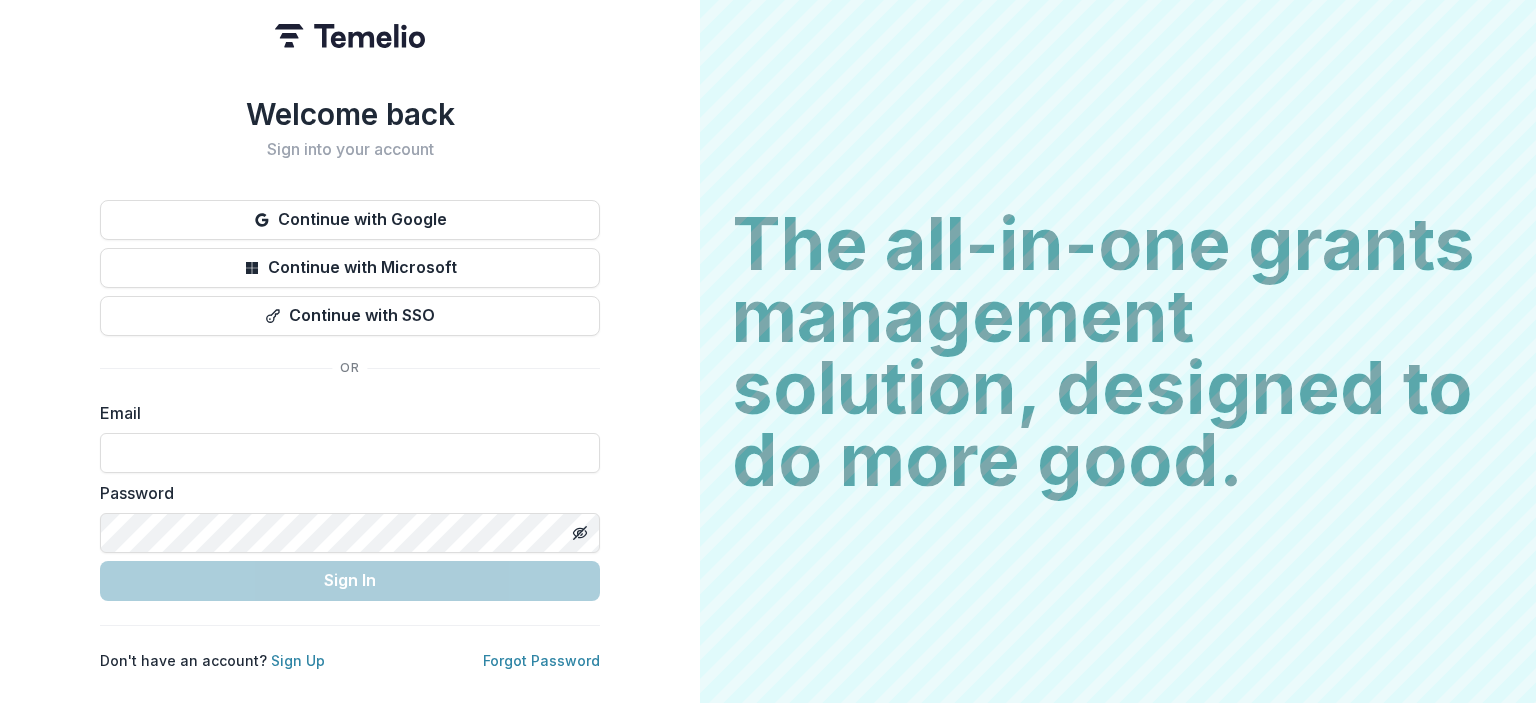 scroll, scrollTop: 0, scrollLeft: 0, axis: both 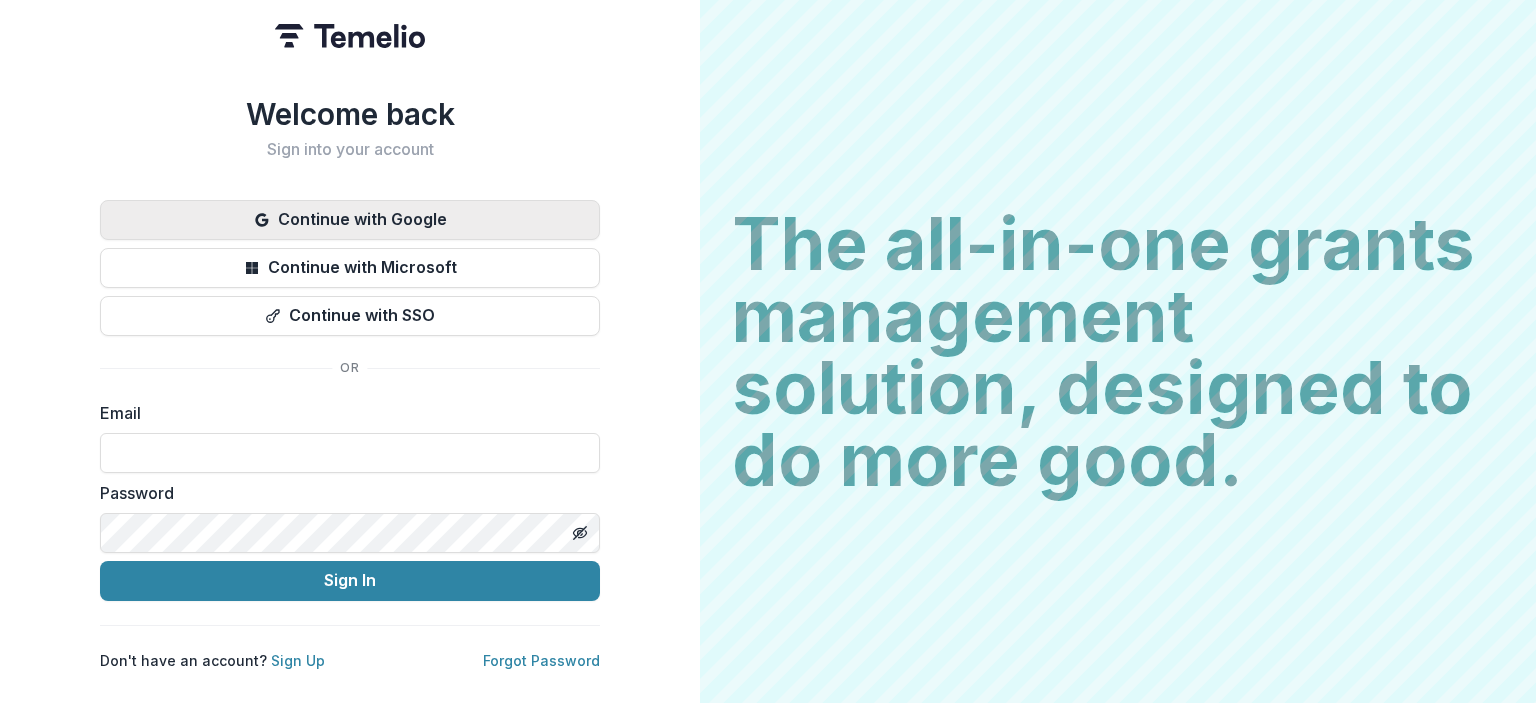 click on "Continue with Google" at bounding box center (350, 220) 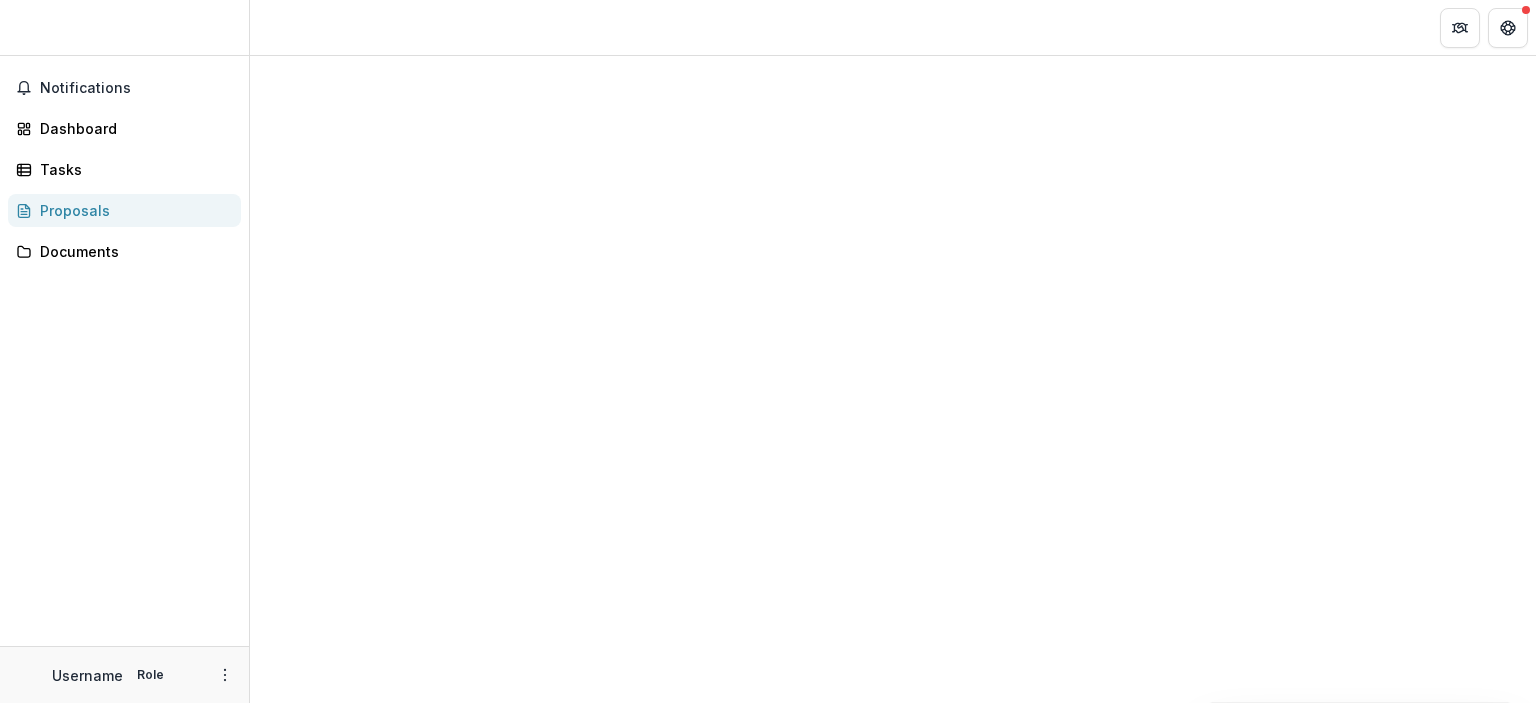 scroll, scrollTop: 0, scrollLeft: 0, axis: both 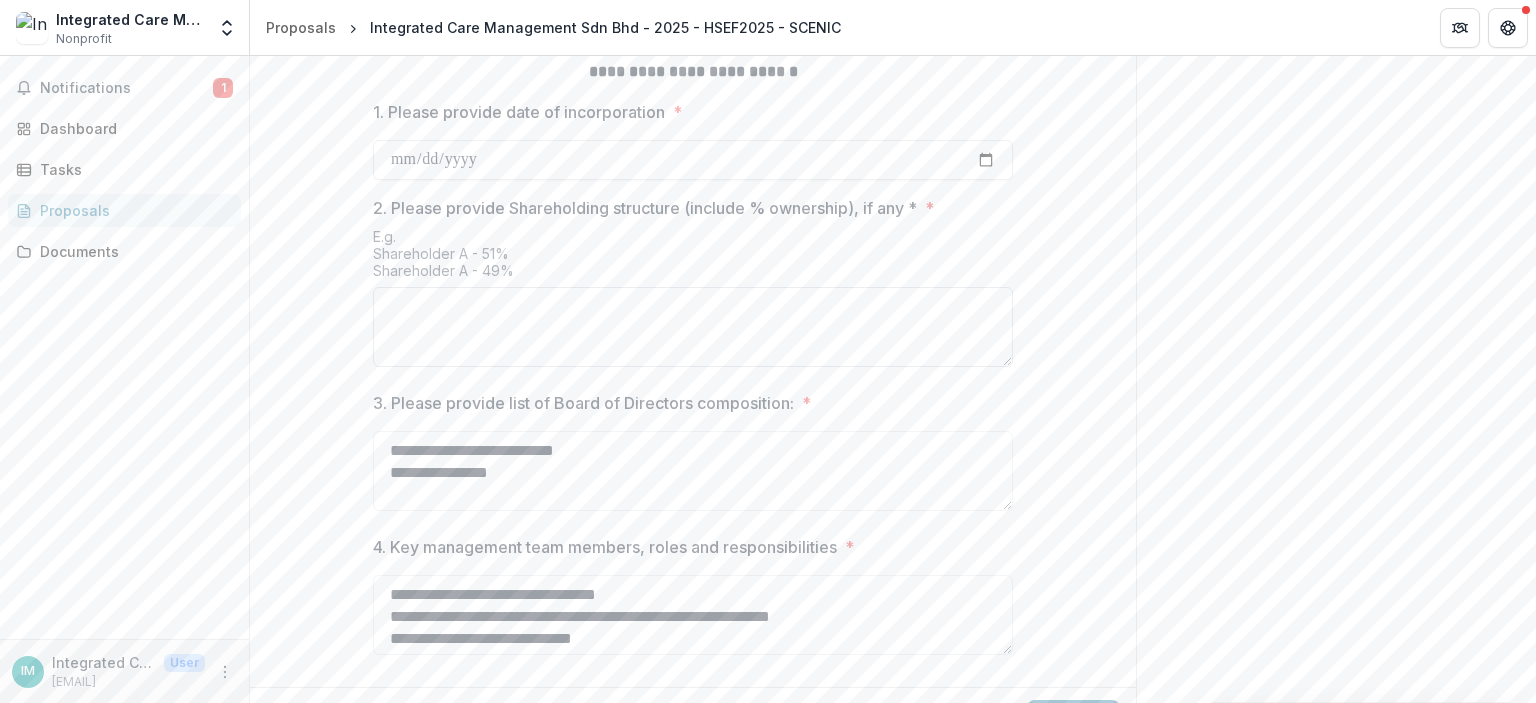 click on "2. Please provide Shareholding structure (include % ownership), if any *" at bounding box center (693, 327) 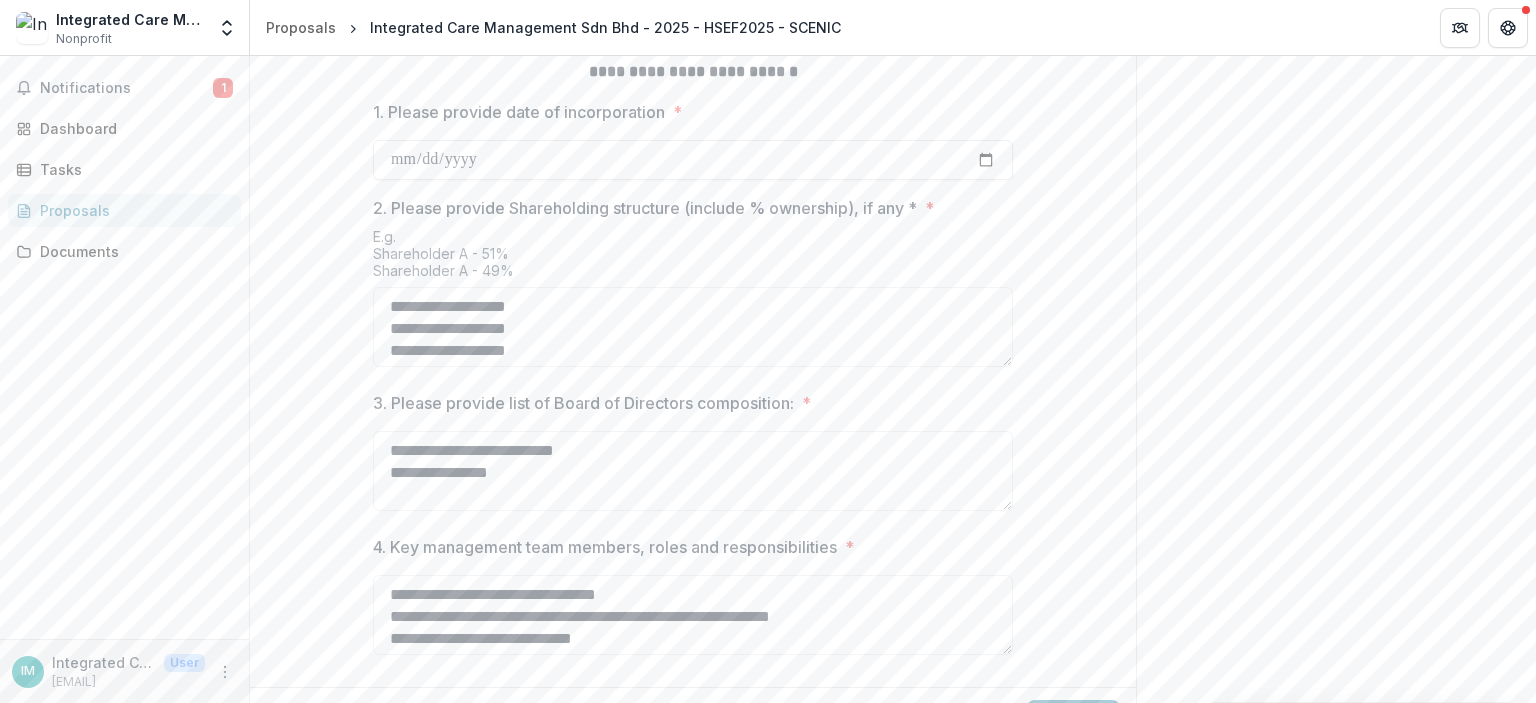 scroll, scrollTop: 946, scrollLeft: 0, axis: vertical 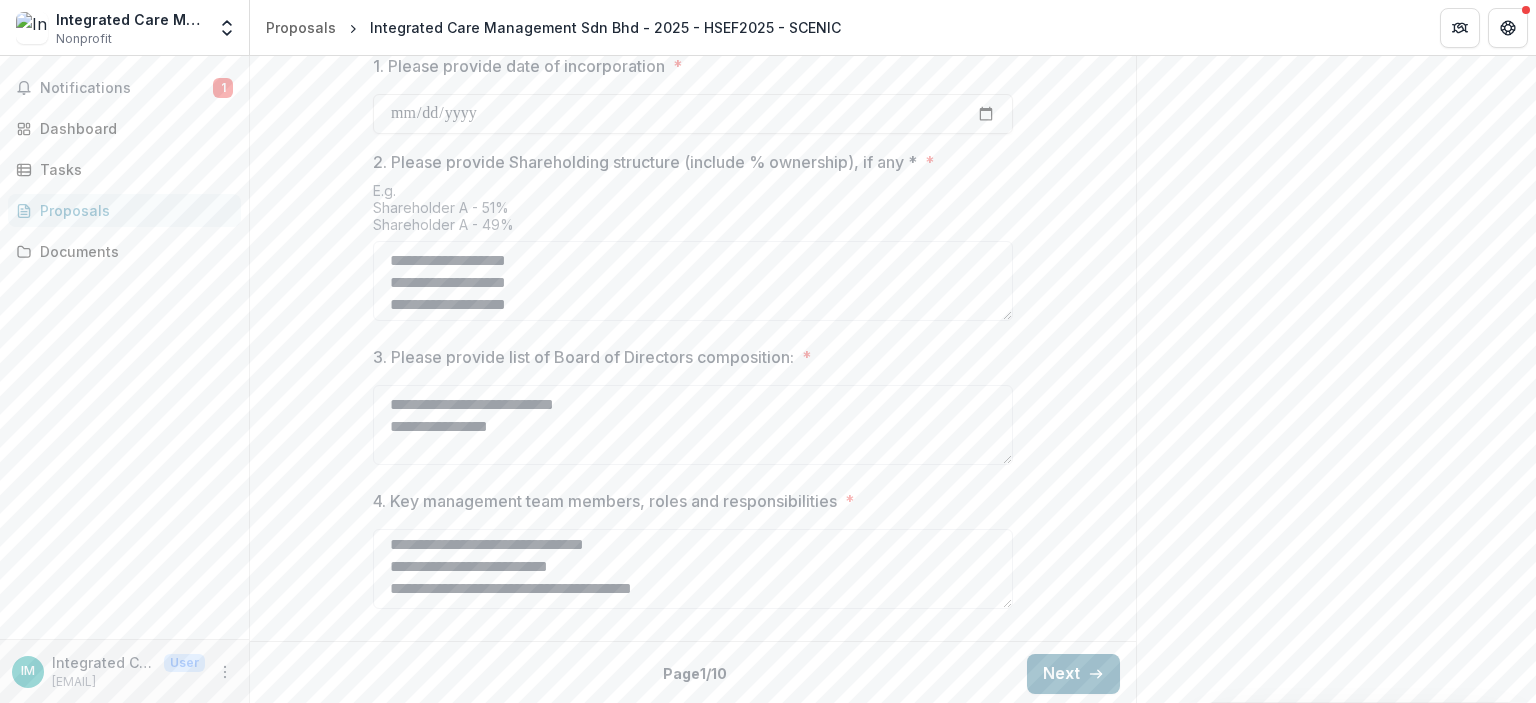 type on "**********" 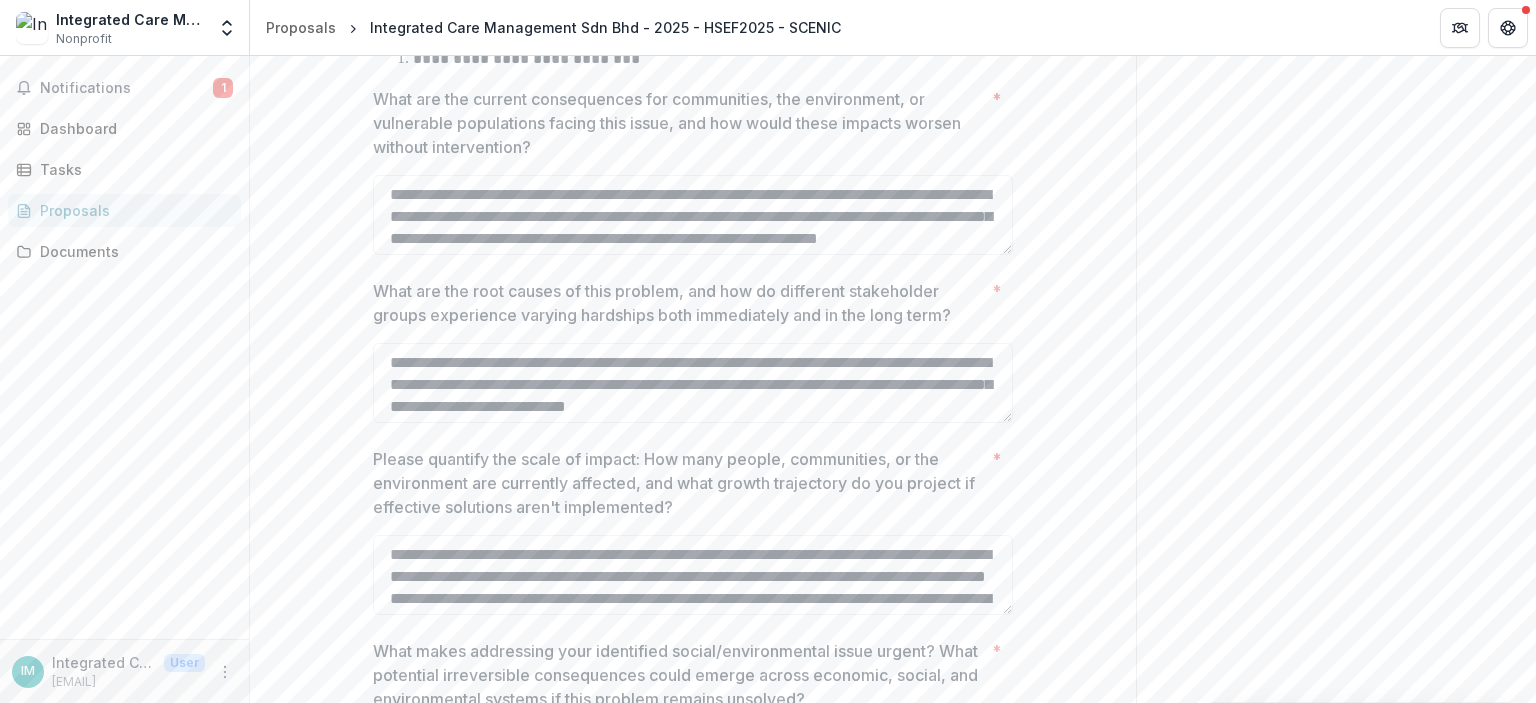 scroll, scrollTop: 400, scrollLeft: 0, axis: vertical 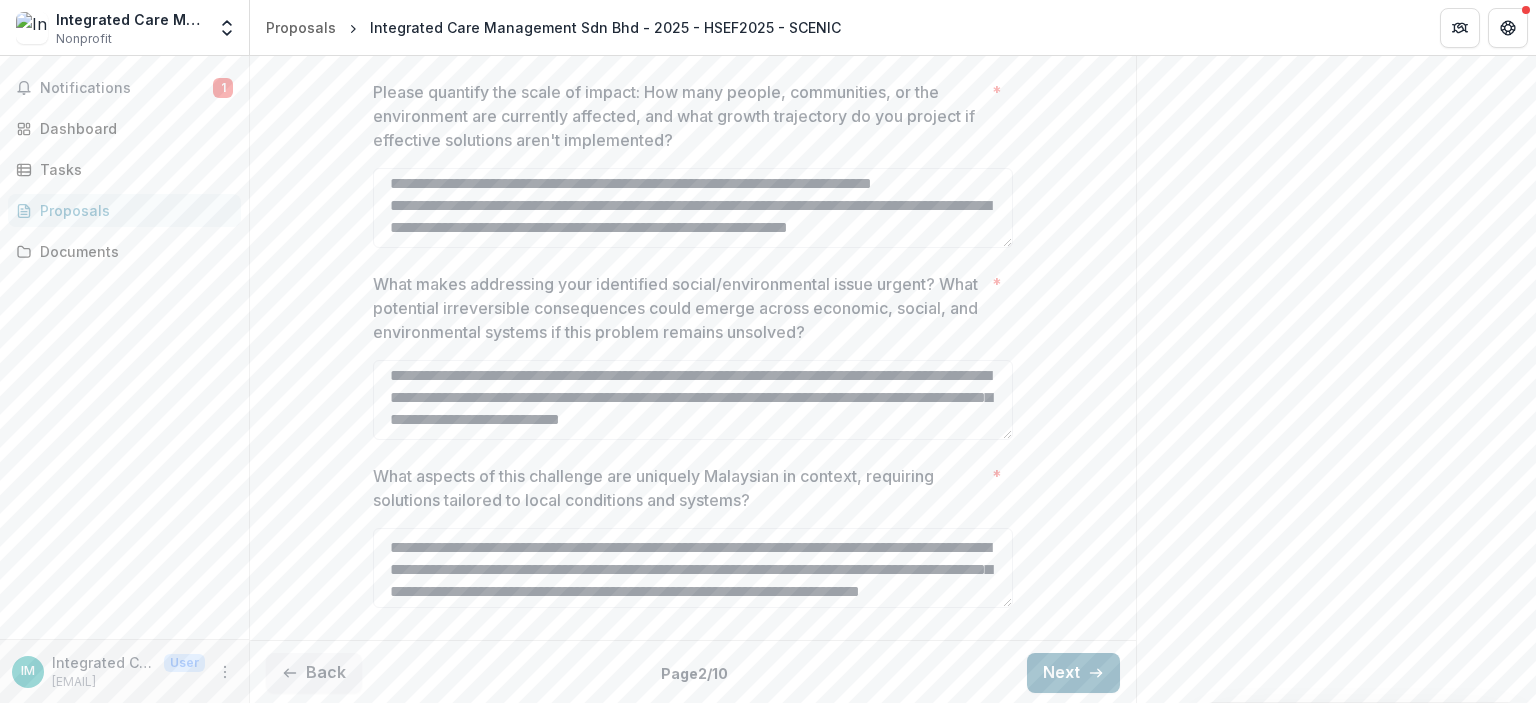click on "Next" at bounding box center [1073, 673] 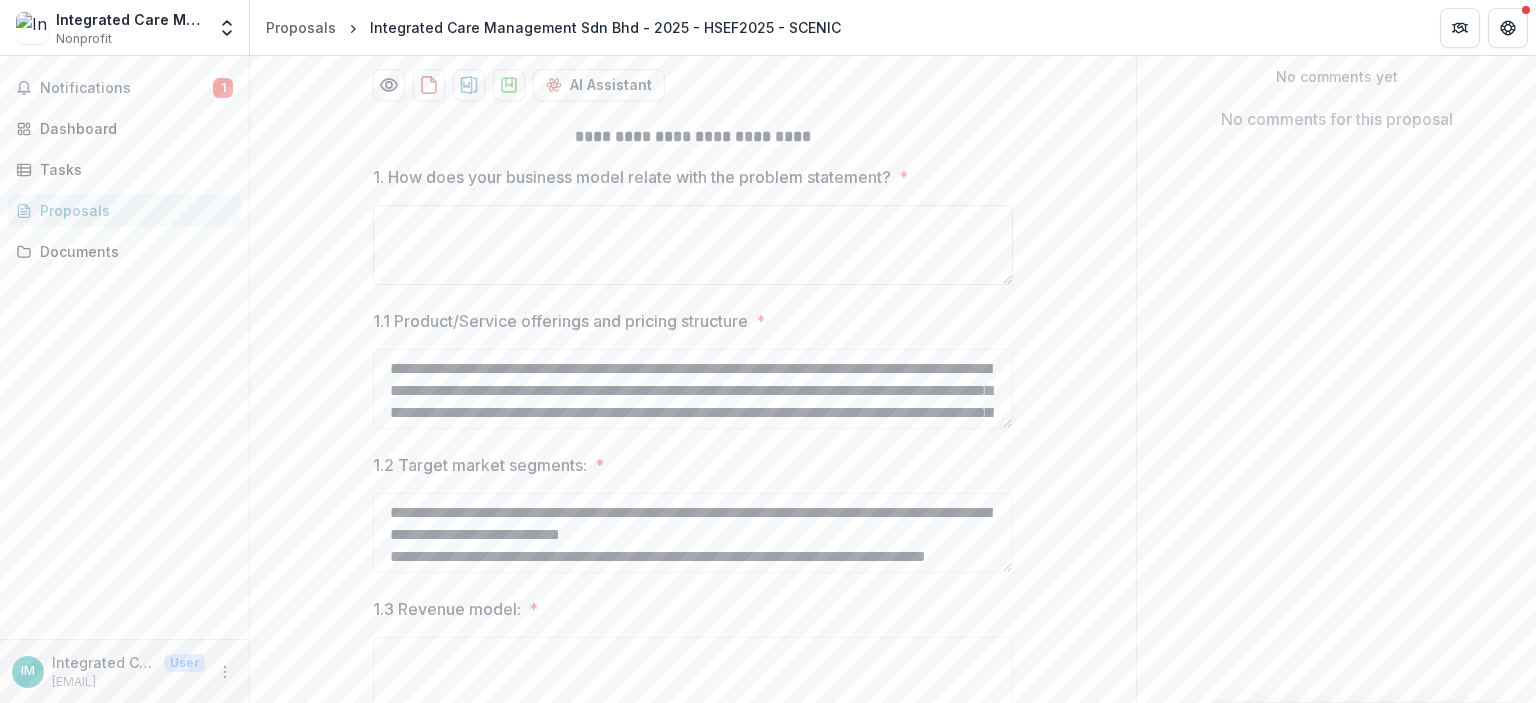 scroll, scrollTop: 400, scrollLeft: 0, axis: vertical 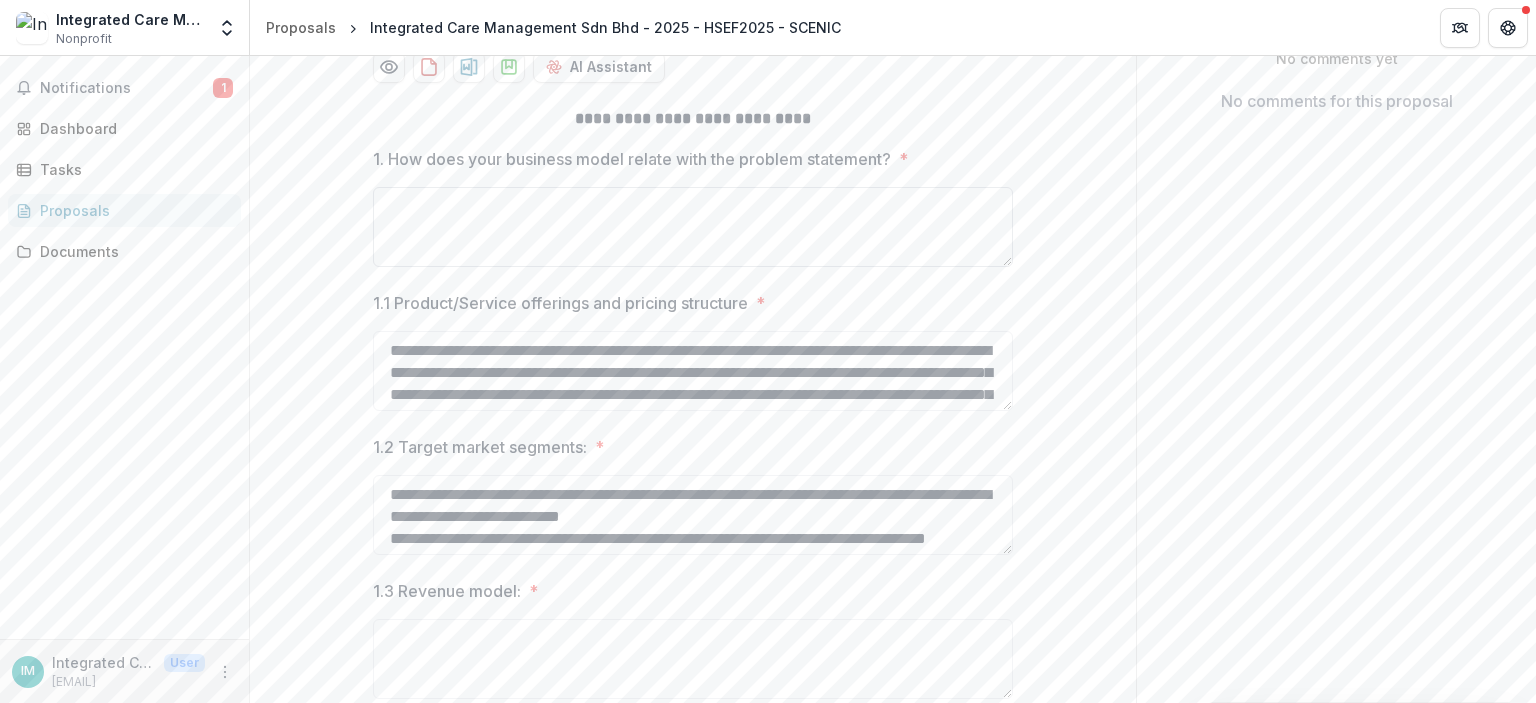 click on "1. How does your business model relate with the problem statement? *" at bounding box center (693, 227) 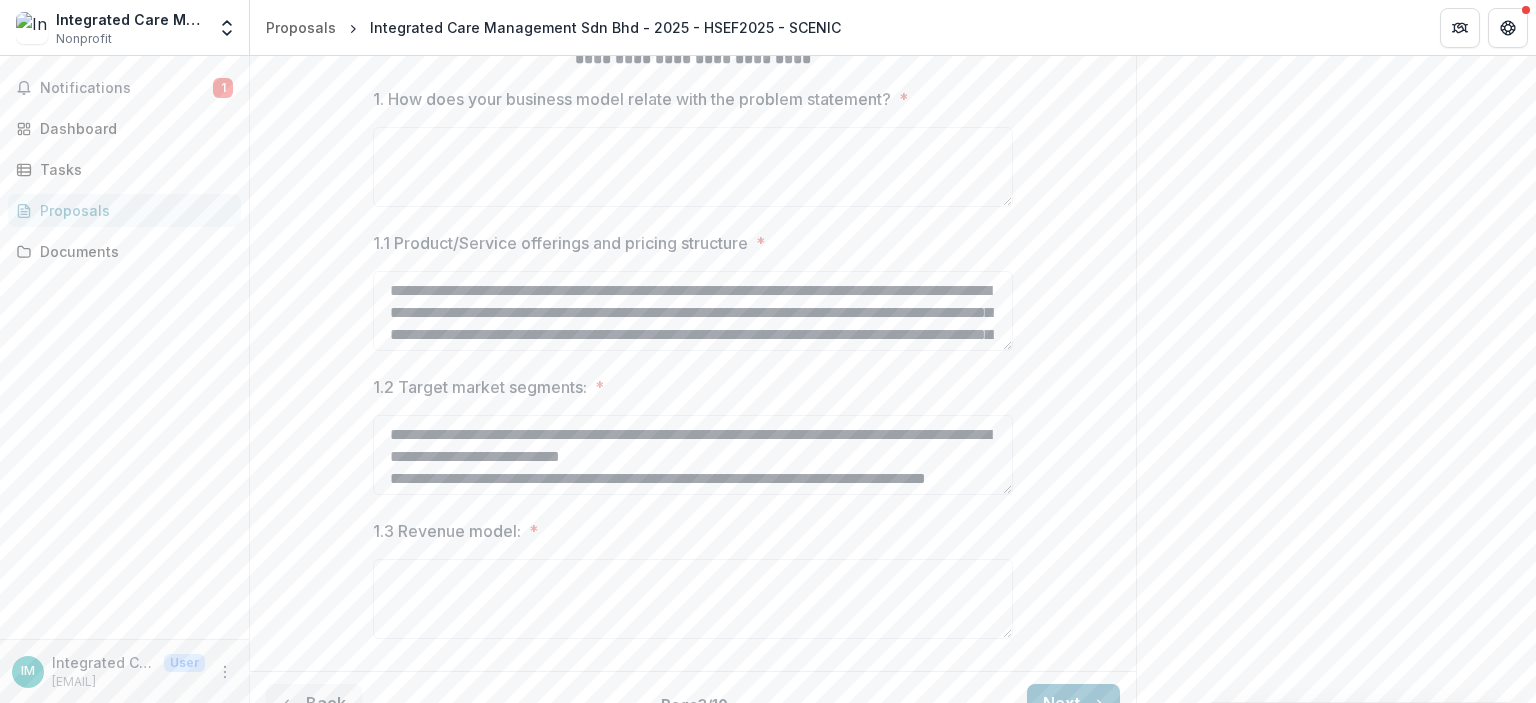 scroll, scrollTop: 491, scrollLeft: 0, axis: vertical 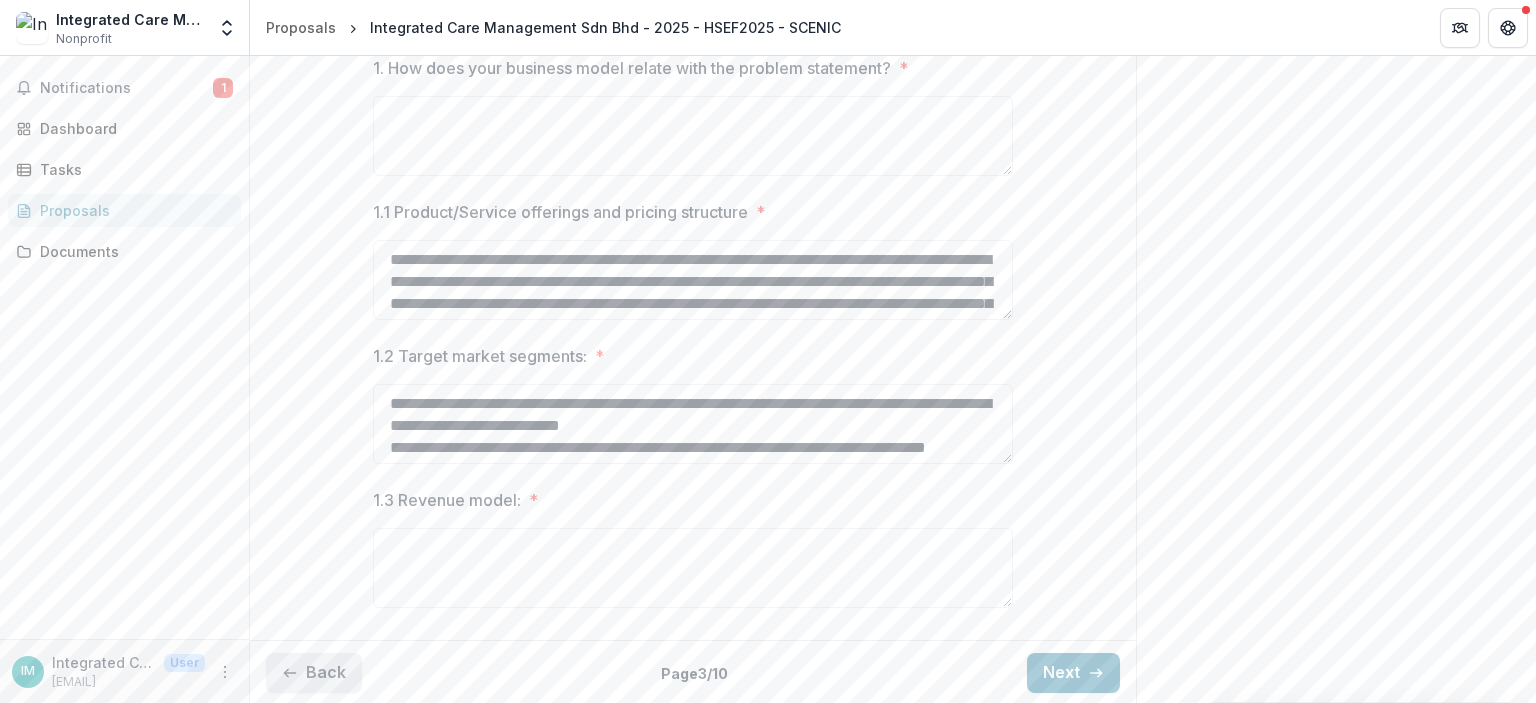 click on "Back Page  3  /  10 Next" at bounding box center (693, 672) 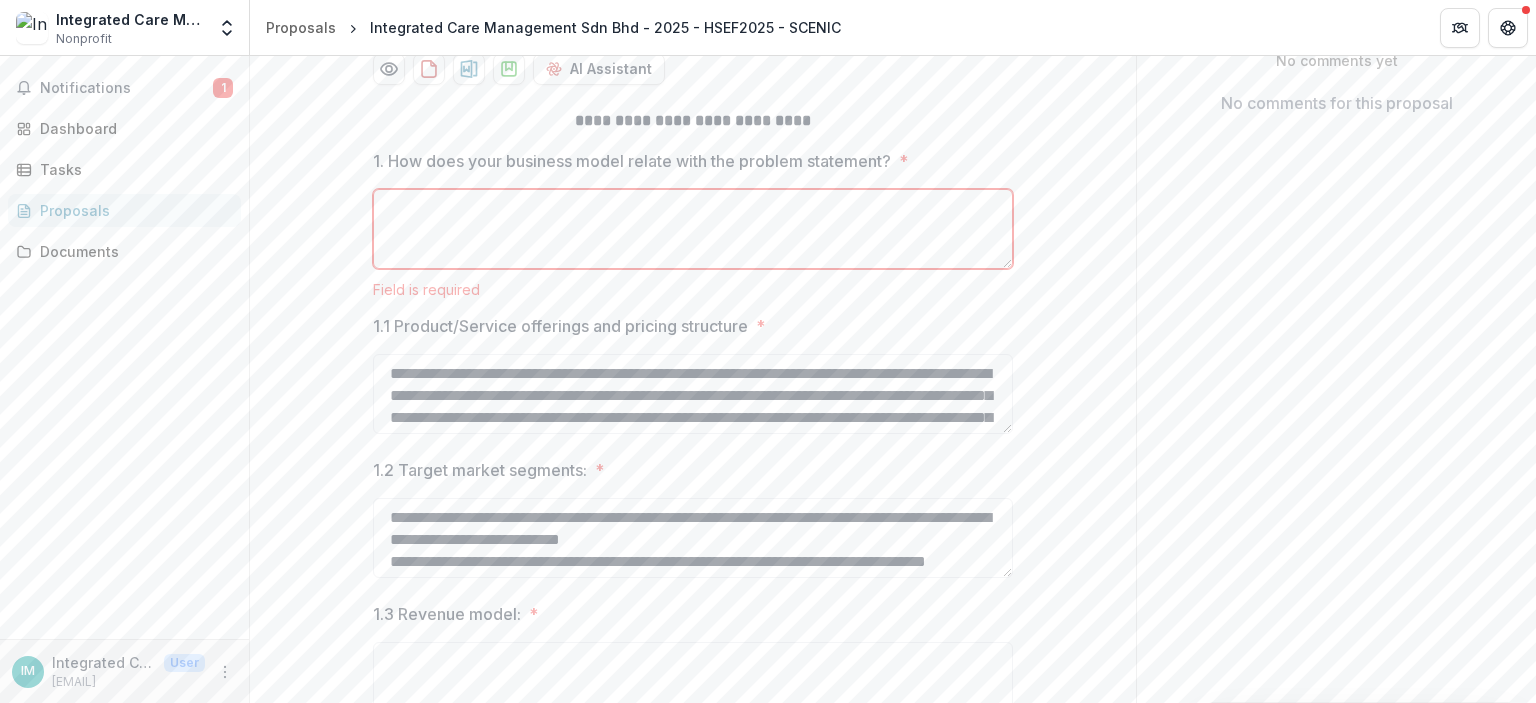 scroll, scrollTop: 512, scrollLeft: 0, axis: vertical 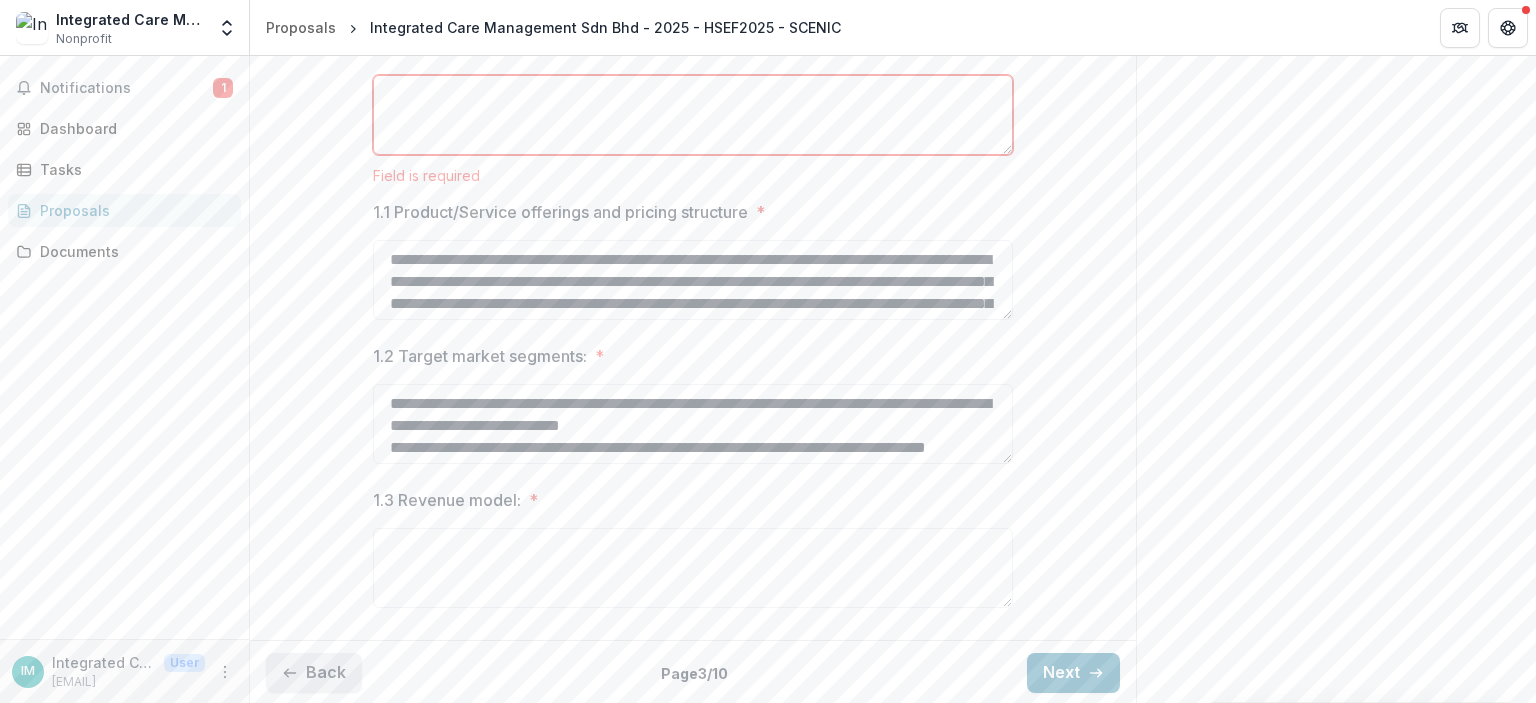 click on "Back" at bounding box center (314, 673) 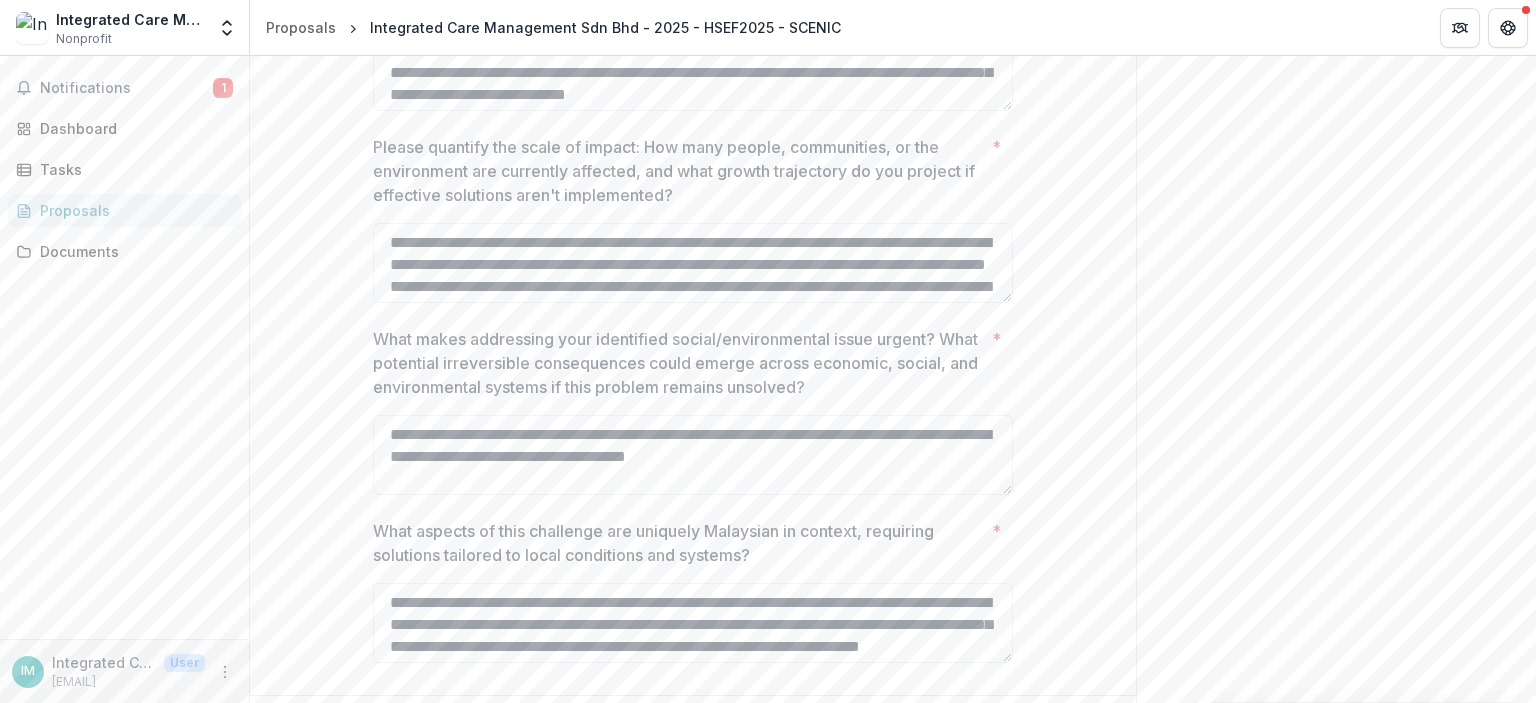 scroll, scrollTop: 867, scrollLeft: 0, axis: vertical 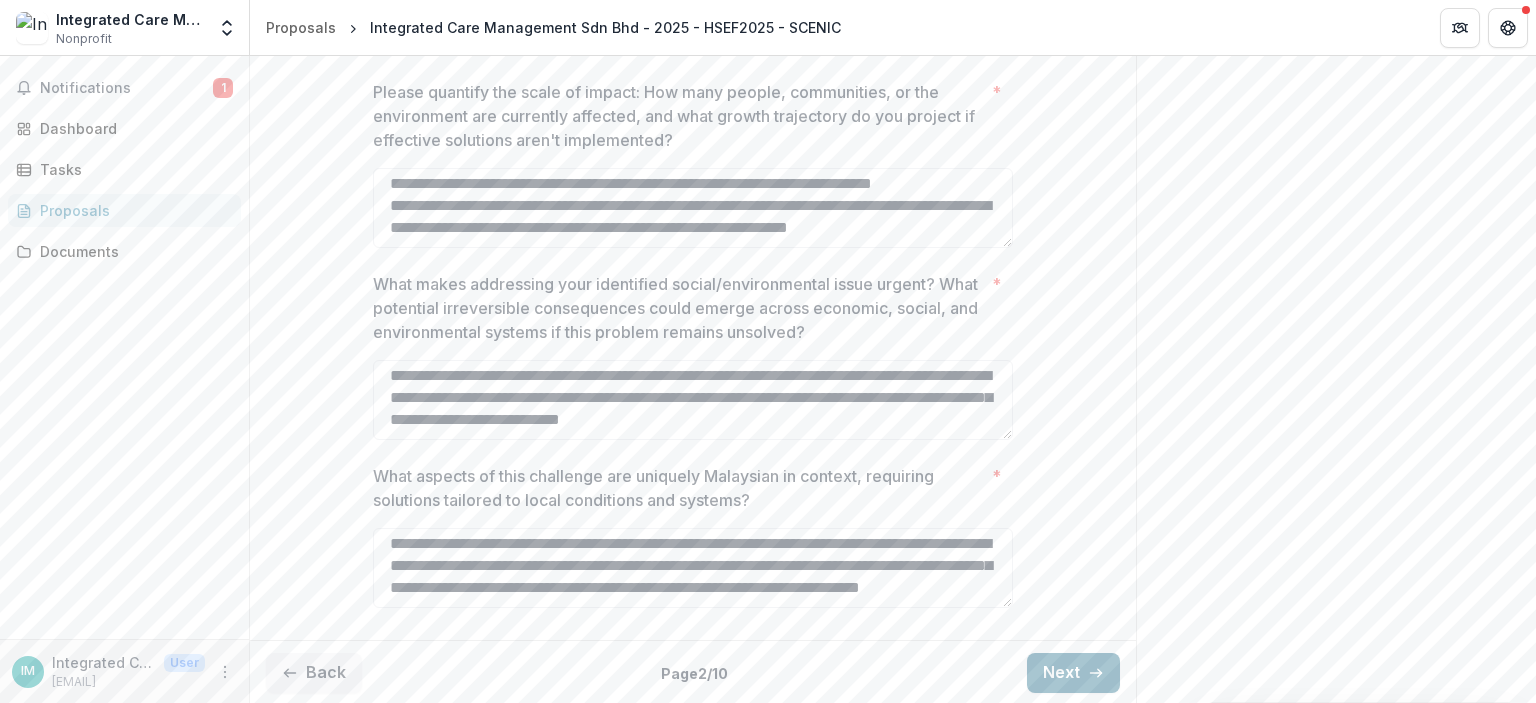 click on "Next" at bounding box center (1073, 673) 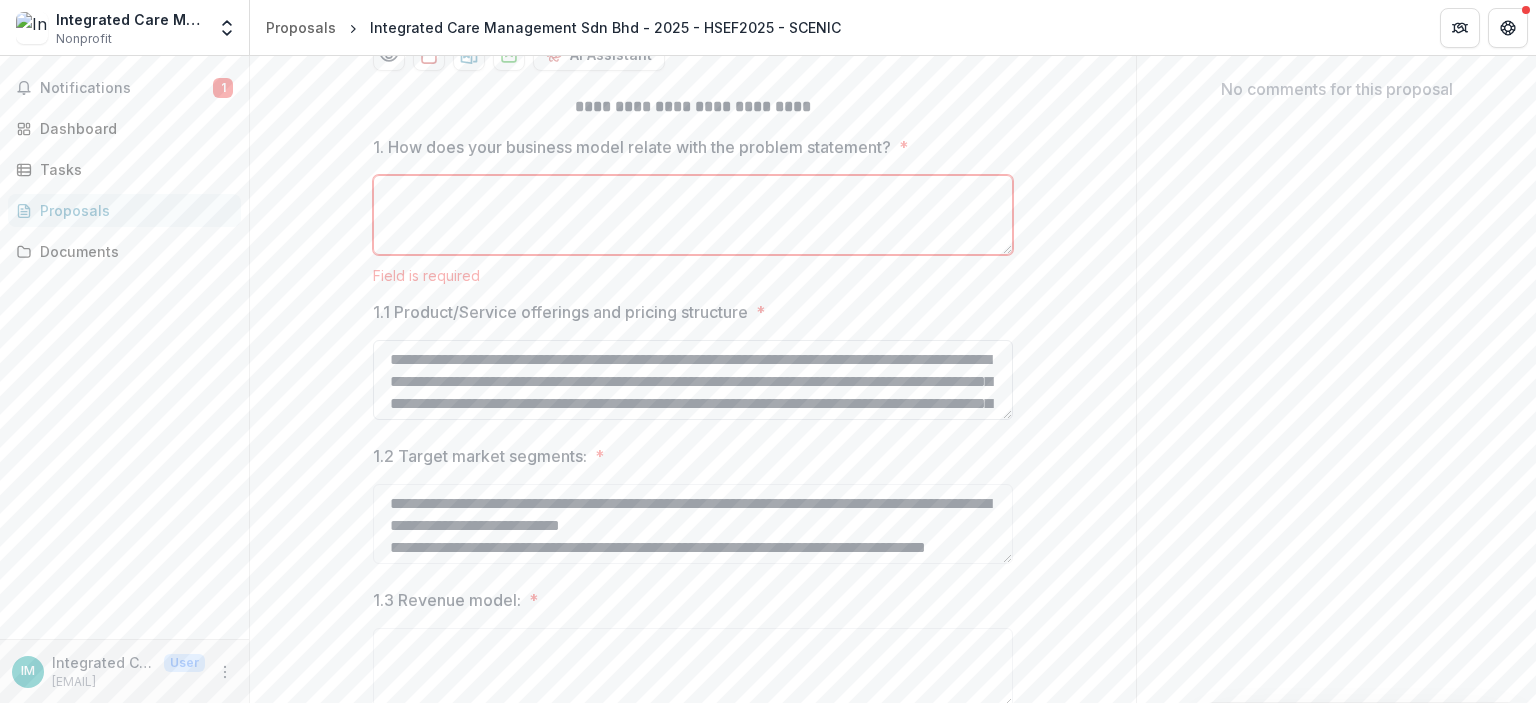 scroll, scrollTop: 312, scrollLeft: 0, axis: vertical 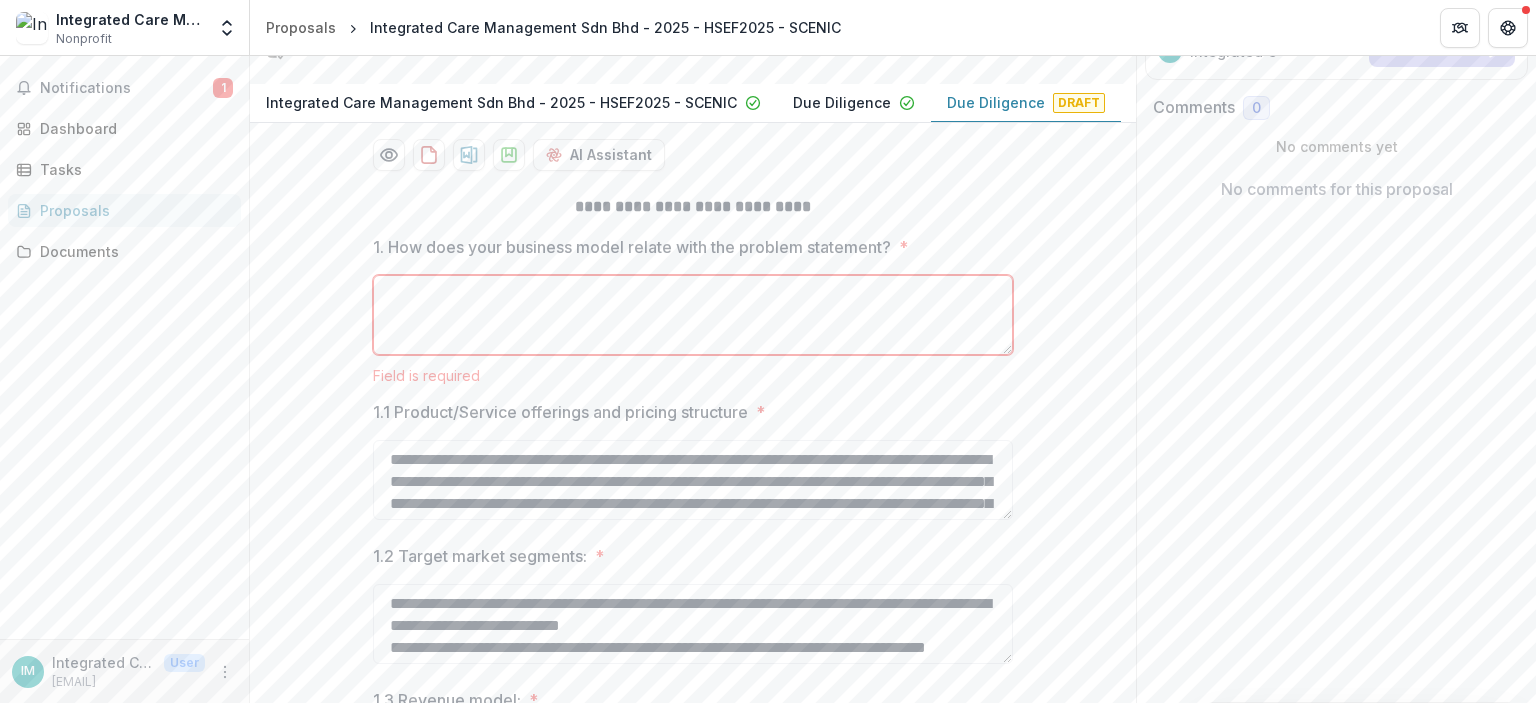 click on "1. How does your business model relate with the problem statement? *" at bounding box center [693, 315] 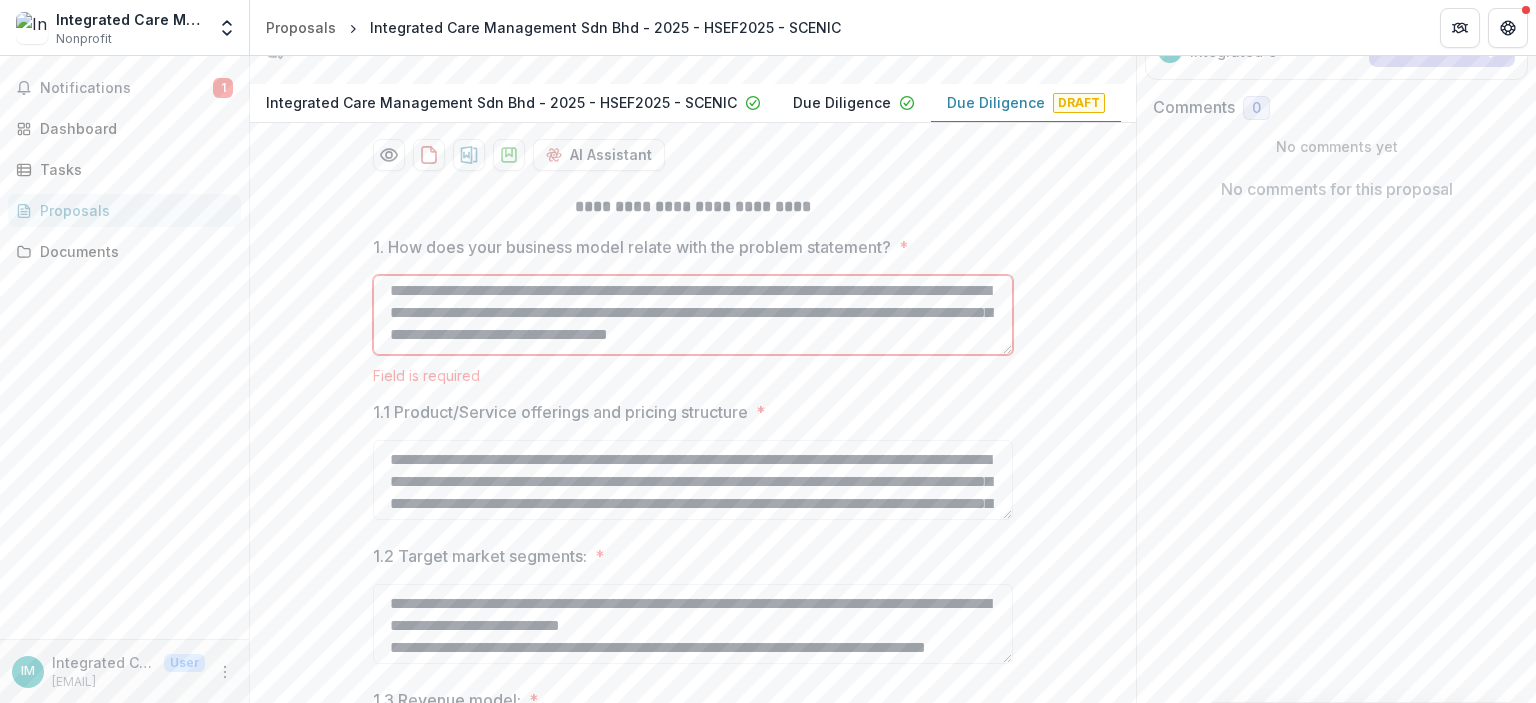 scroll, scrollTop: 4, scrollLeft: 0, axis: vertical 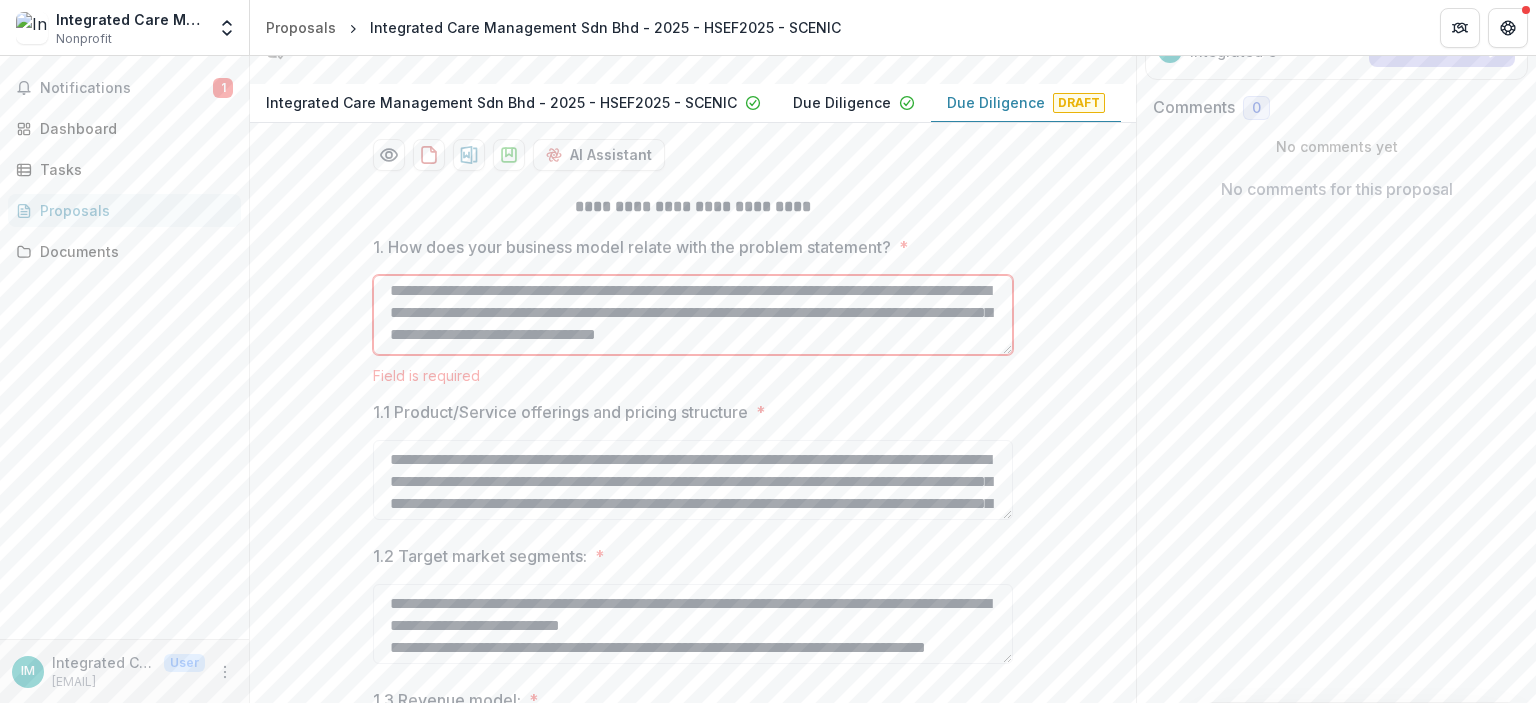 drag, startPoint x: 759, startPoint y: 339, endPoint x: 978, endPoint y: 336, distance: 219.02055 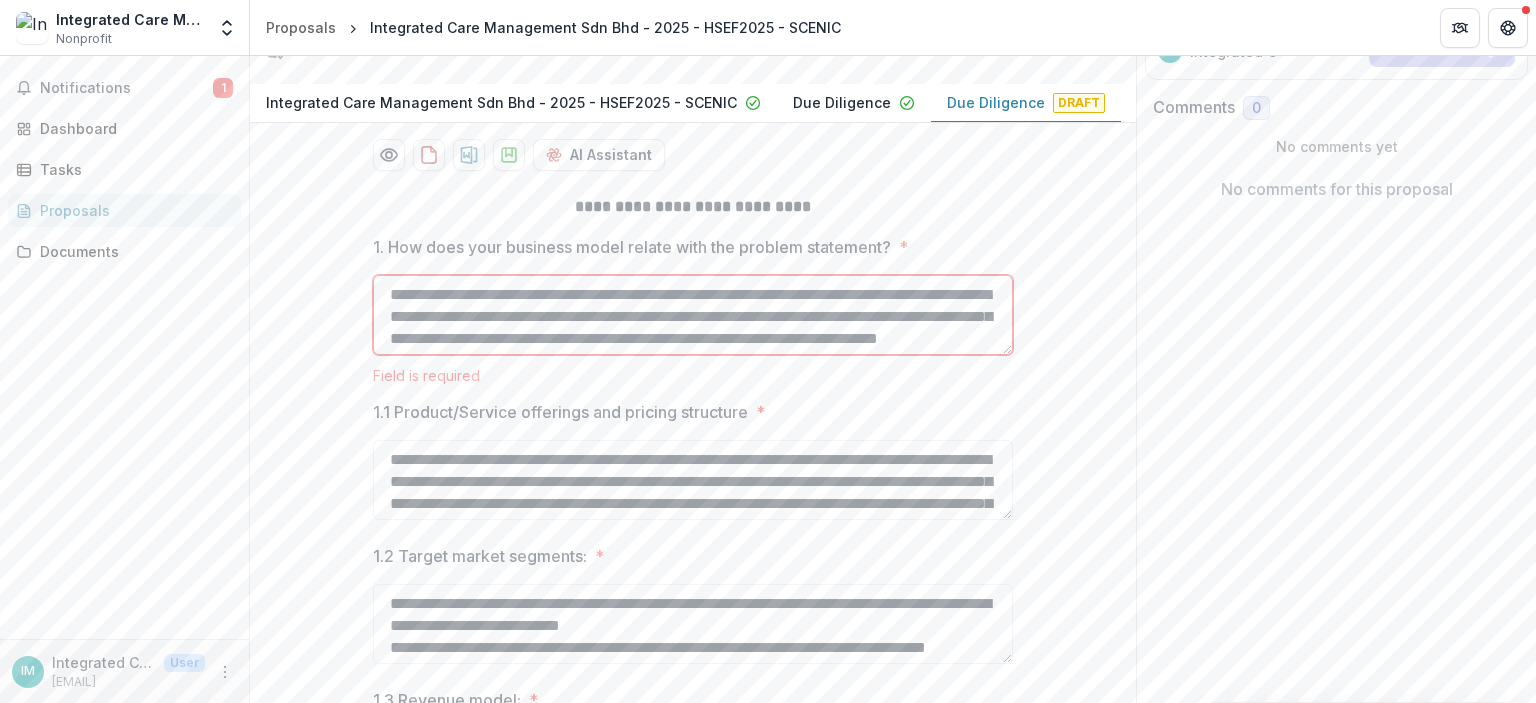 scroll, scrollTop: 25, scrollLeft: 0, axis: vertical 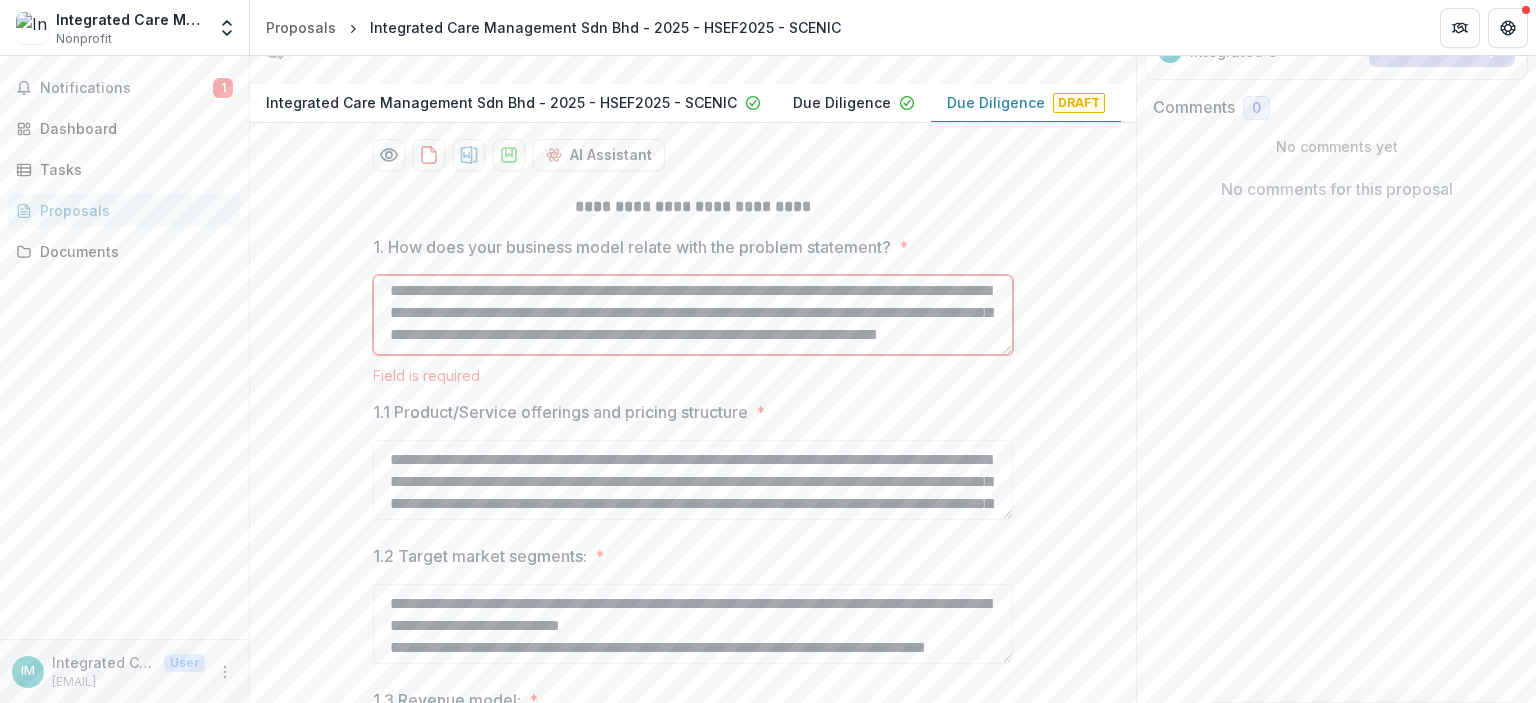 click on "**********" at bounding box center [693, 315] 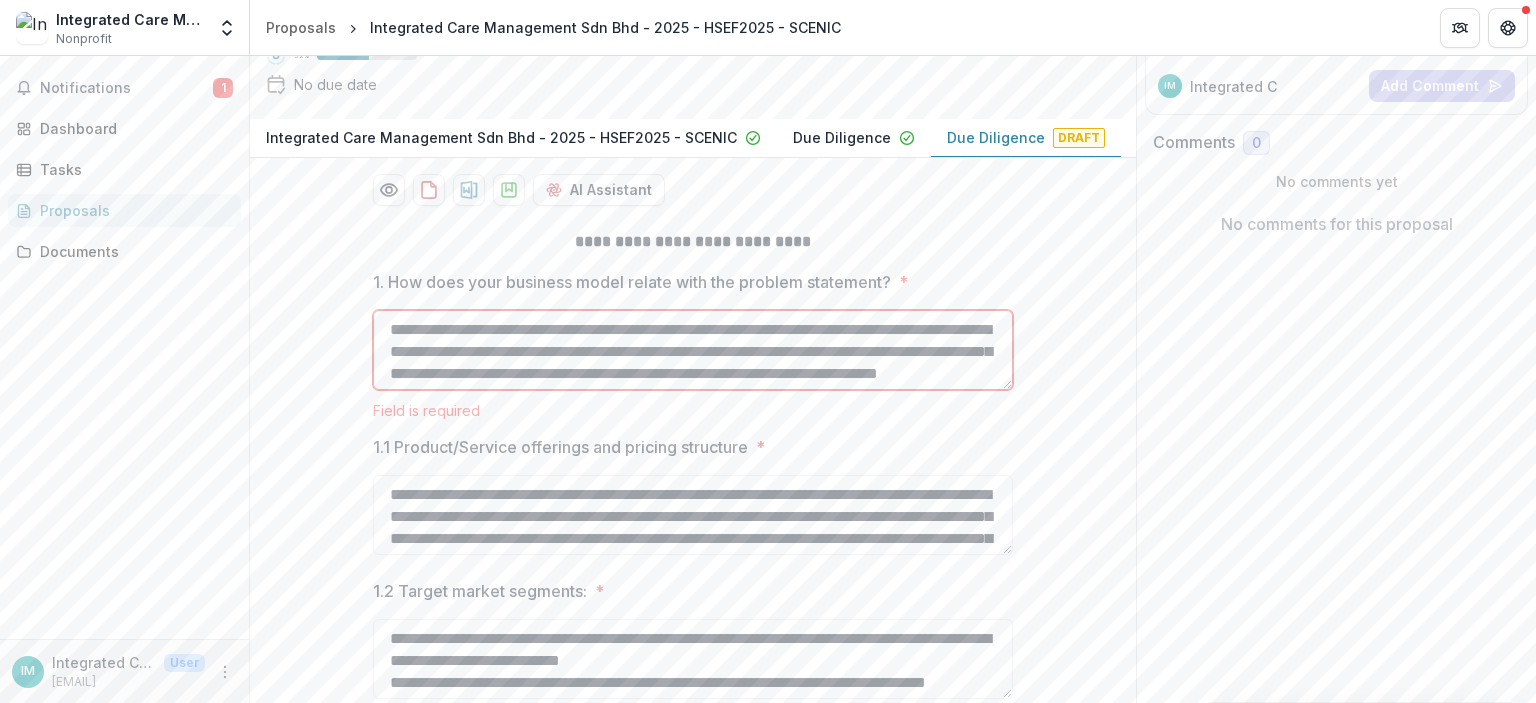 scroll, scrollTop: 312, scrollLeft: 0, axis: vertical 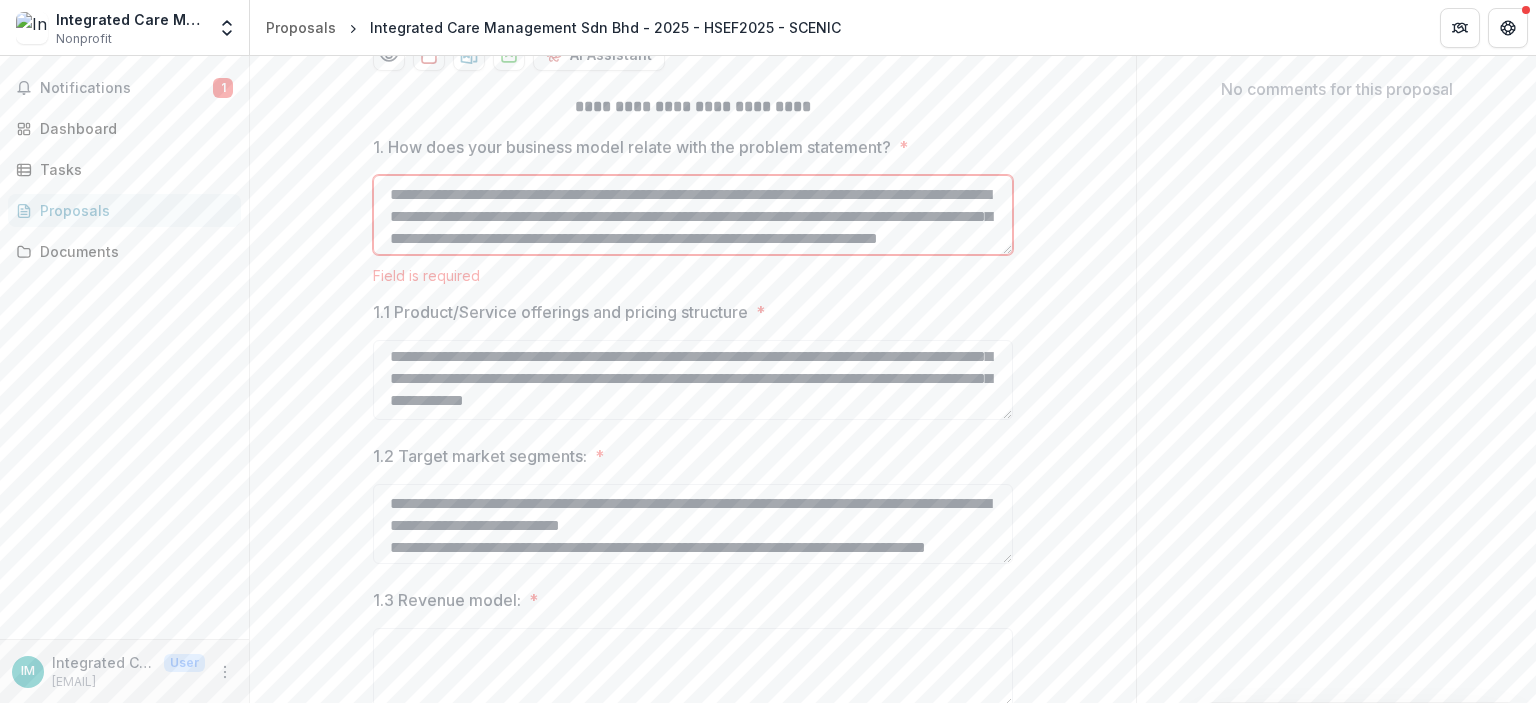 click on "**********" at bounding box center (693, 215) 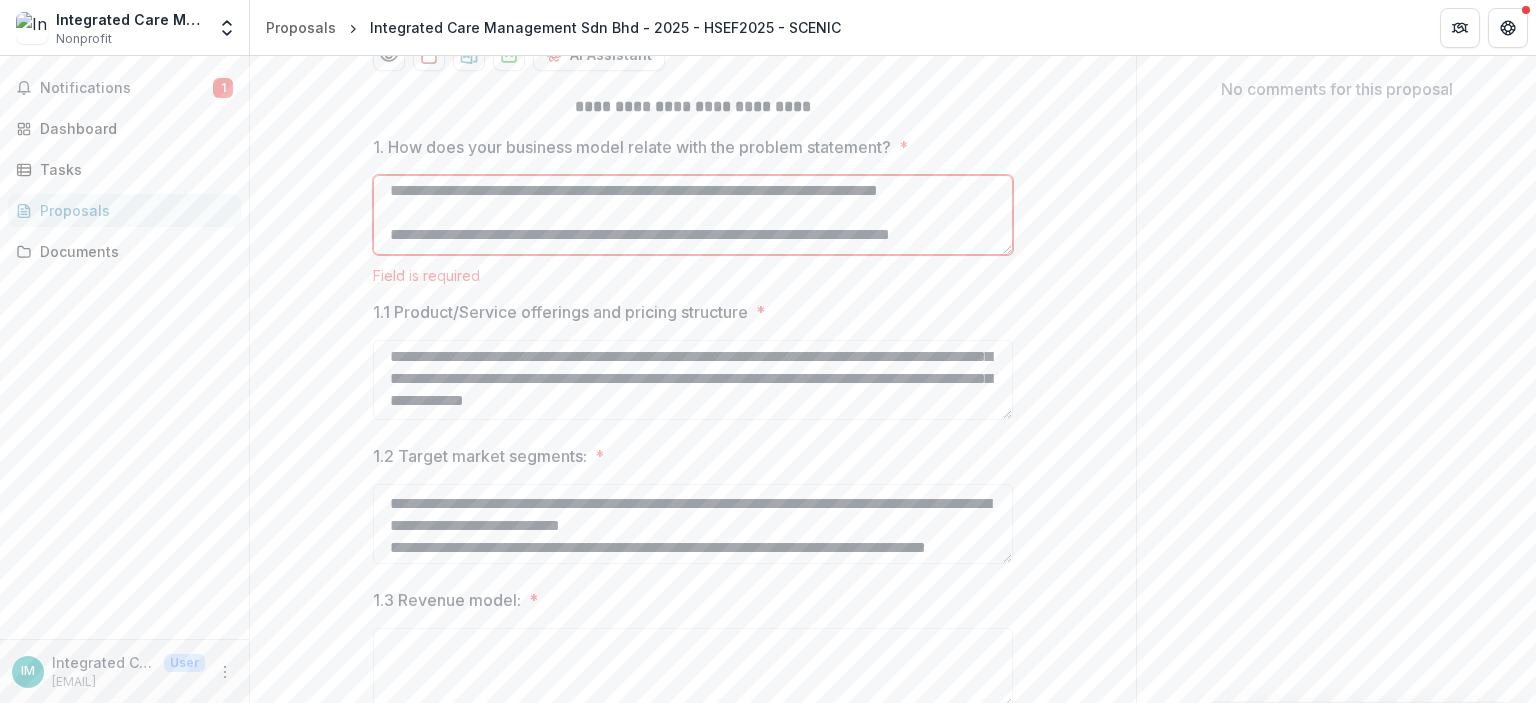scroll, scrollTop: 82, scrollLeft: 0, axis: vertical 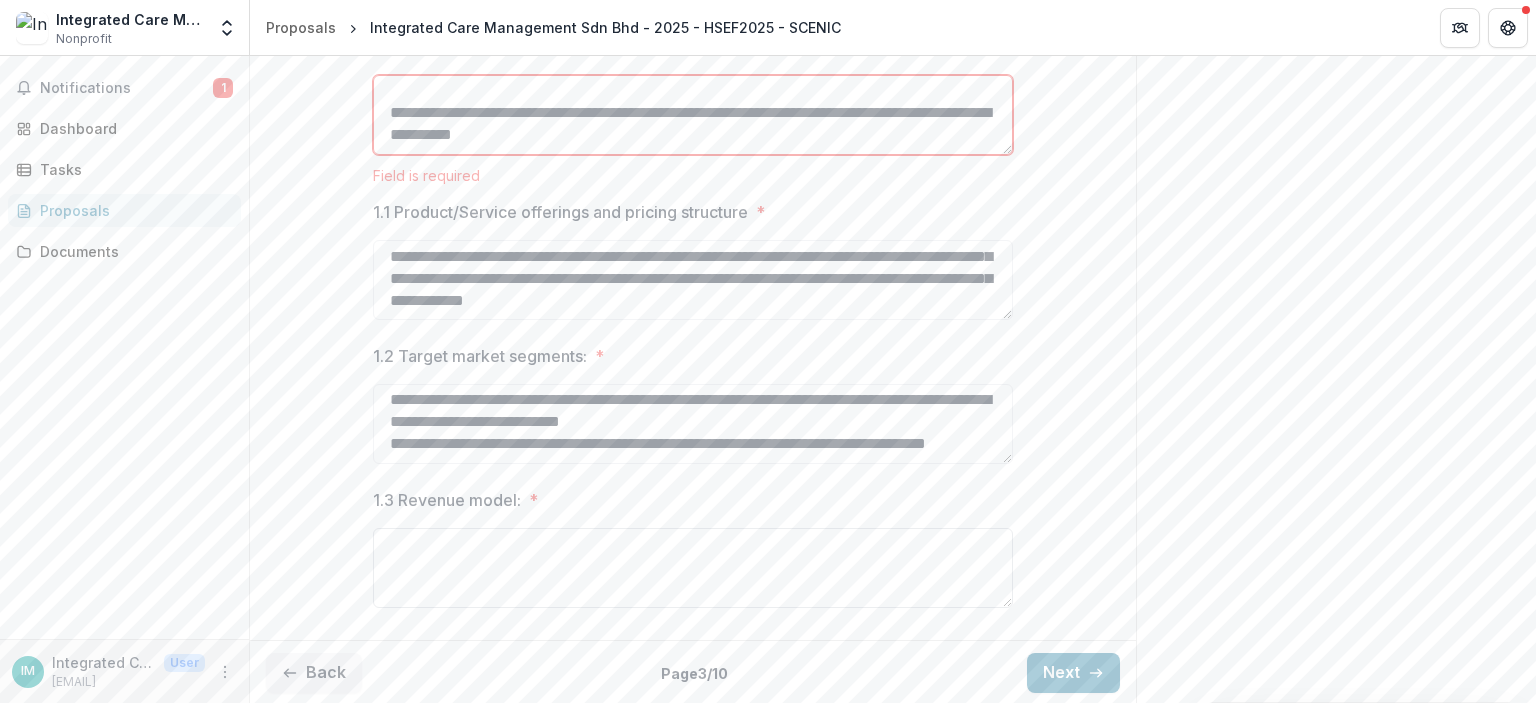 type on "**********" 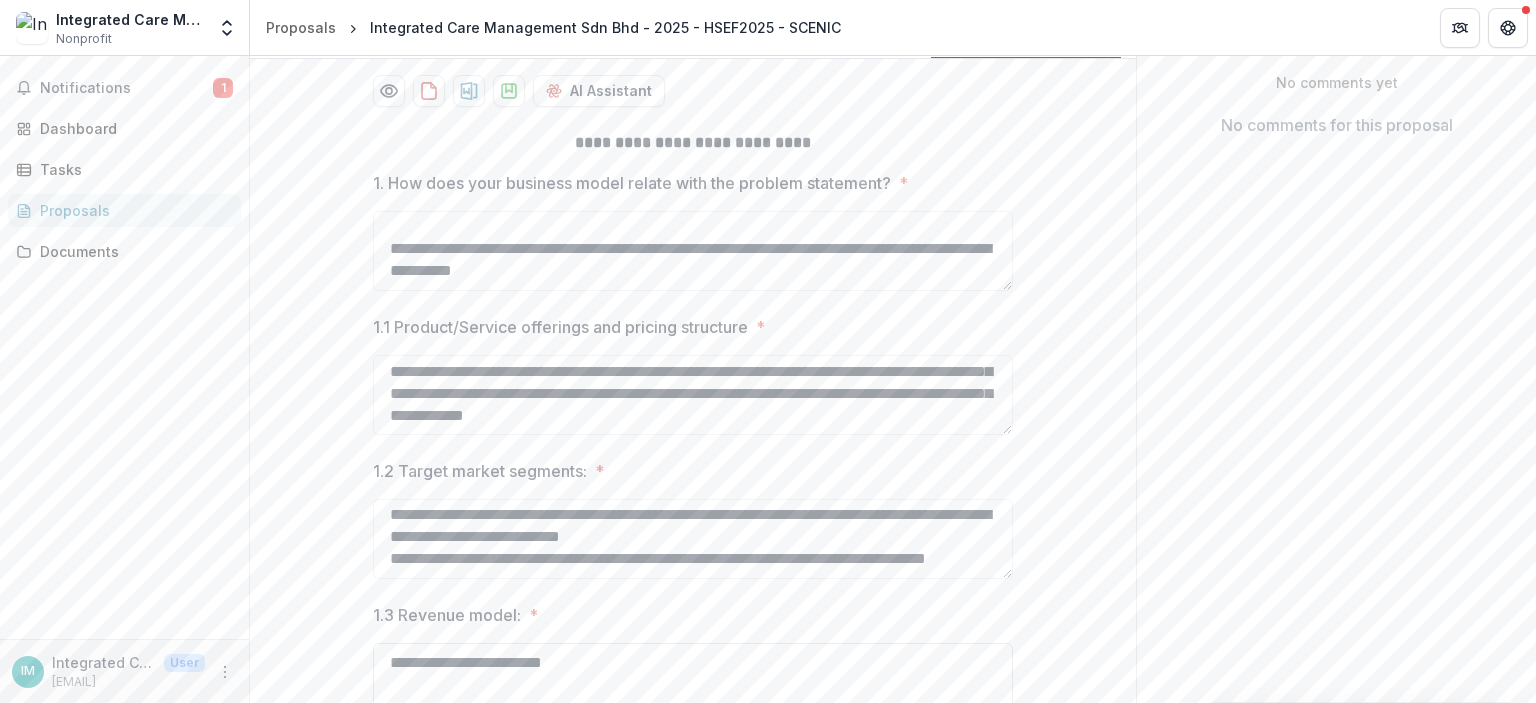 scroll, scrollTop: 491, scrollLeft: 0, axis: vertical 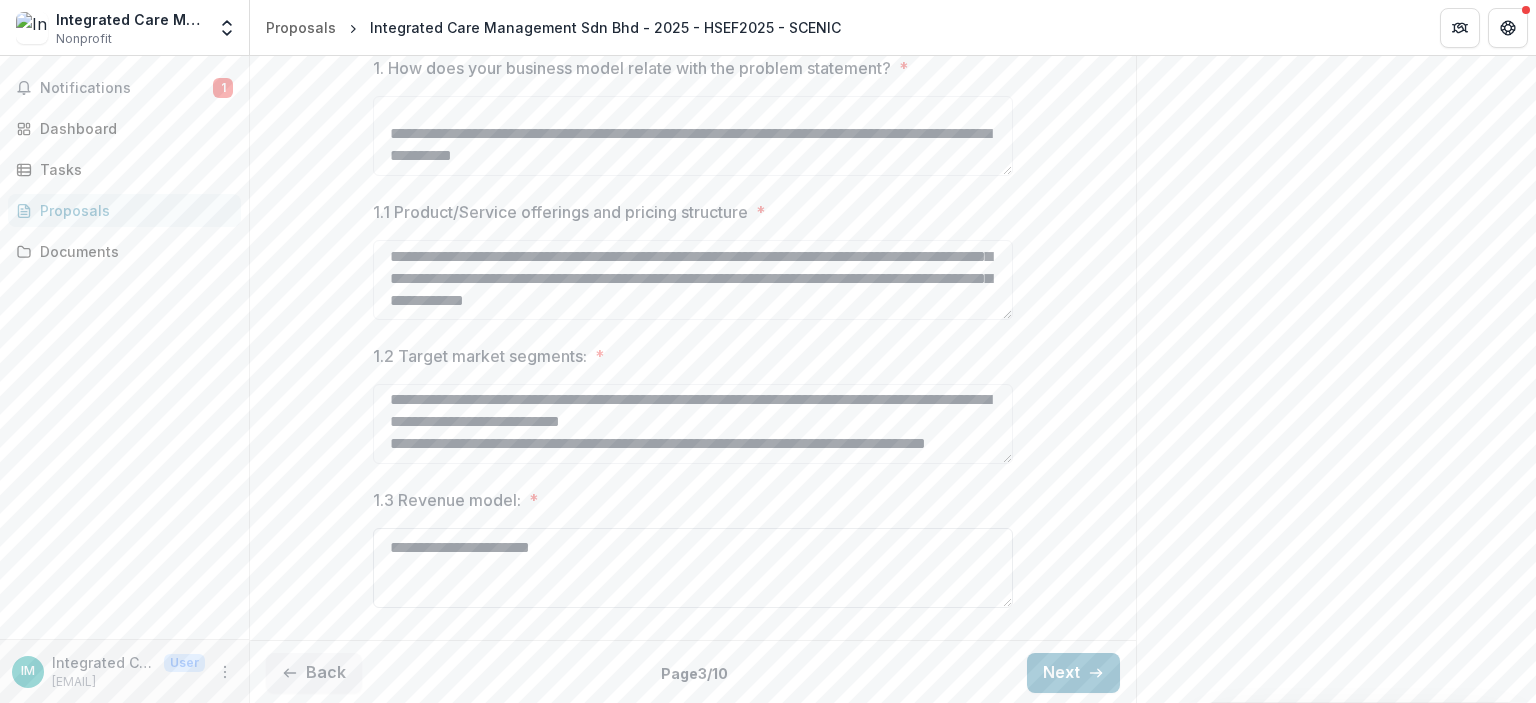 click on "**********" at bounding box center (693, 568) 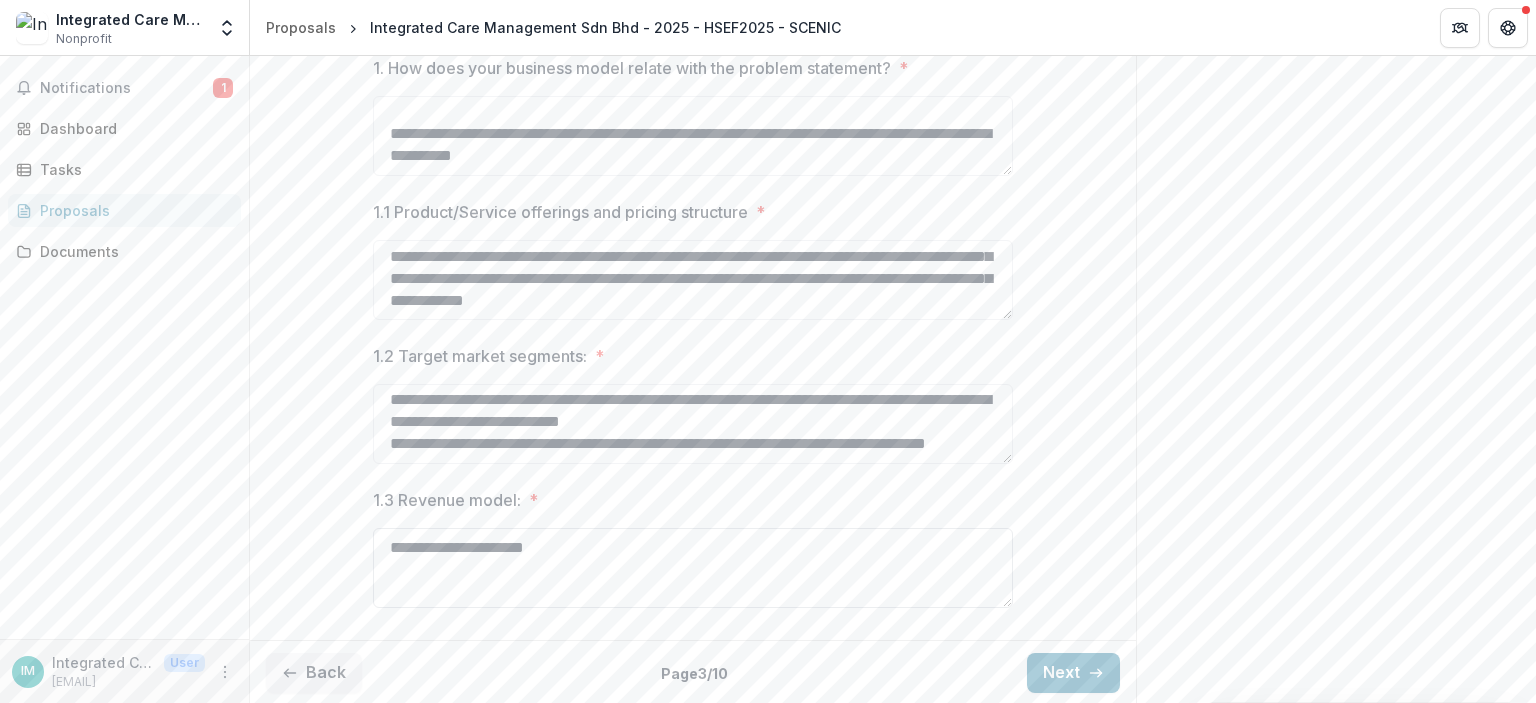 click on "**********" at bounding box center [693, 568] 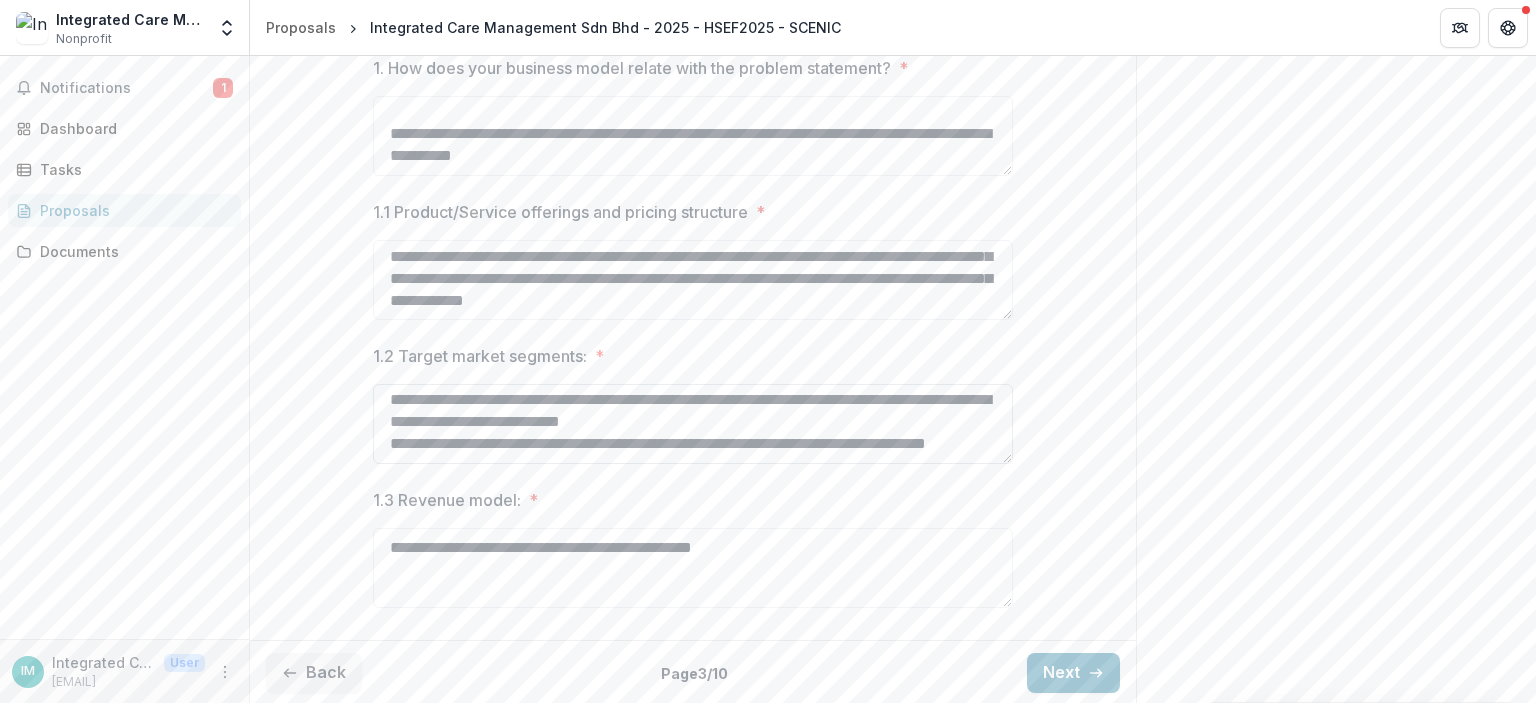 scroll, scrollTop: 0, scrollLeft: 0, axis: both 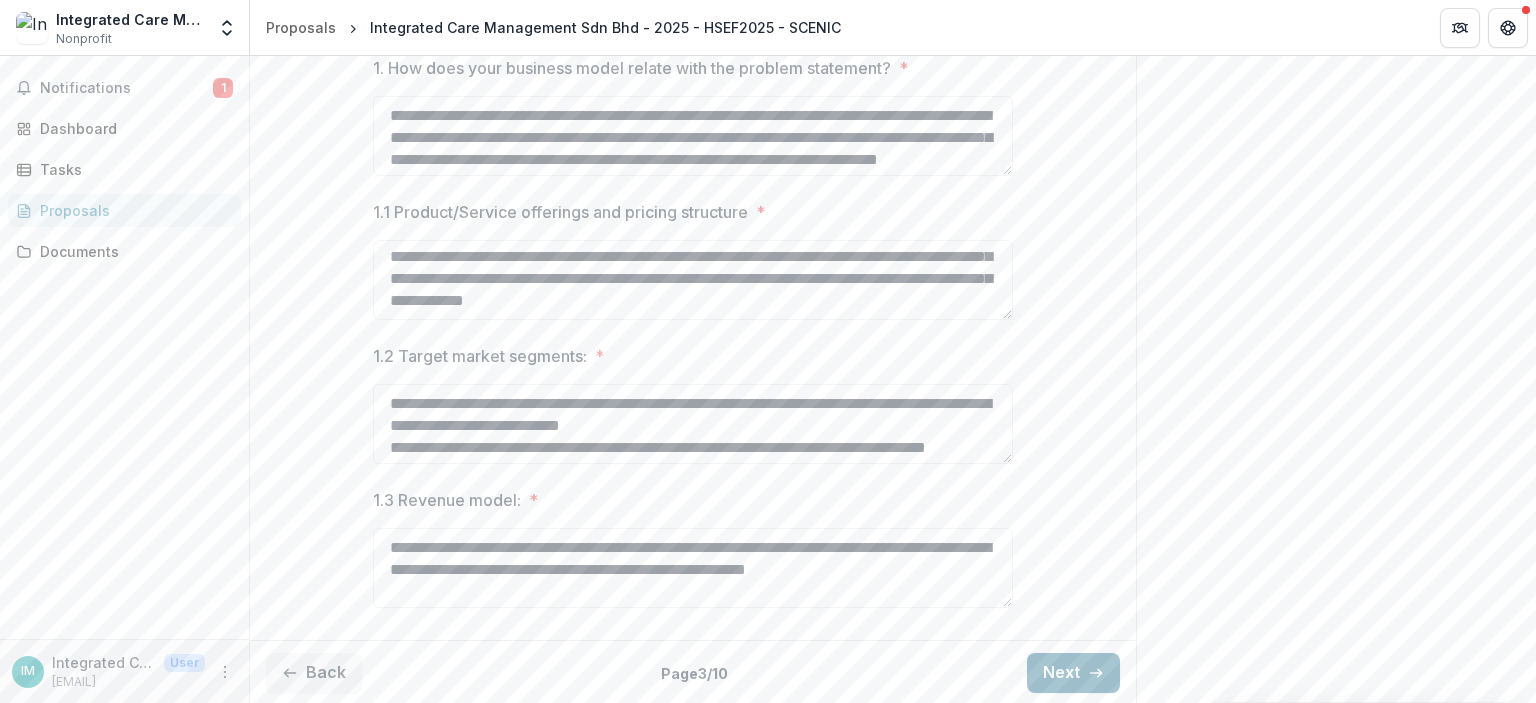 type on "**********" 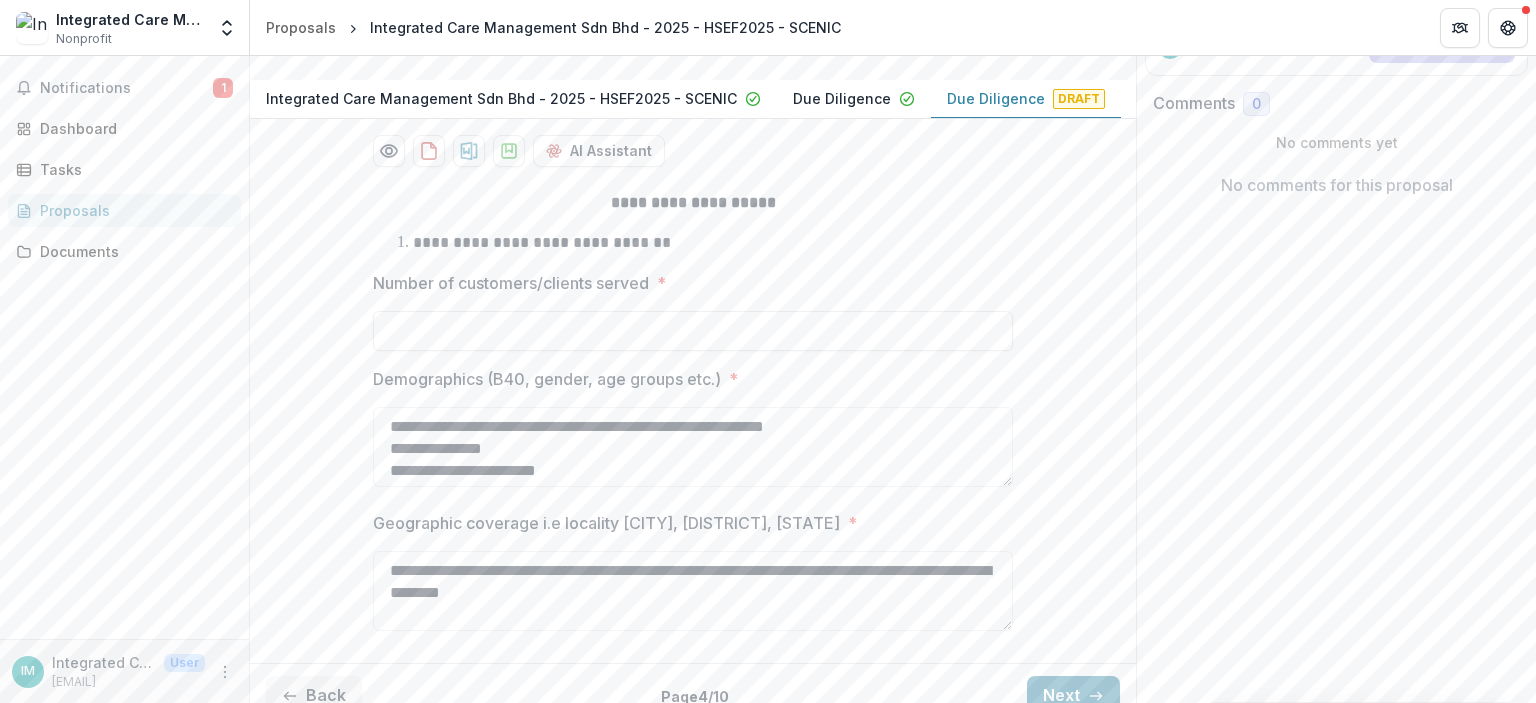 scroll, scrollTop: 339, scrollLeft: 0, axis: vertical 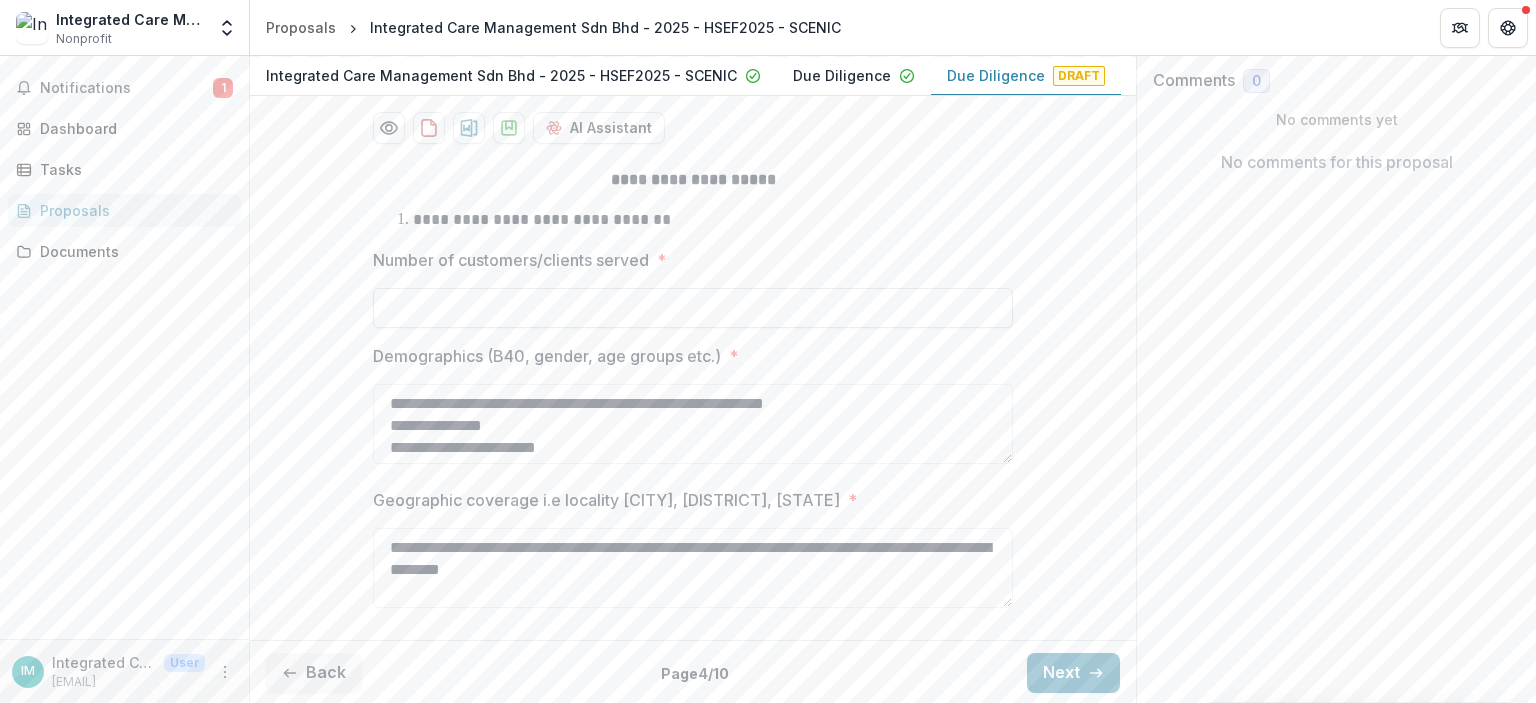click on "Number of customers/clients served *" at bounding box center [693, 308] 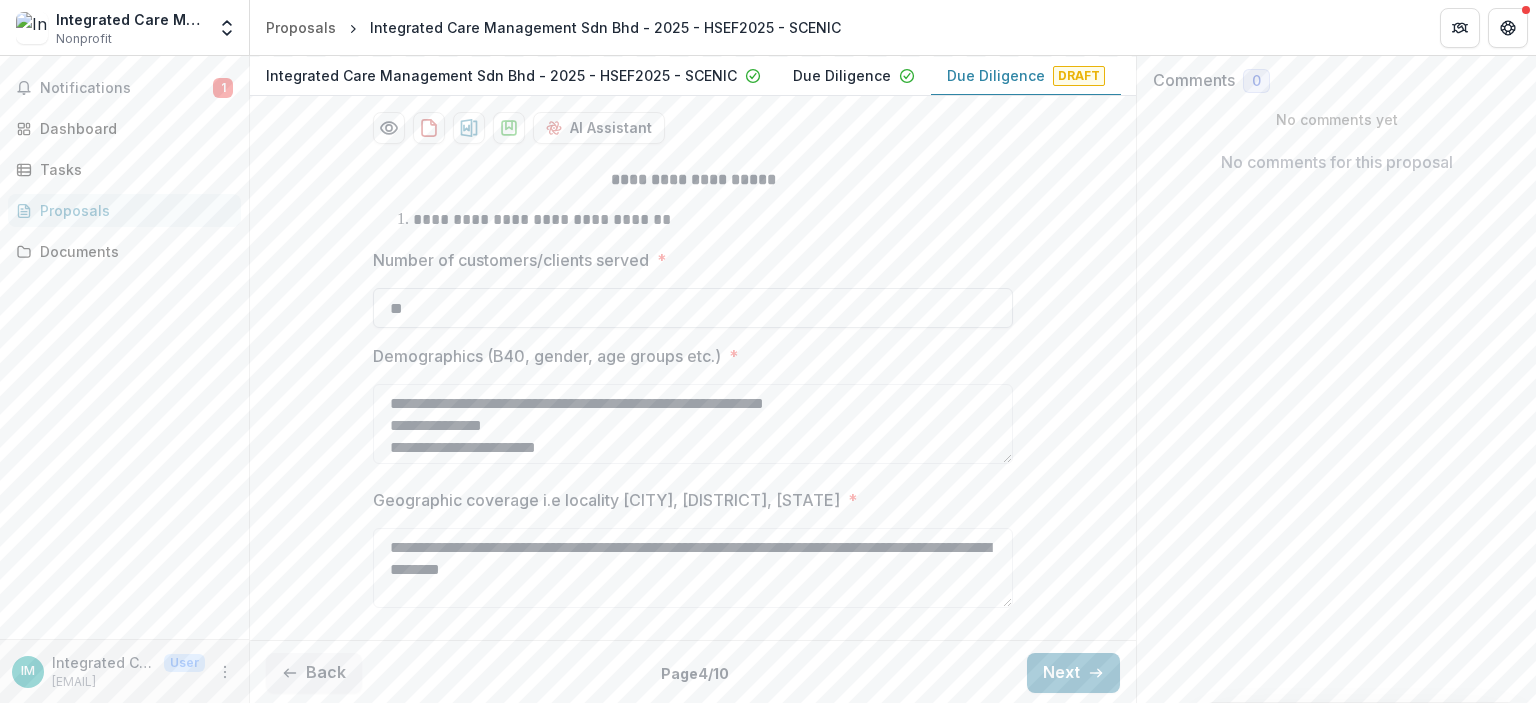 type on "*" 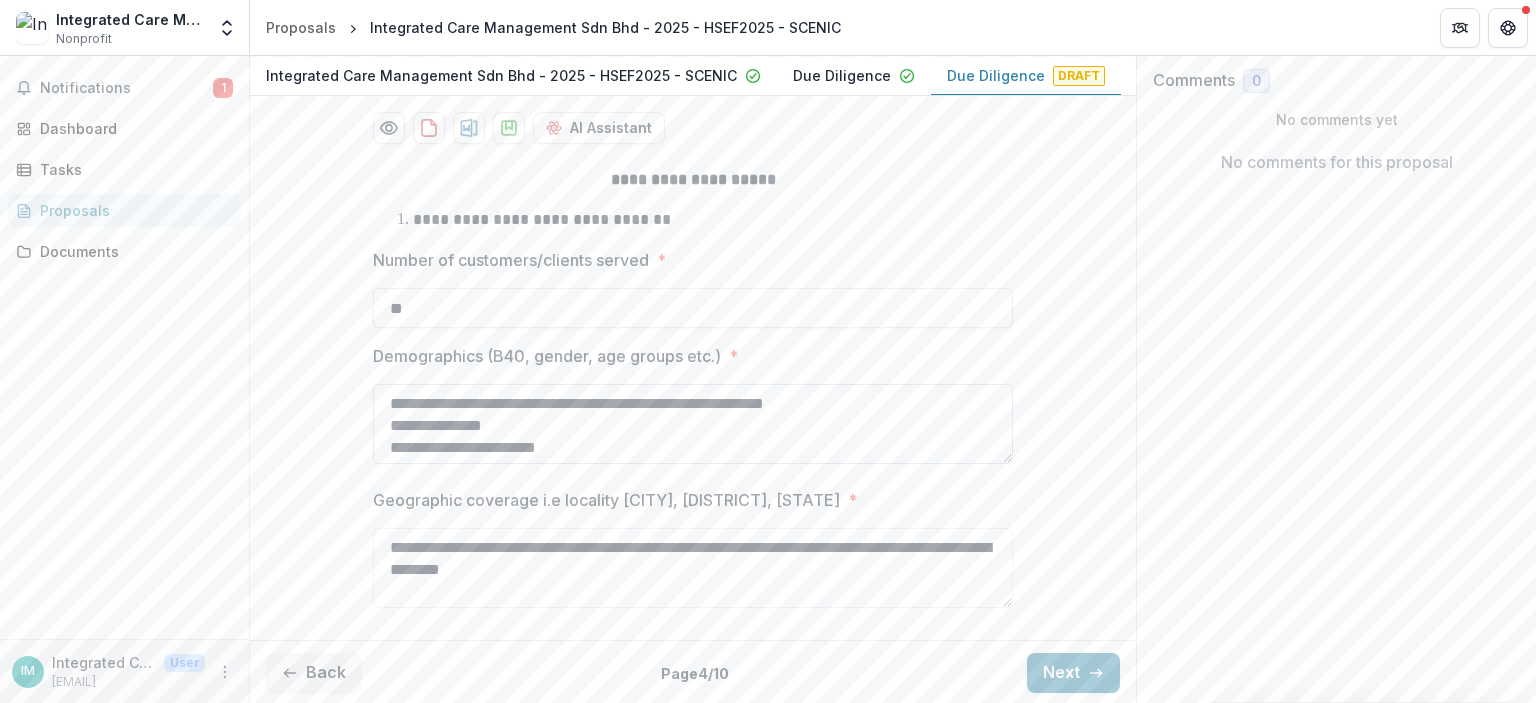 scroll, scrollTop: 4, scrollLeft: 0, axis: vertical 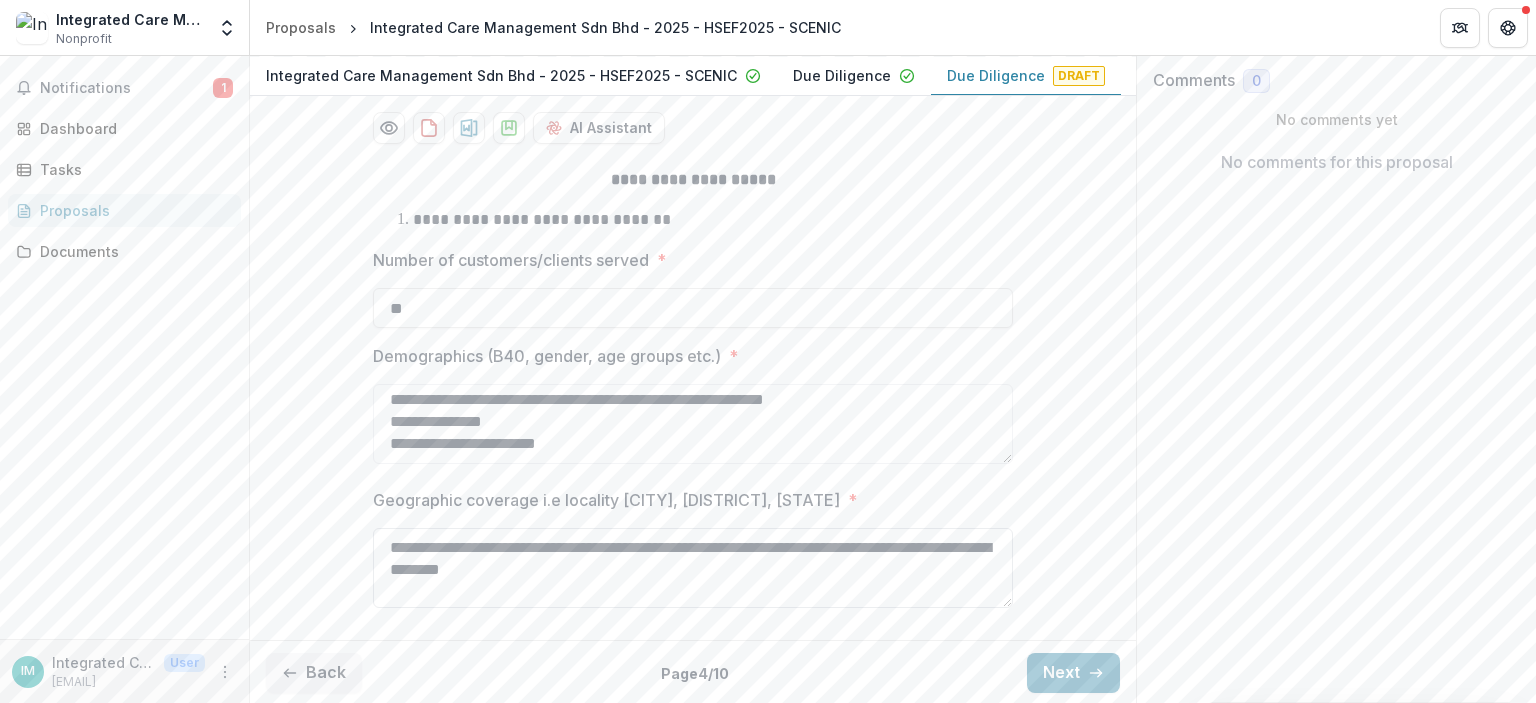 type on "**" 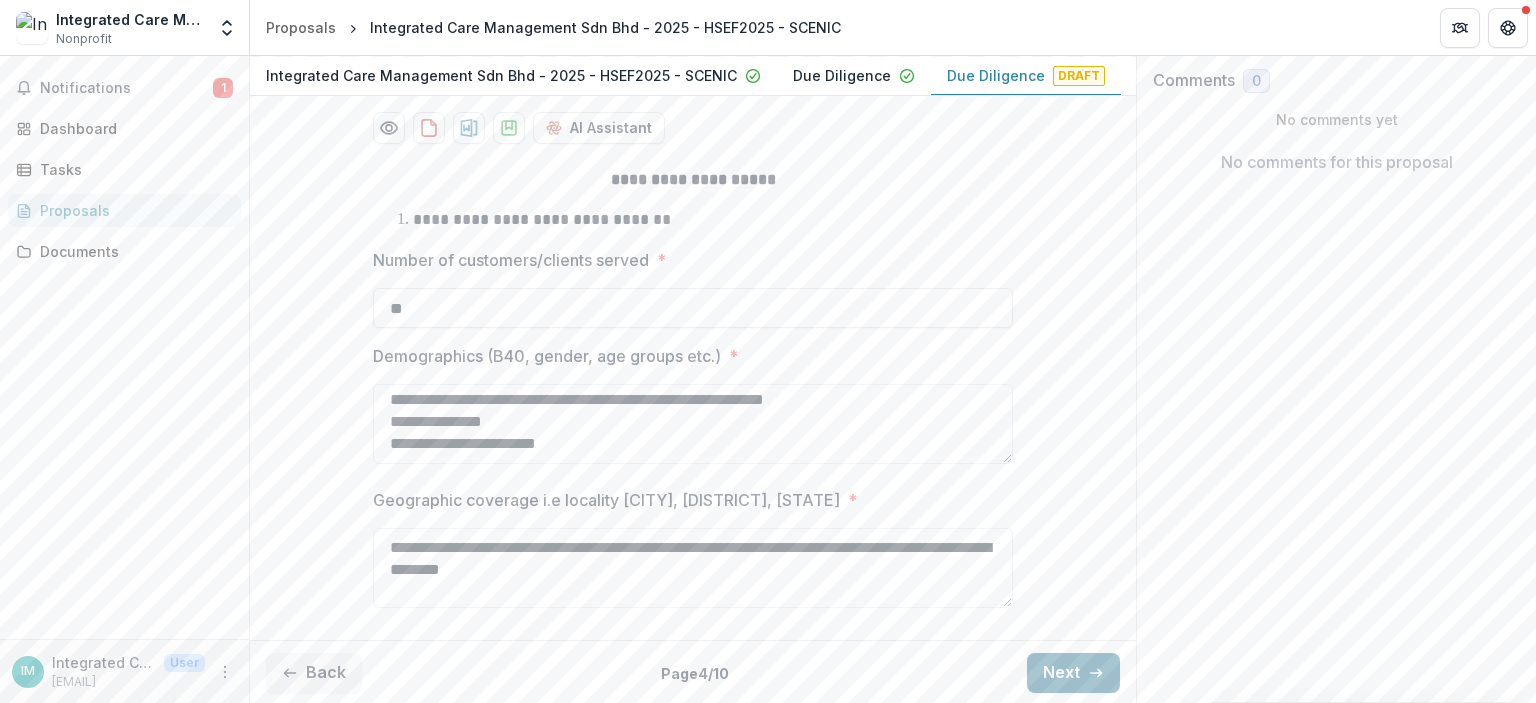 click on "Next" at bounding box center (1073, 673) 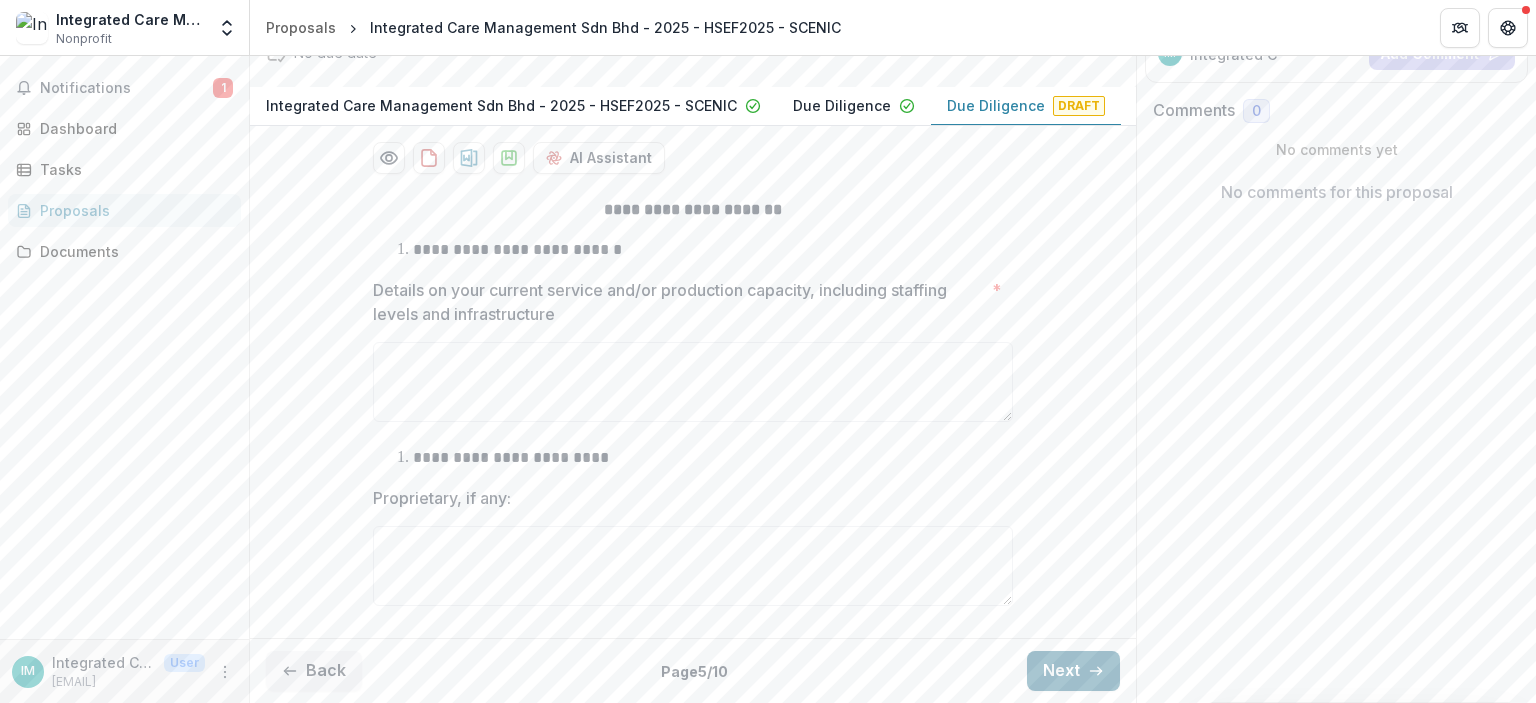 scroll, scrollTop: 307, scrollLeft: 0, axis: vertical 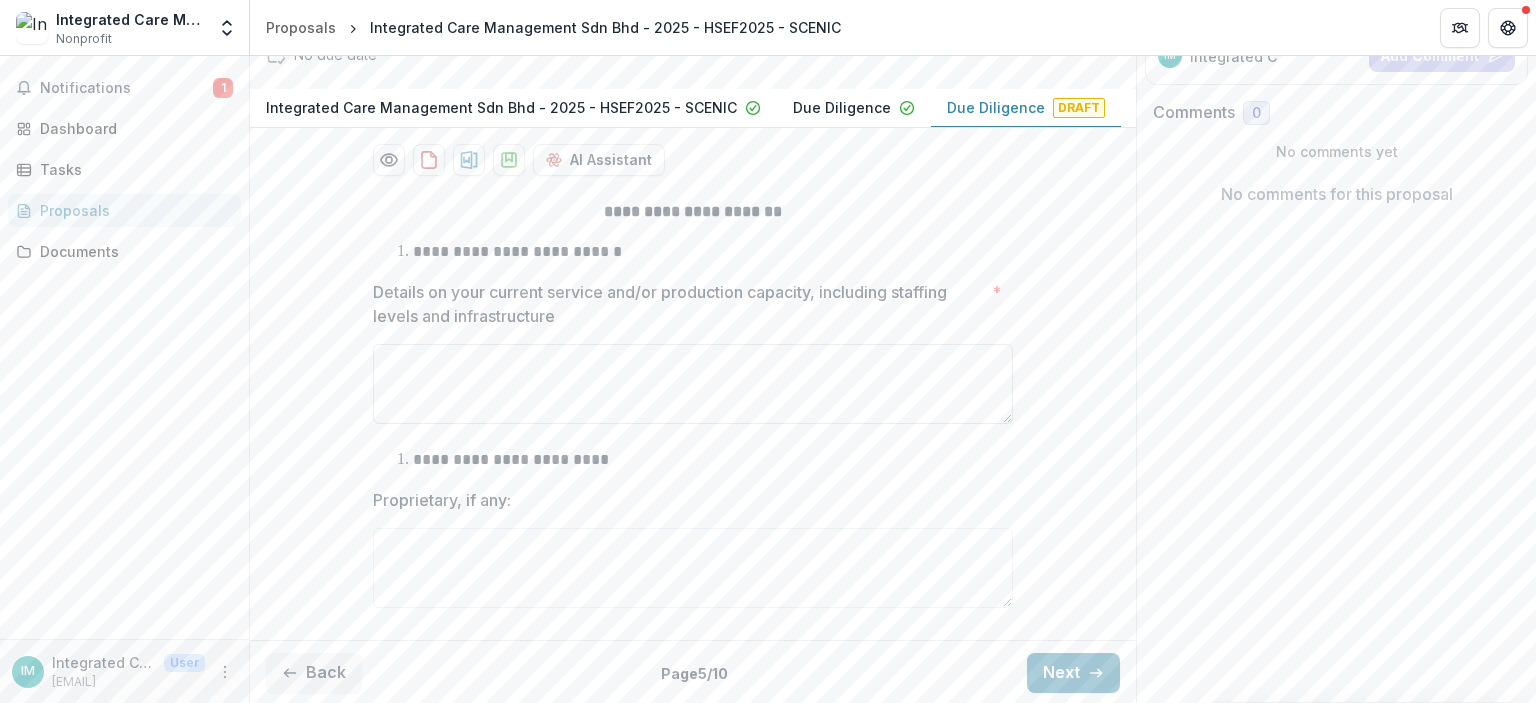 click on "Details on your current service and/or production capacity, including staffing levels and infrastructure  *" at bounding box center (693, 384) 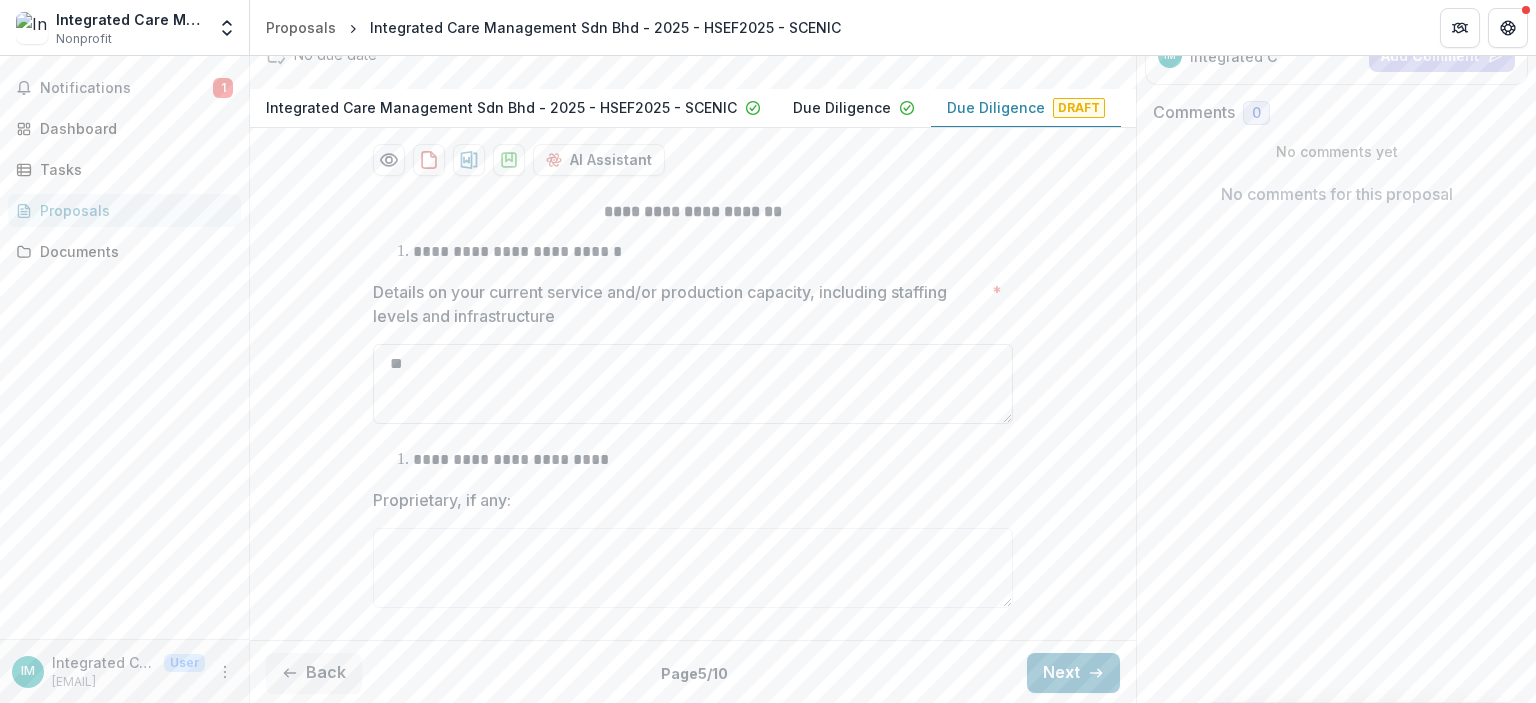 type on "*" 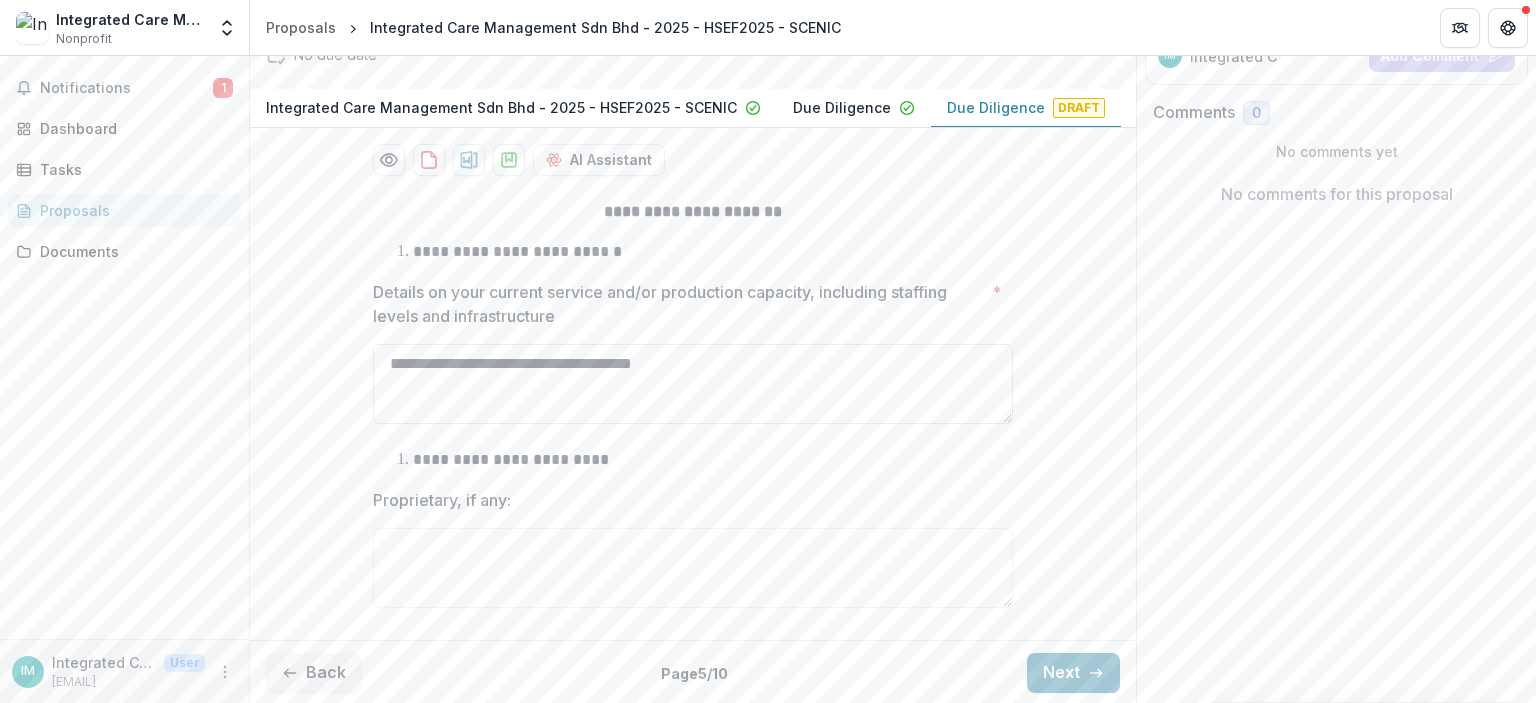 drag, startPoint x: 702, startPoint y: 363, endPoint x: 372, endPoint y: 353, distance: 330.1515 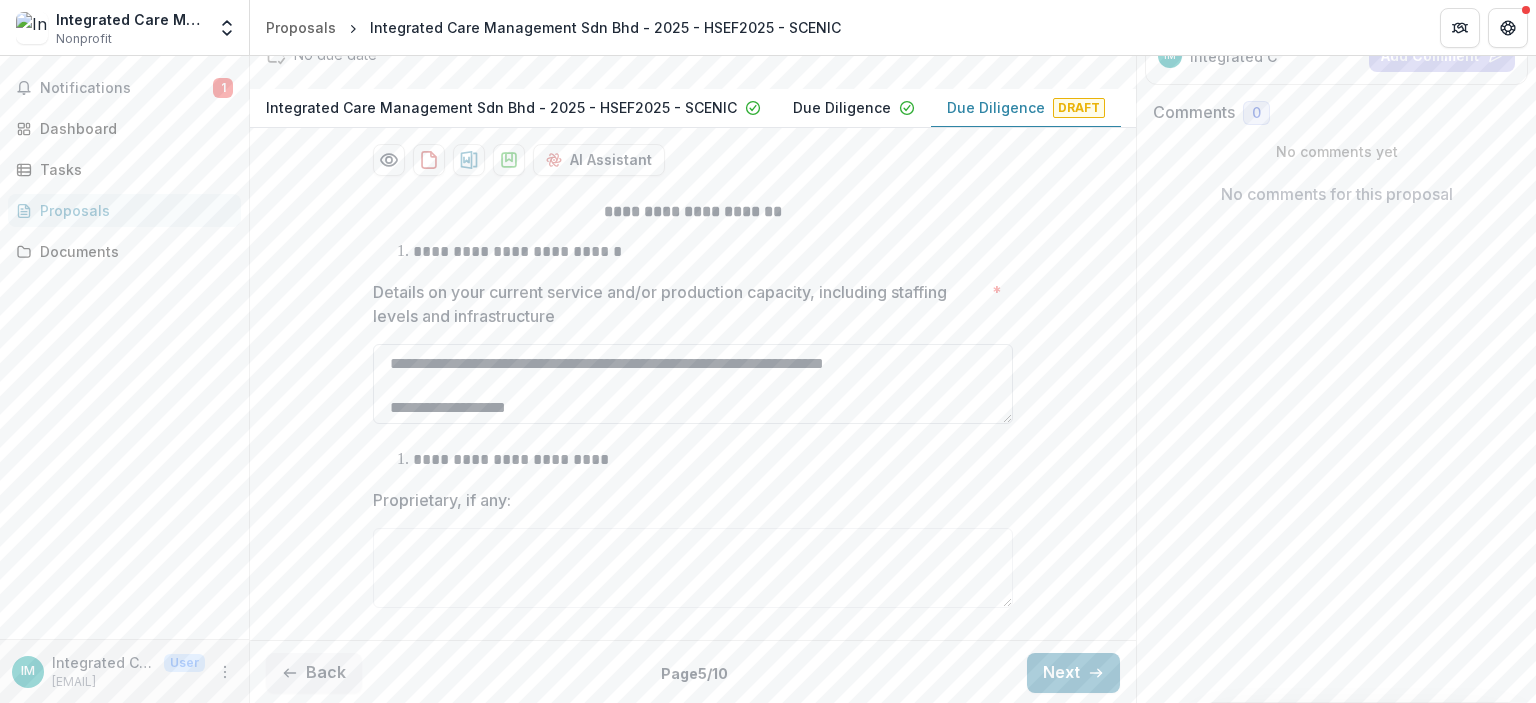 scroll, scrollTop: 0, scrollLeft: 0, axis: both 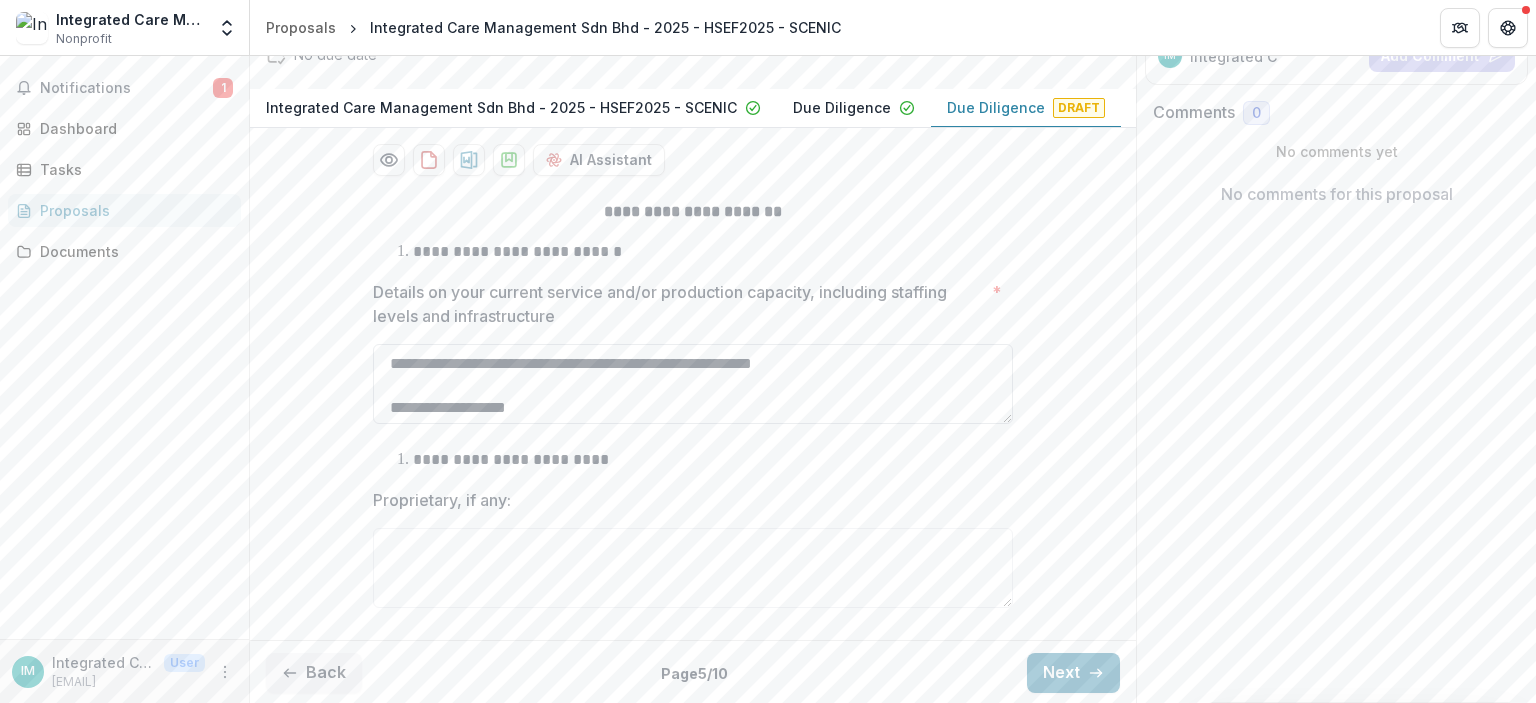 drag, startPoint x: 592, startPoint y: 365, endPoint x: 692, endPoint y: 359, distance: 100.17984 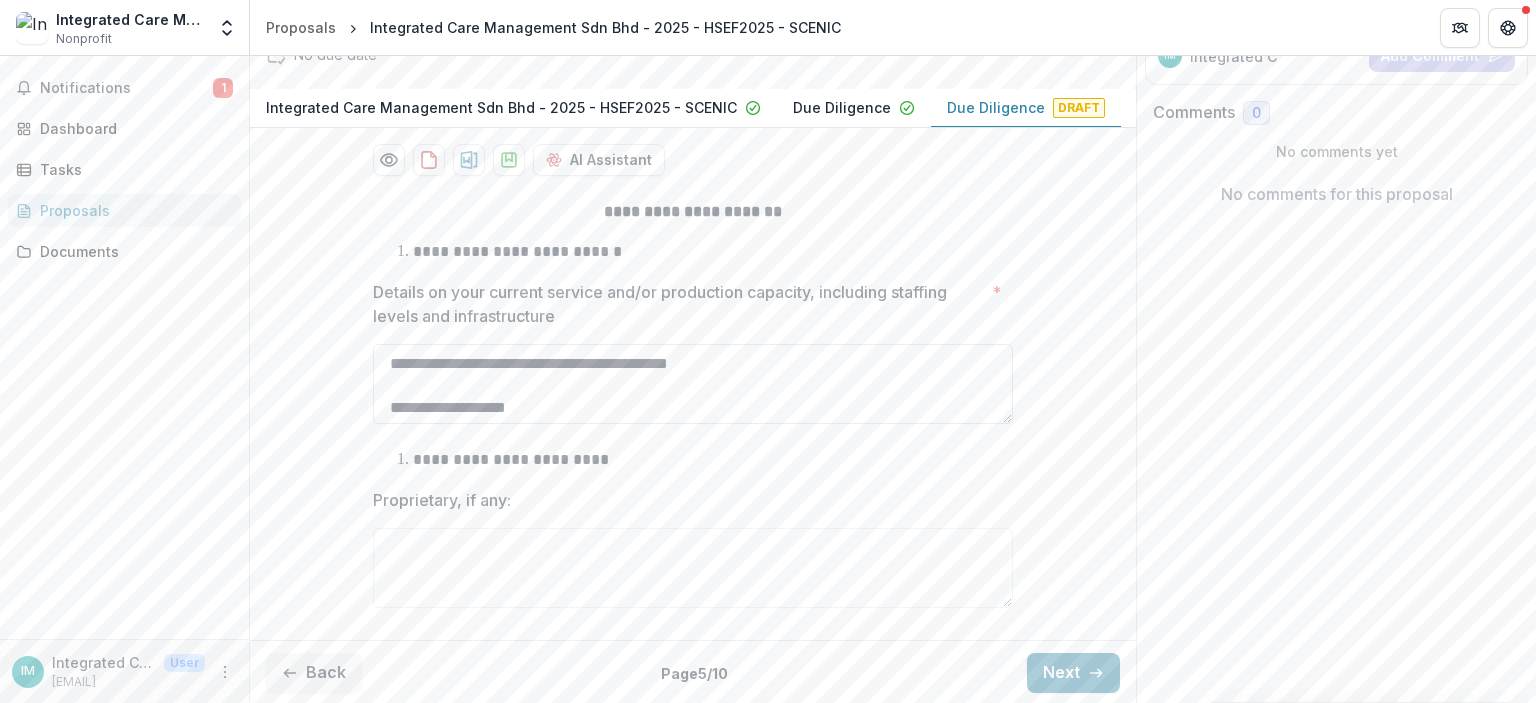 click on "**********" at bounding box center [693, 384] 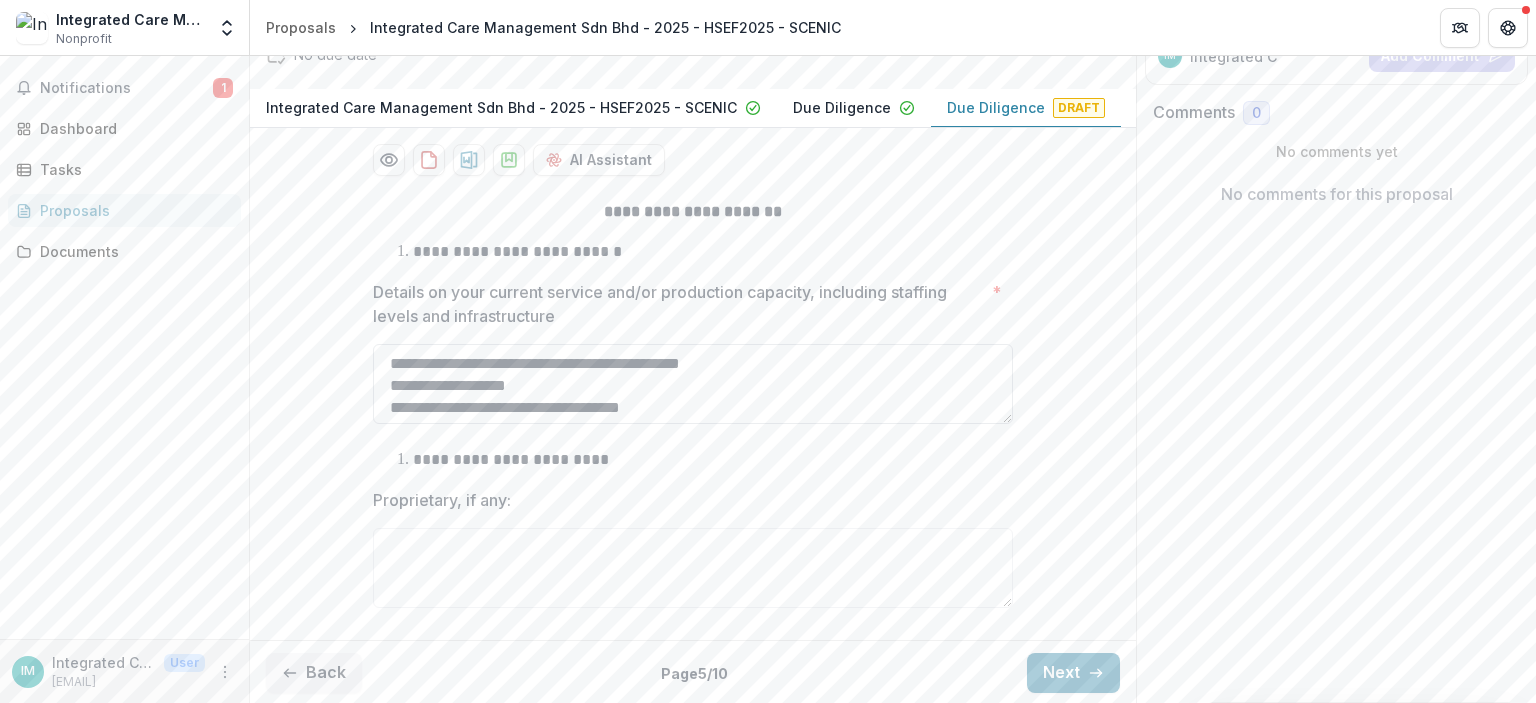 click on "**********" at bounding box center [693, 384] 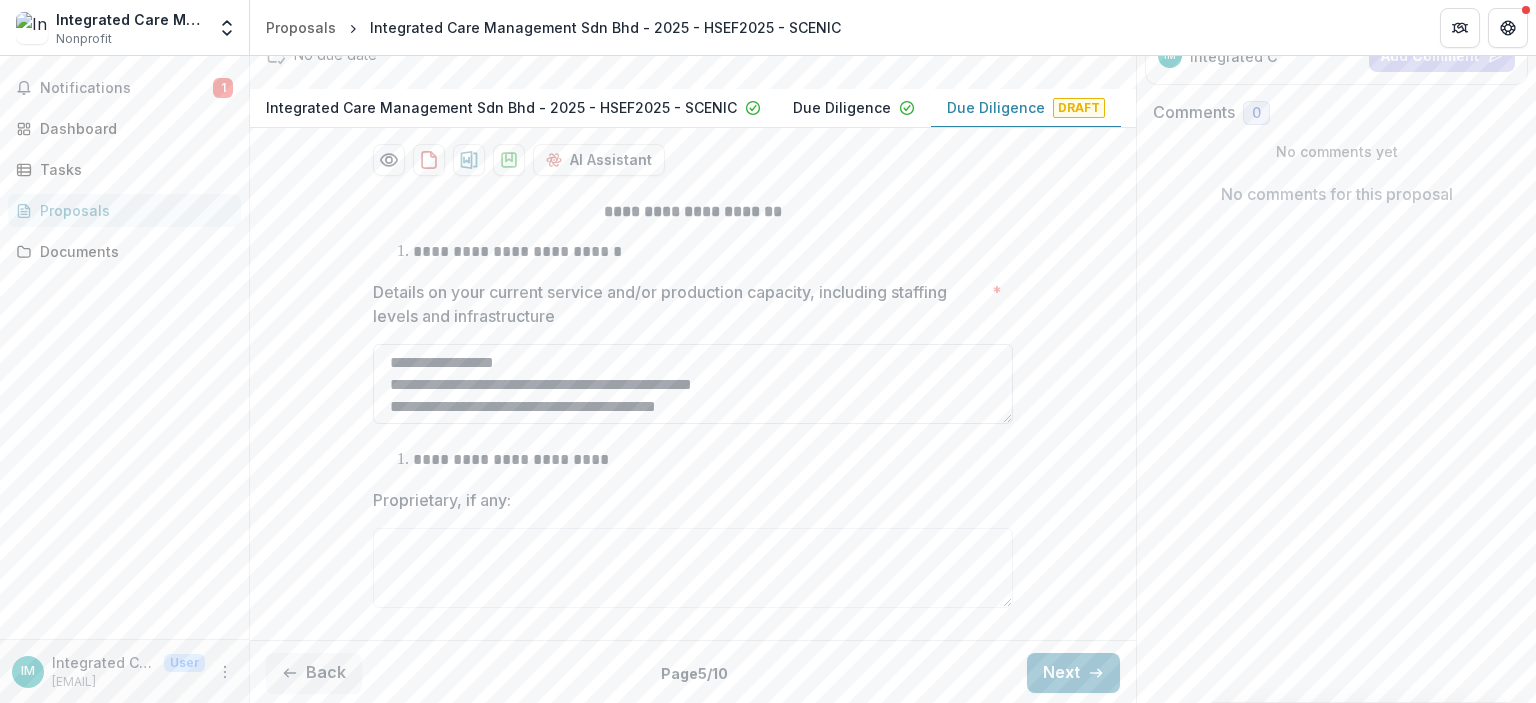 scroll, scrollTop: 100, scrollLeft: 0, axis: vertical 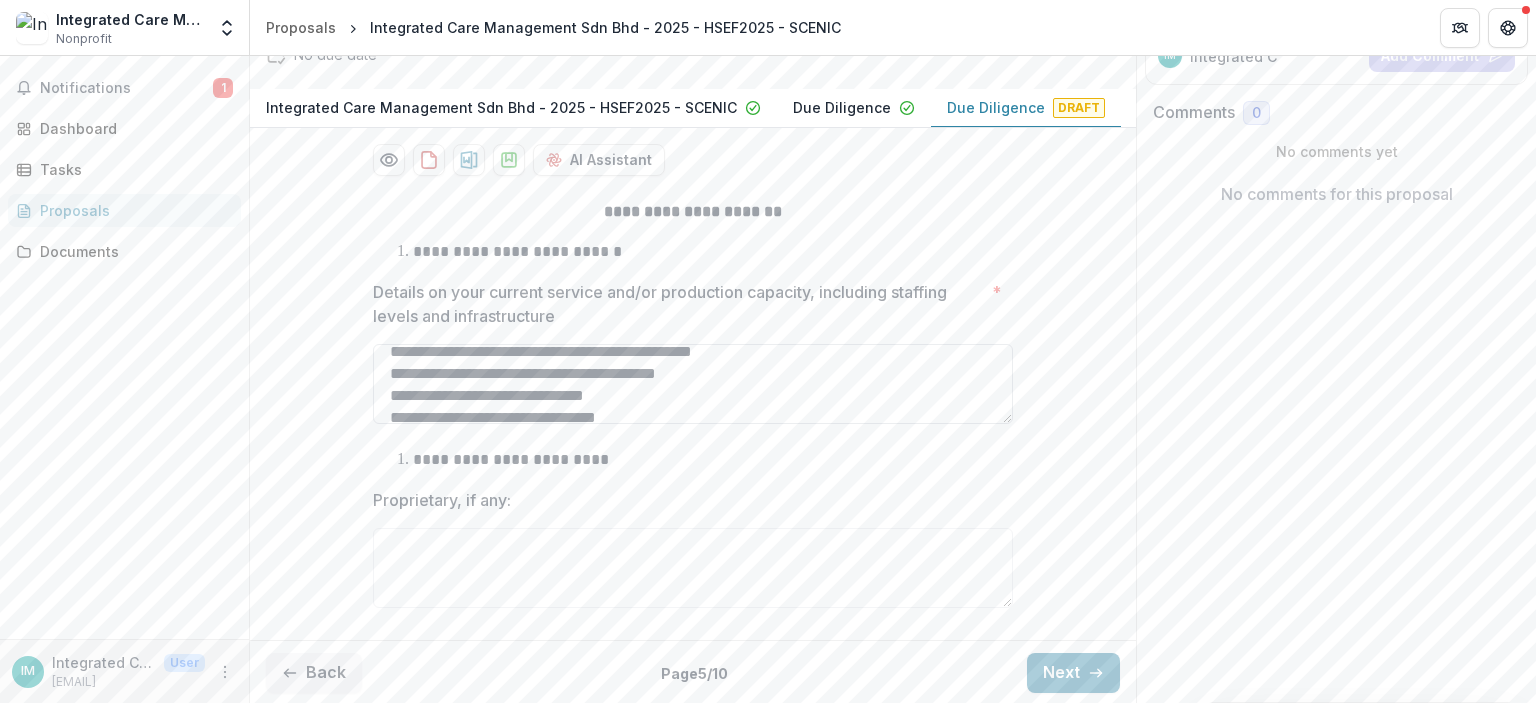 drag, startPoint x: 785, startPoint y: 374, endPoint x: 429, endPoint y: 372, distance: 356.0056 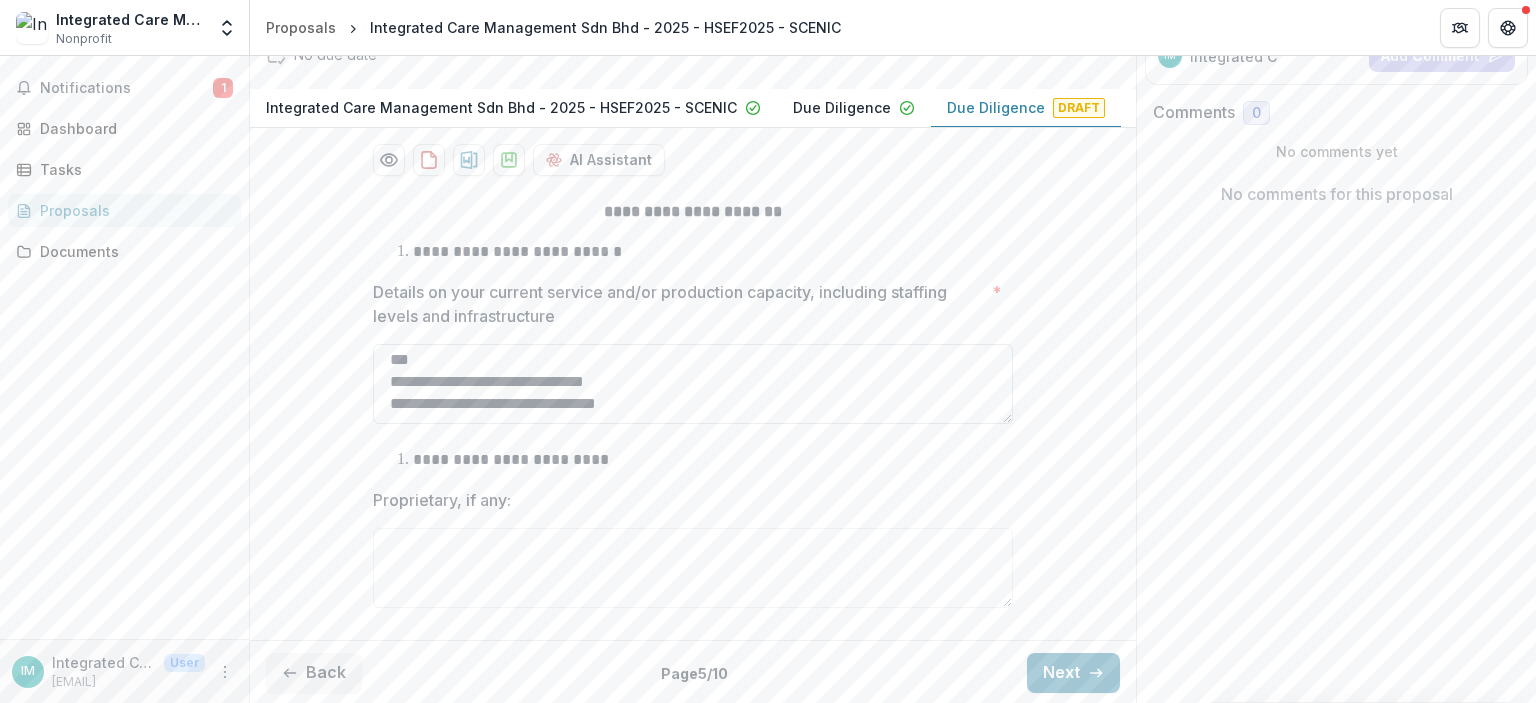 scroll, scrollTop: 80, scrollLeft: 0, axis: vertical 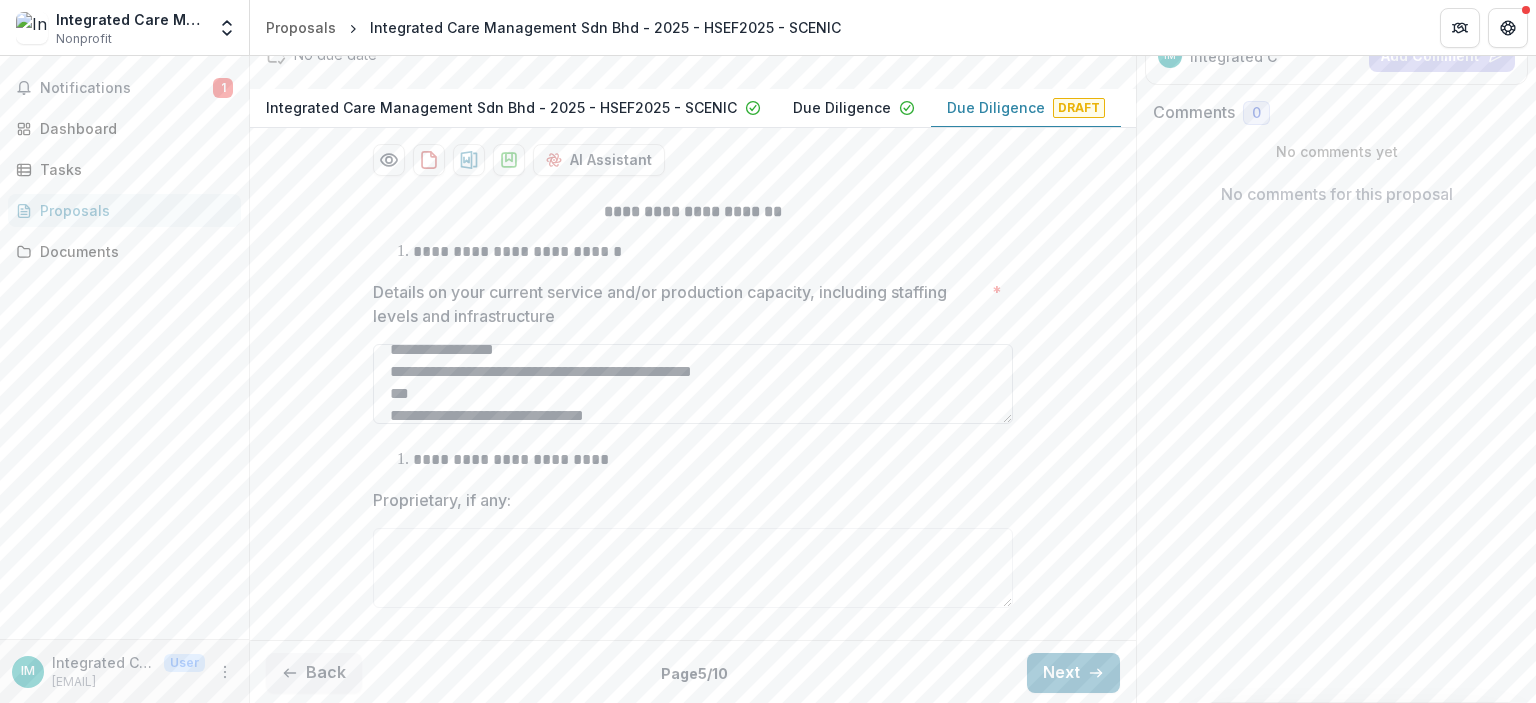 click on "**********" at bounding box center (693, 384) 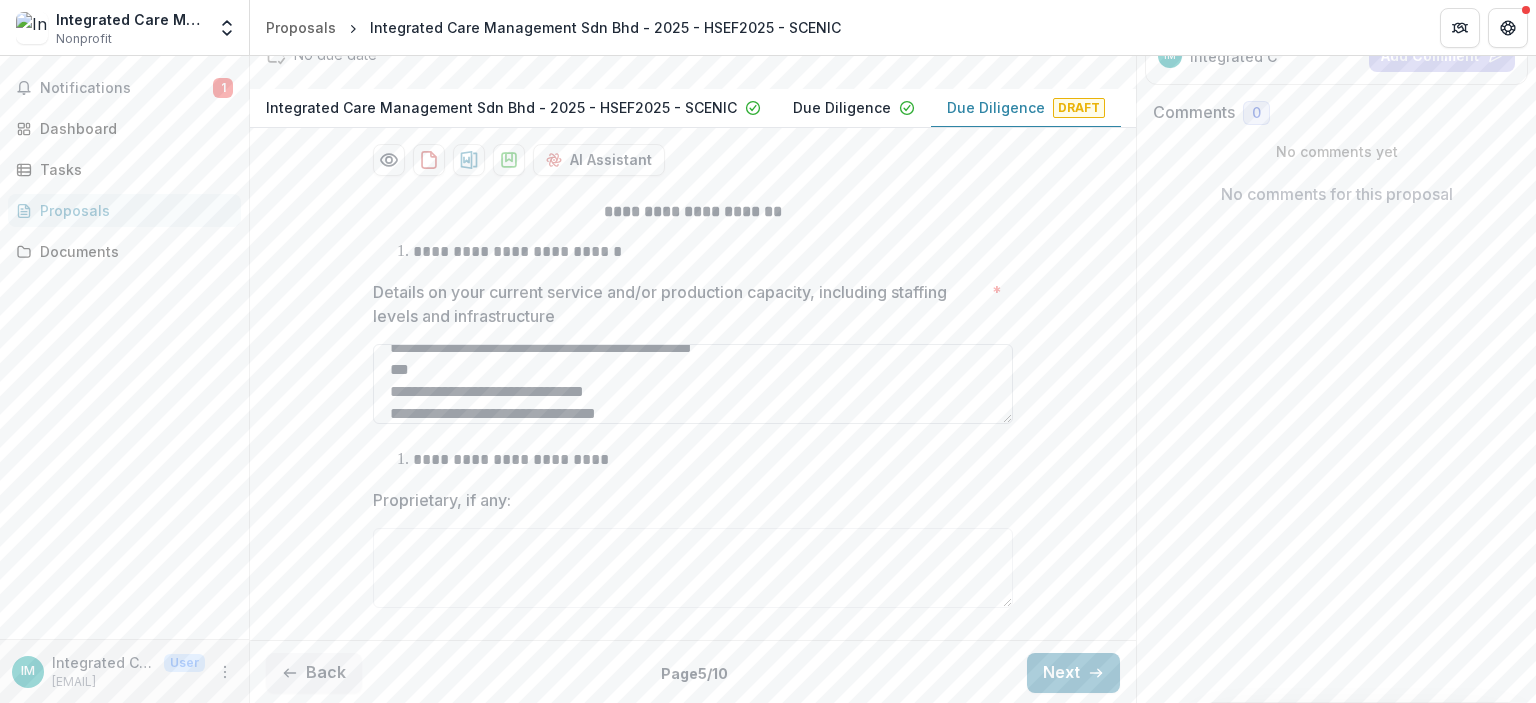 scroll, scrollTop: 124, scrollLeft: 0, axis: vertical 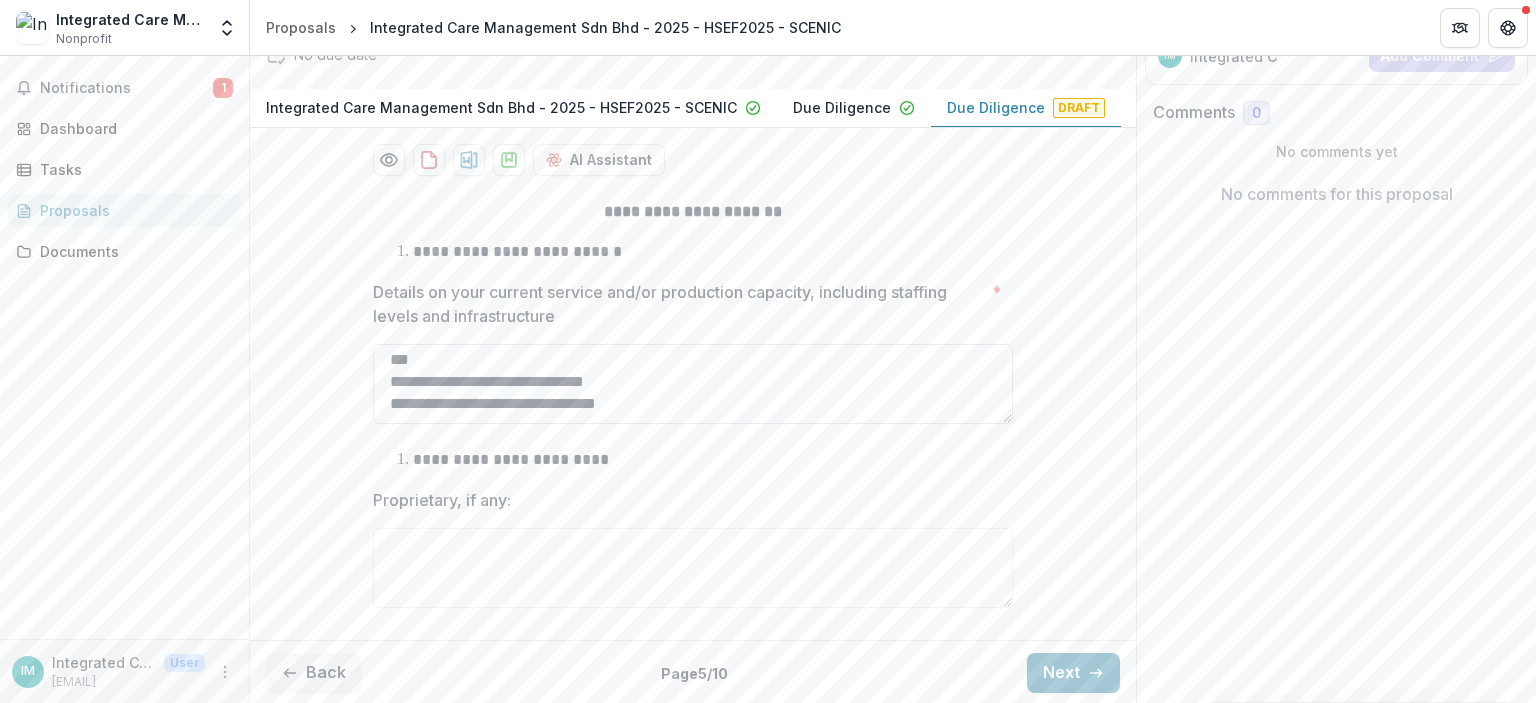 drag, startPoint x: 672, startPoint y: 414, endPoint x: 387, endPoint y: 362, distance: 289.70502 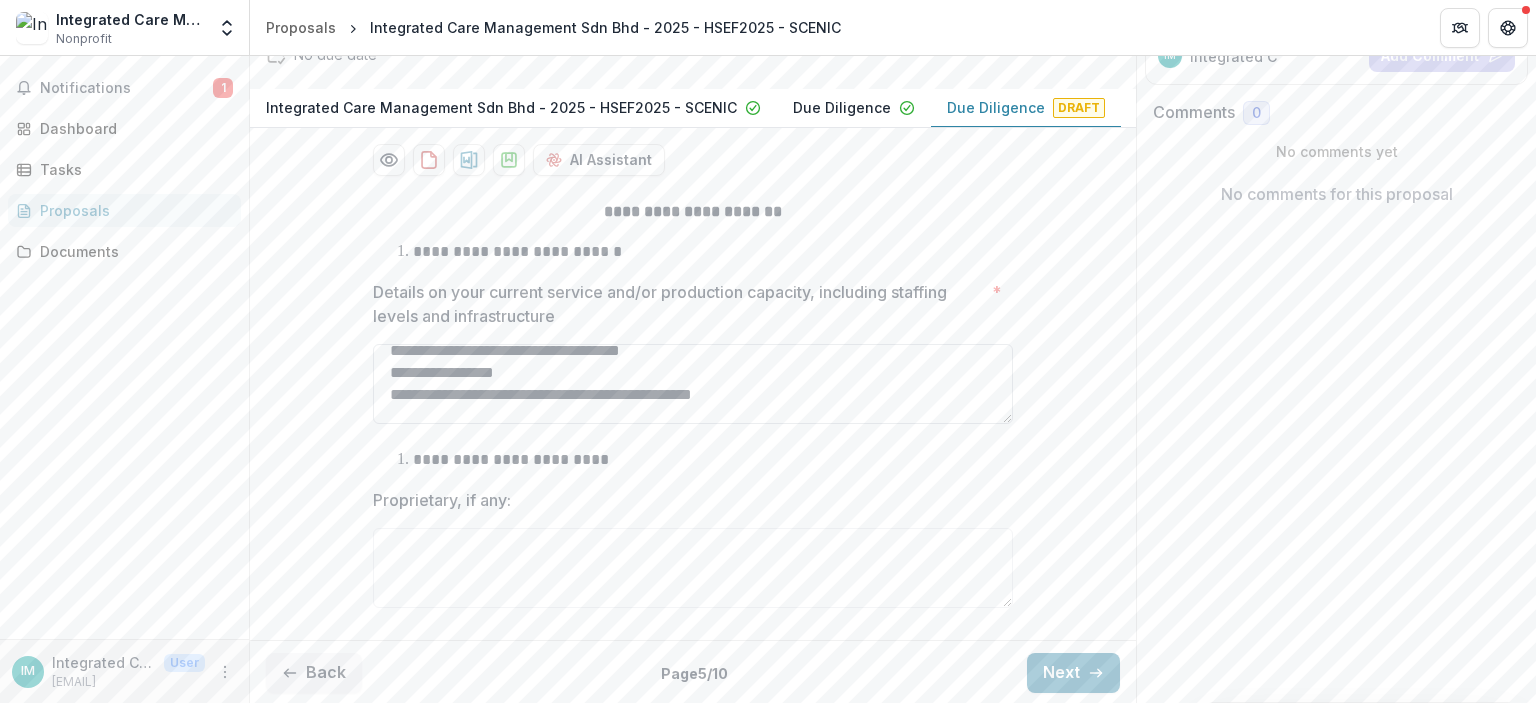 scroll, scrollTop: 82, scrollLeft: 0, axis: vertical 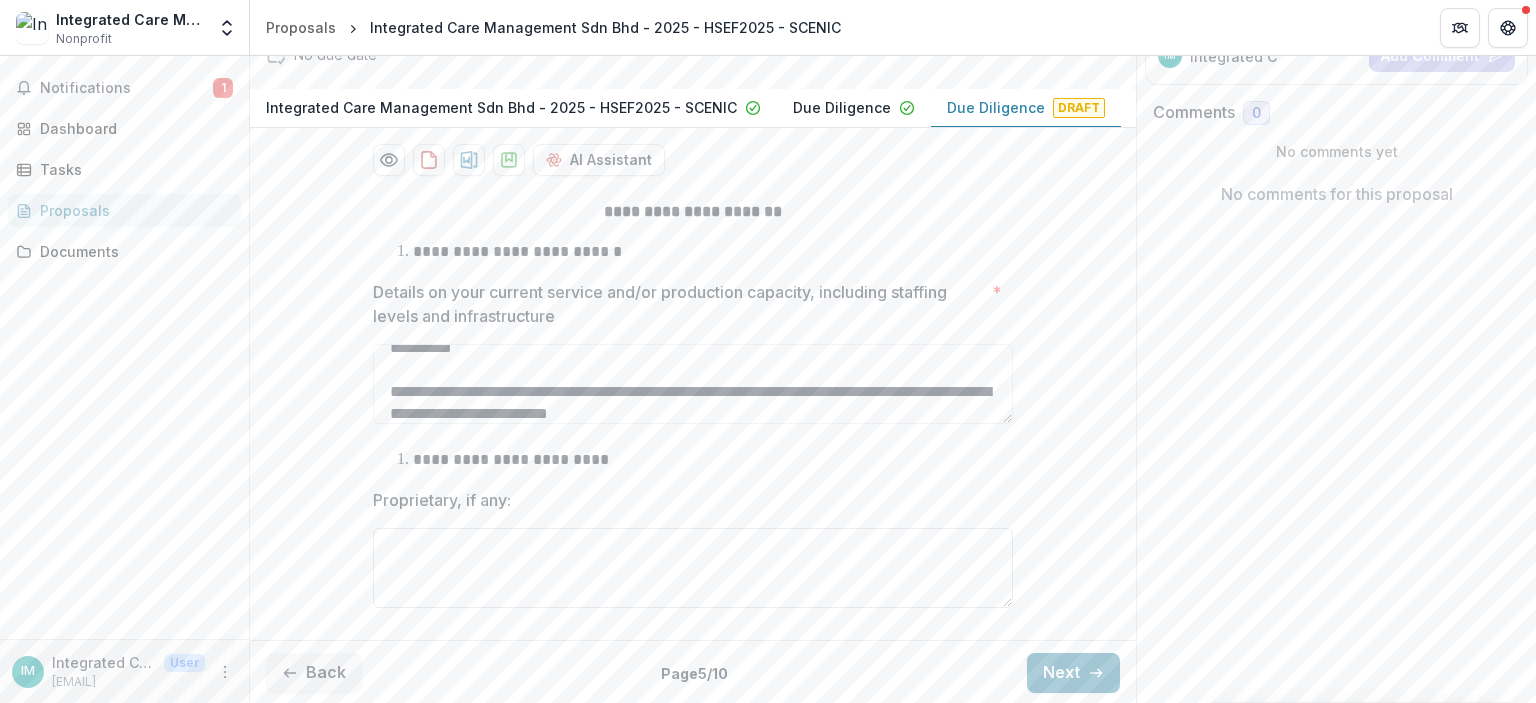 type on "**********" 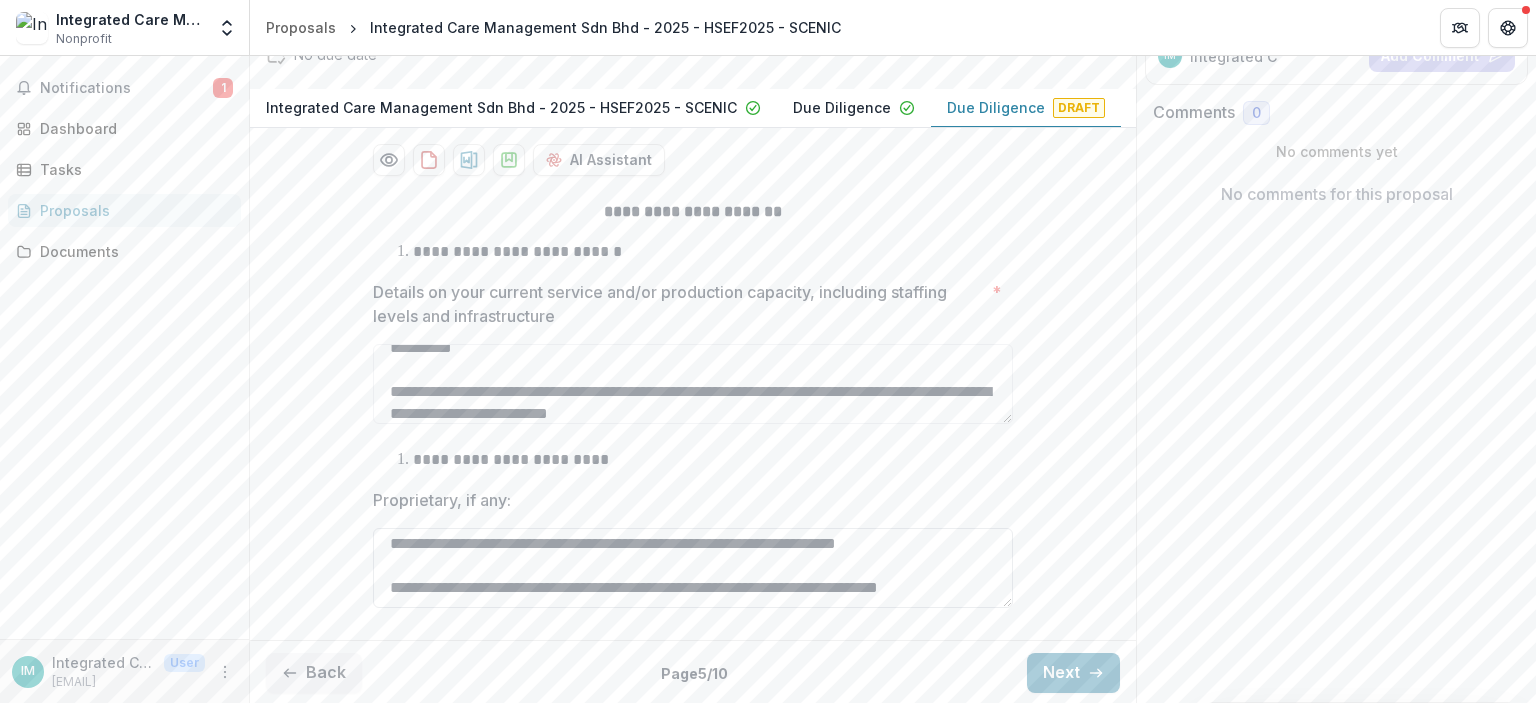 scroll, scrollTop: 82, scrollLeft: 0, axis: vertical 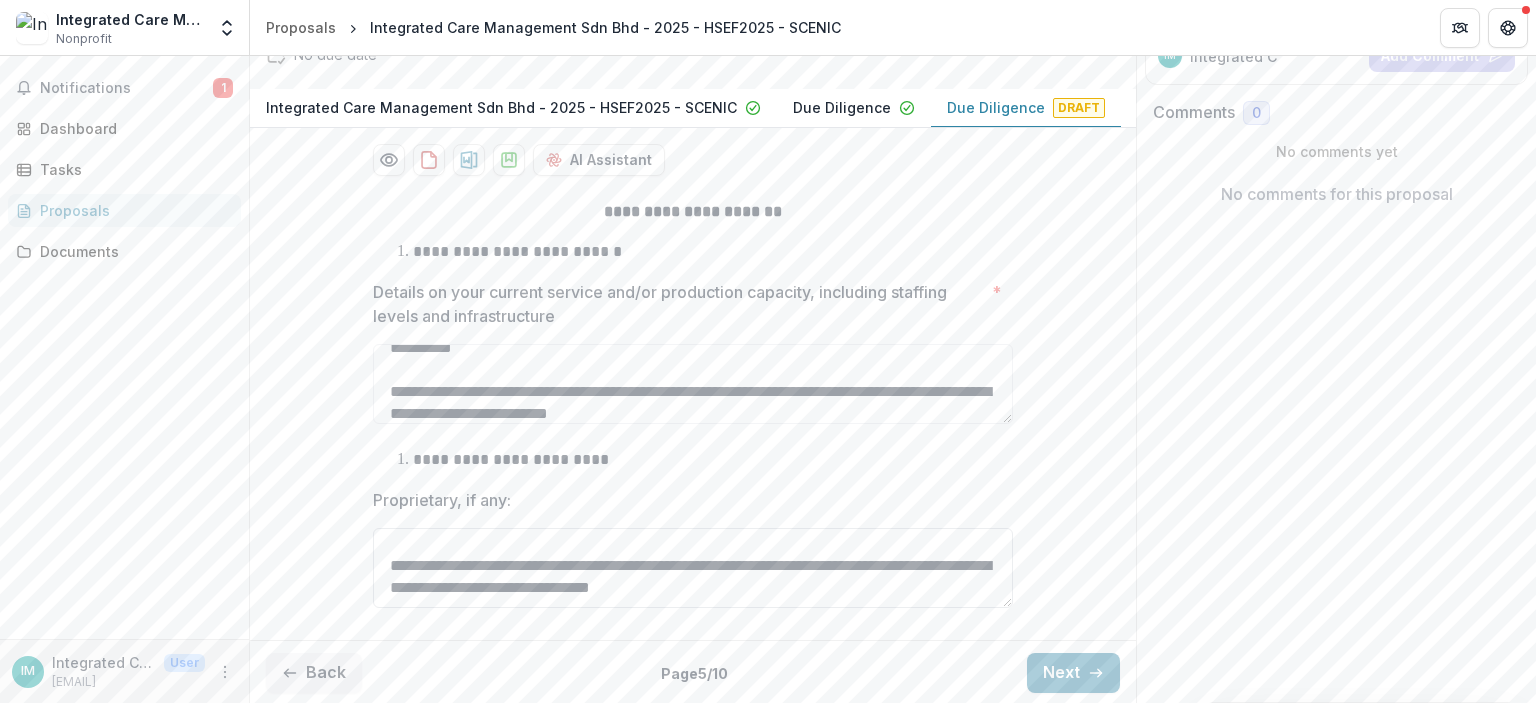type on "**********" 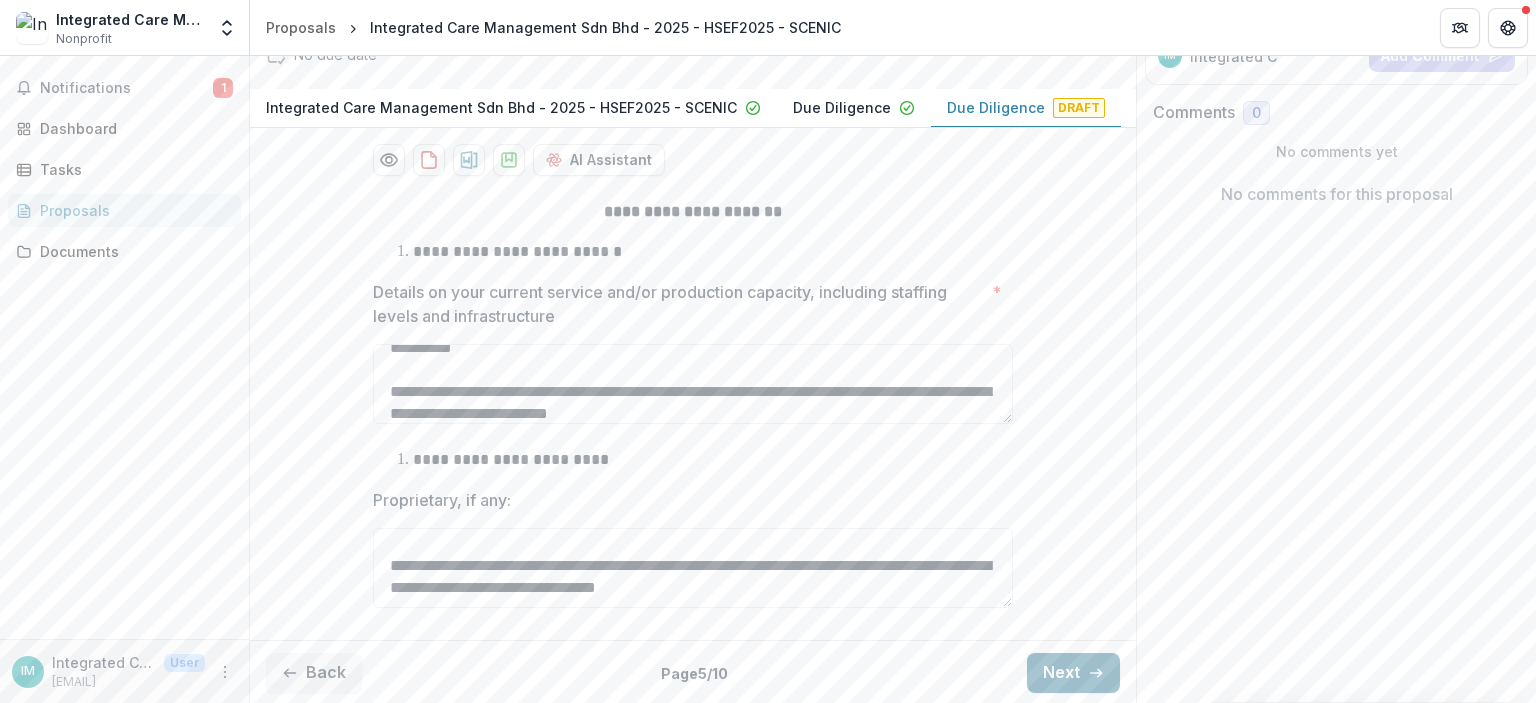 click on "Next" at bounding box center (1073, 673) 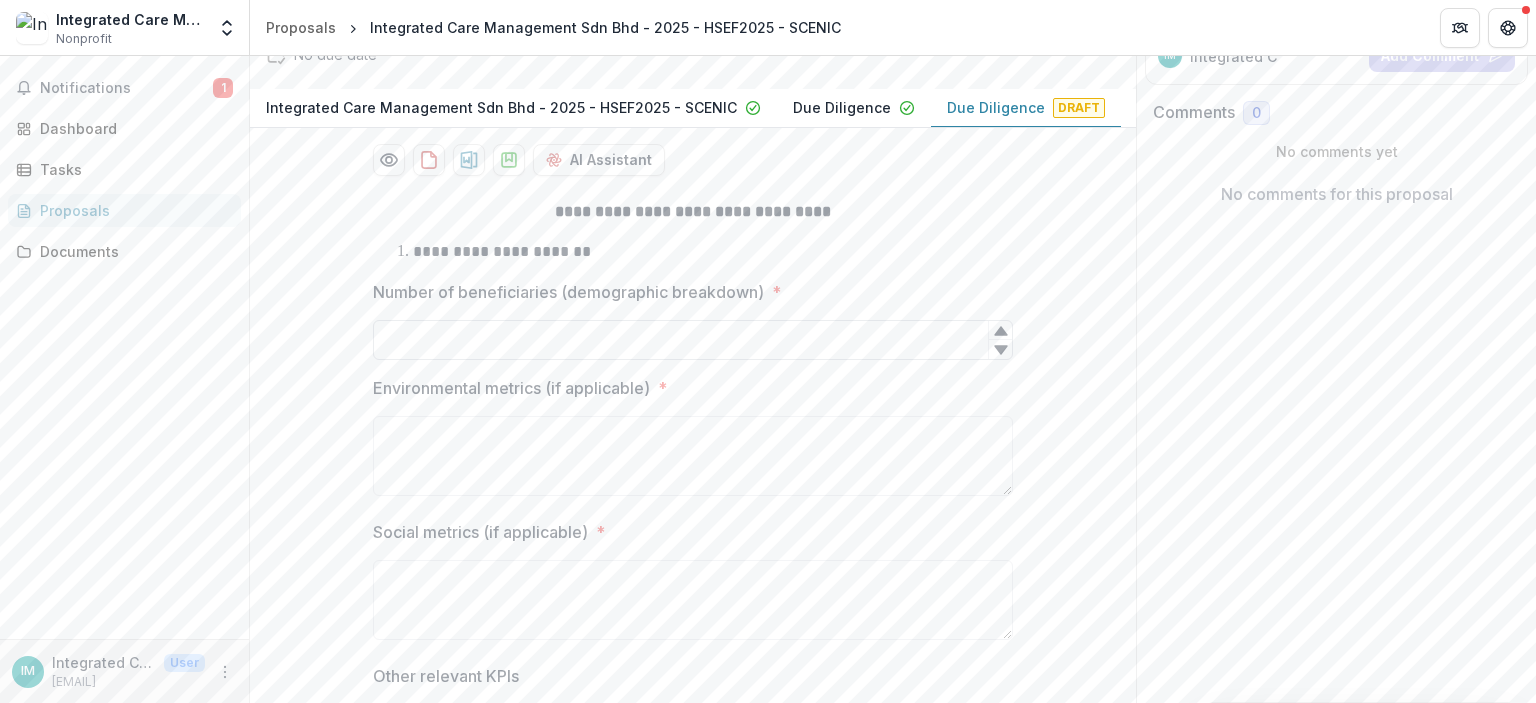 click on "Number of beneficiaries (demographic breakdown) *" at bounding box center [693, 340] 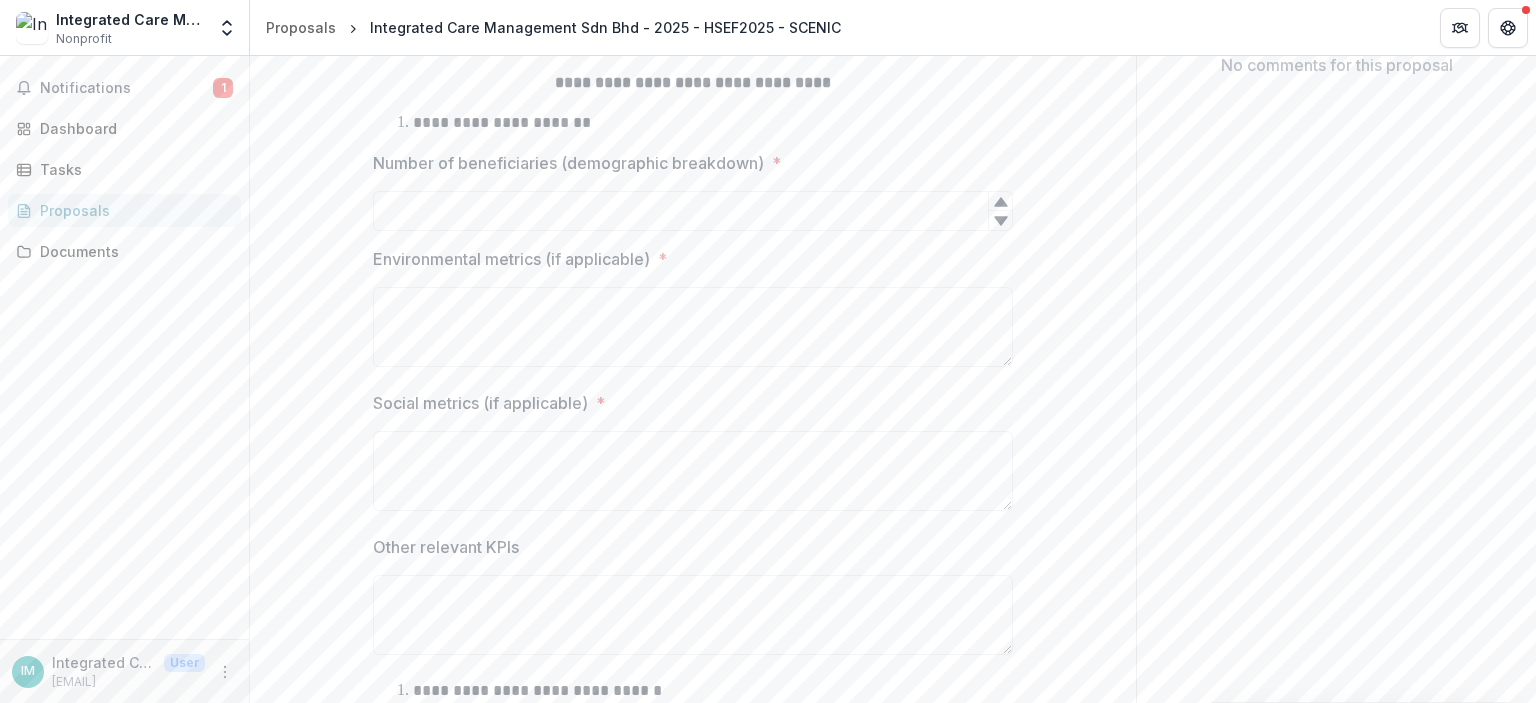 scroll, scrollTop: 407, scrollLeft: 0, axis: vertical 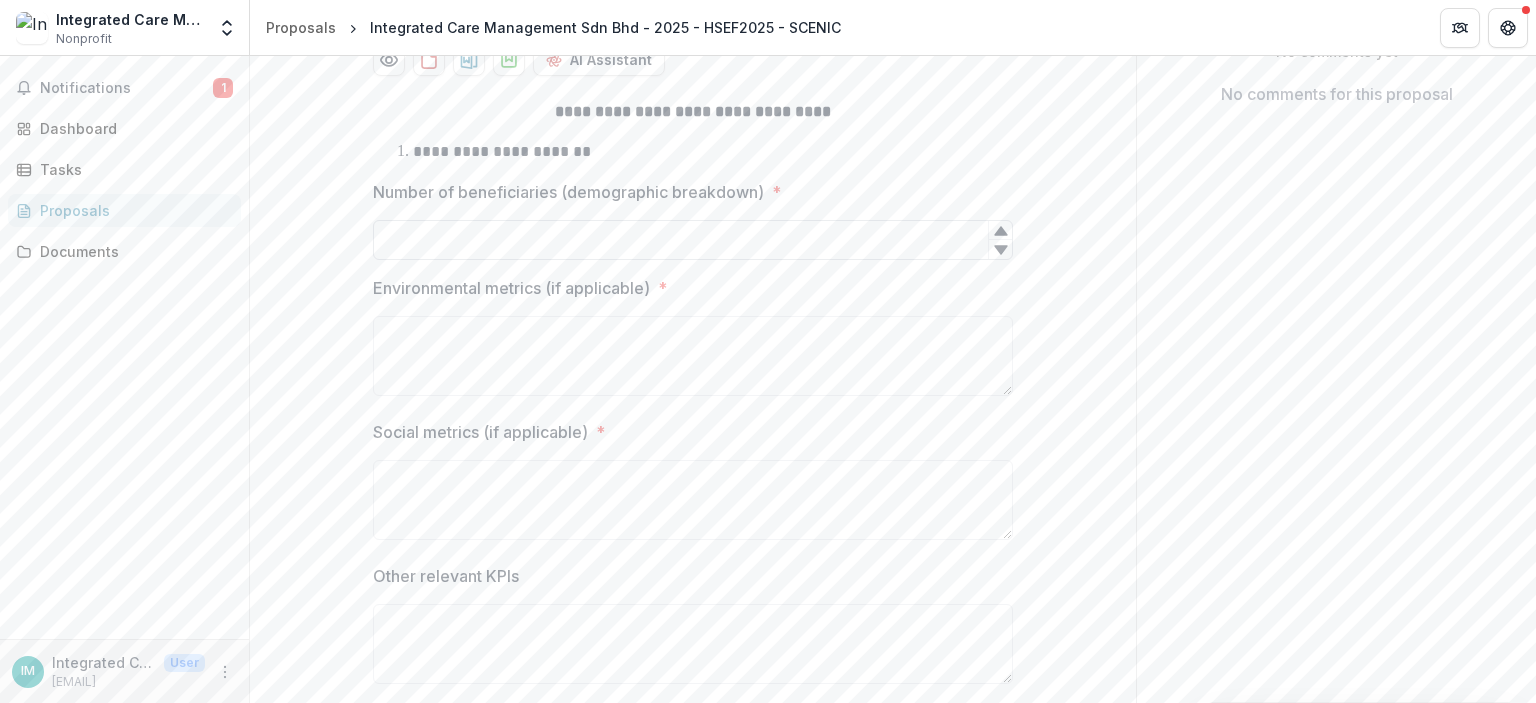 click on "Number of beneficiaries (demographic breakdown) *" at bounding box center (693, 240) 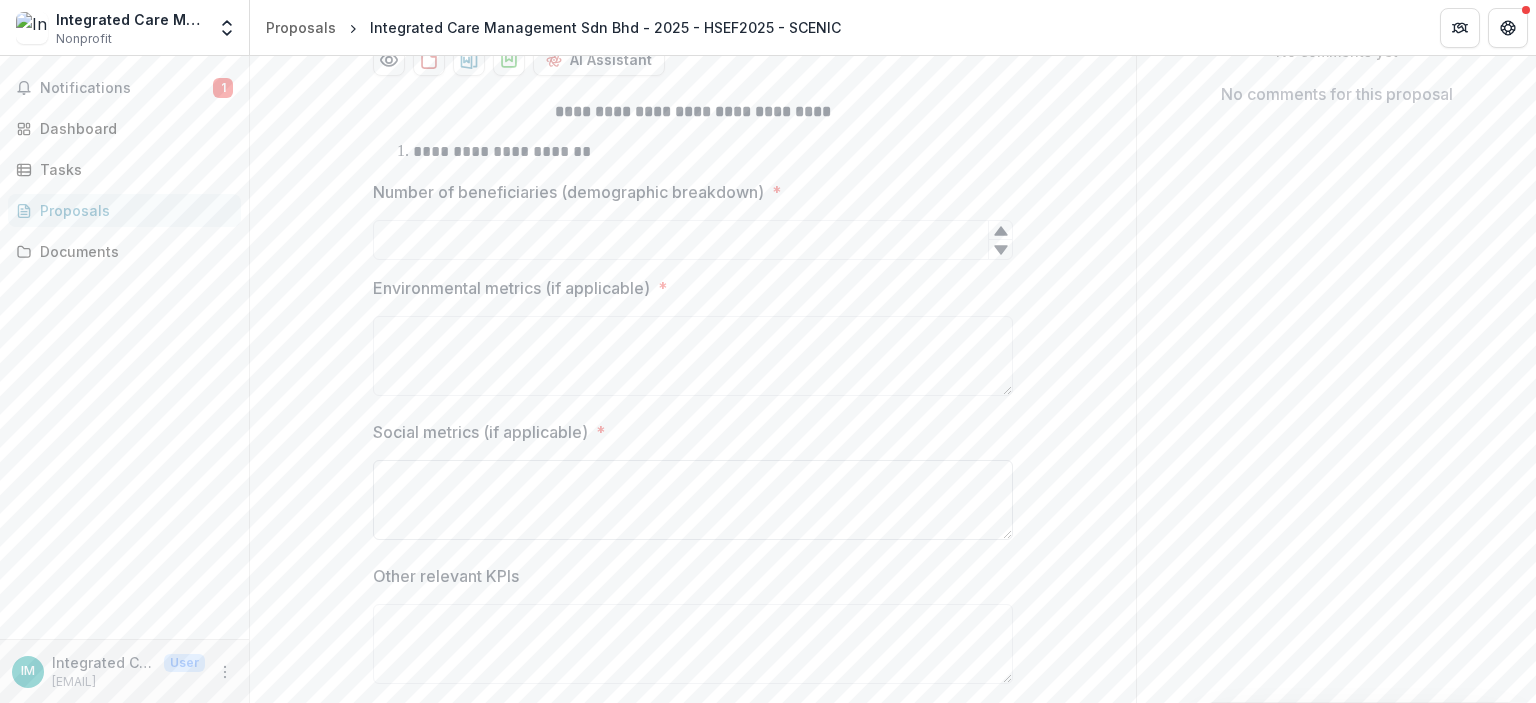 click on "Social metrics (if applicable) *" at bounding box center (693, 500) 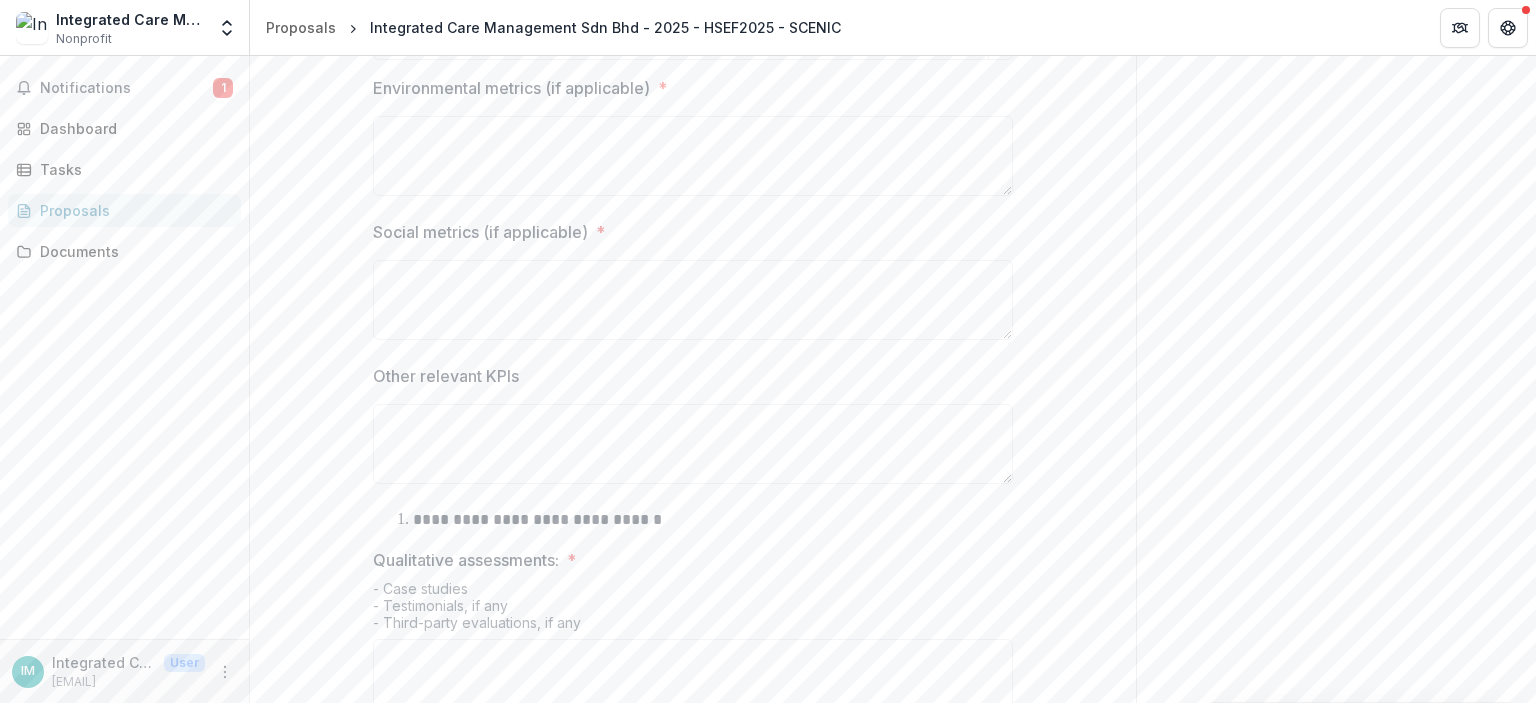 scroll, scrollTop: 507, scrollLeft: 0, axis: vertical 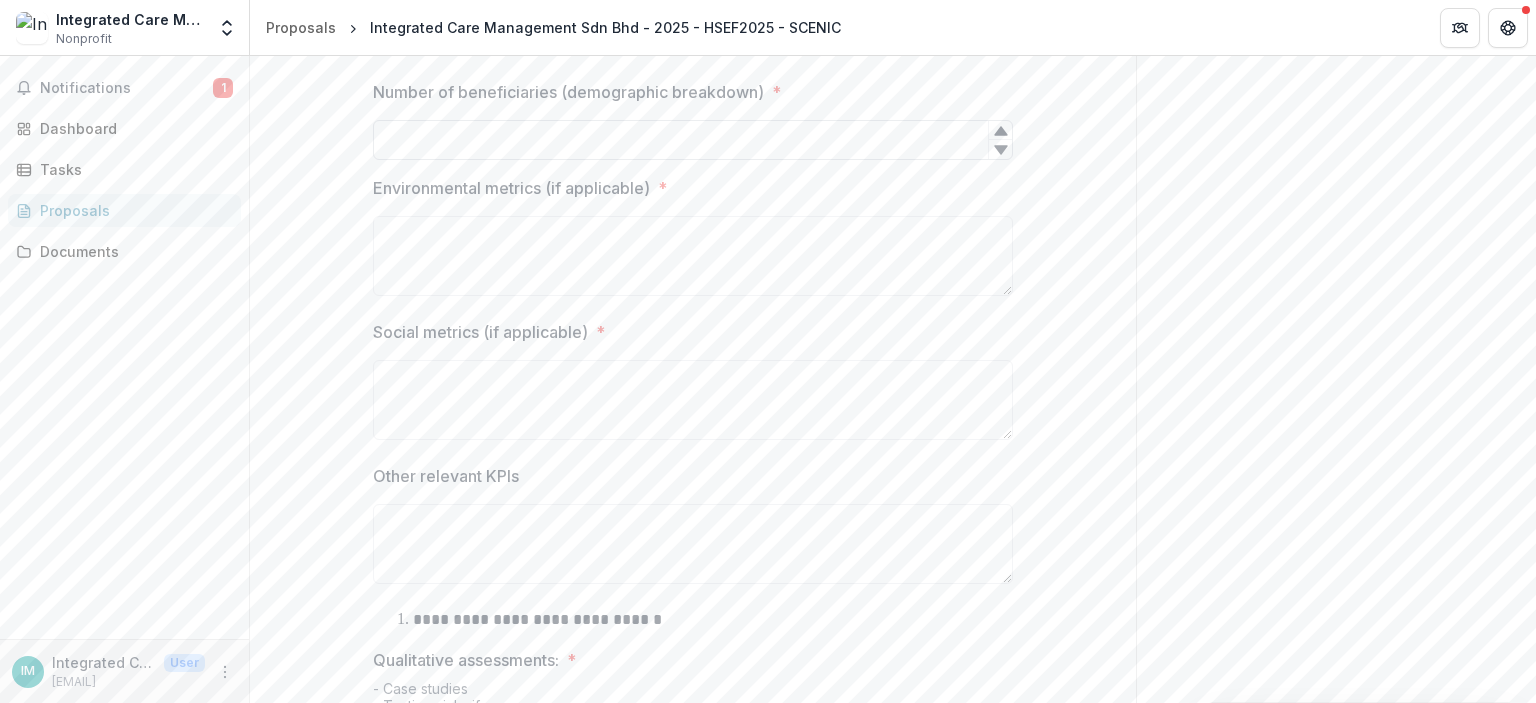 click on "Number of beneficiaries (demographic breakdown) *" at bounding box center [693, 140] 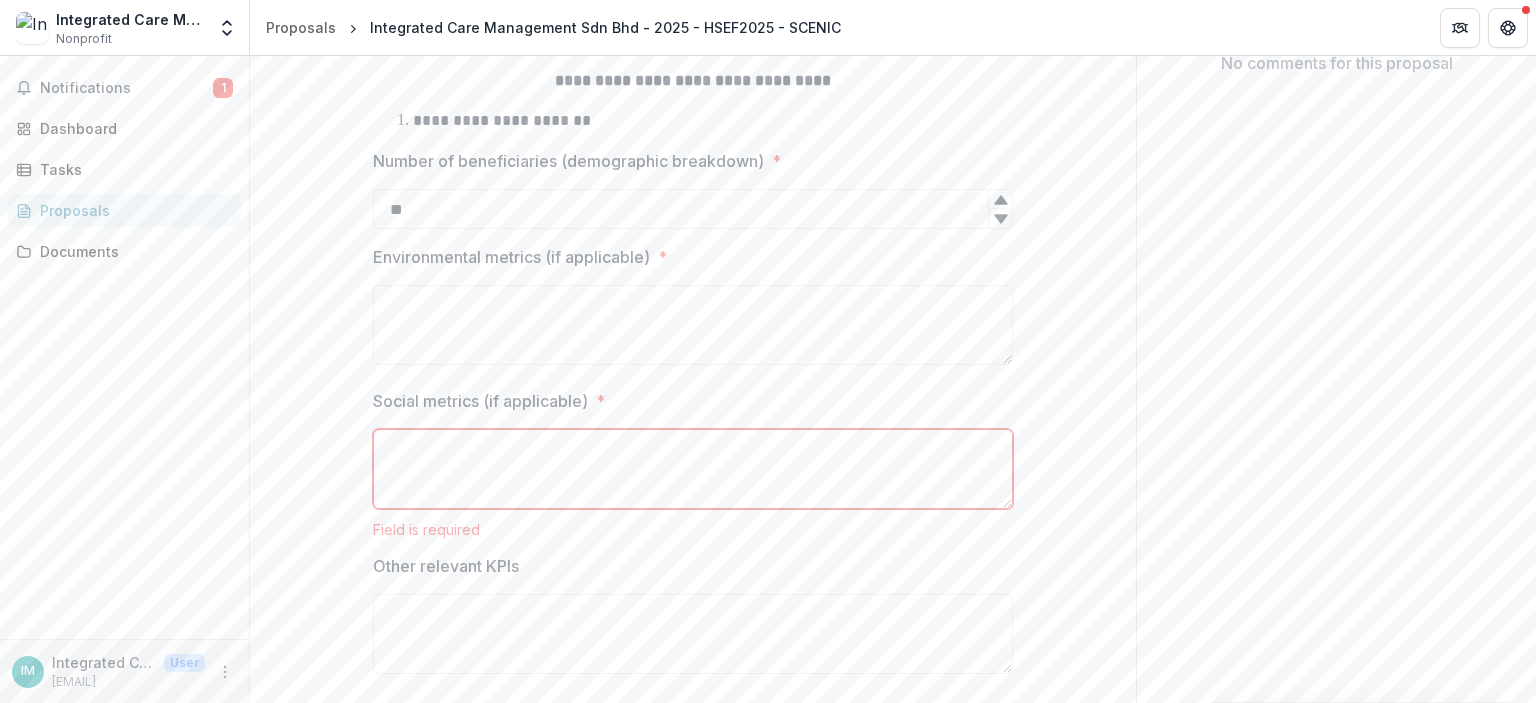 scroll, scrollTop: 407, scrollLeft: 0, axis: vertical 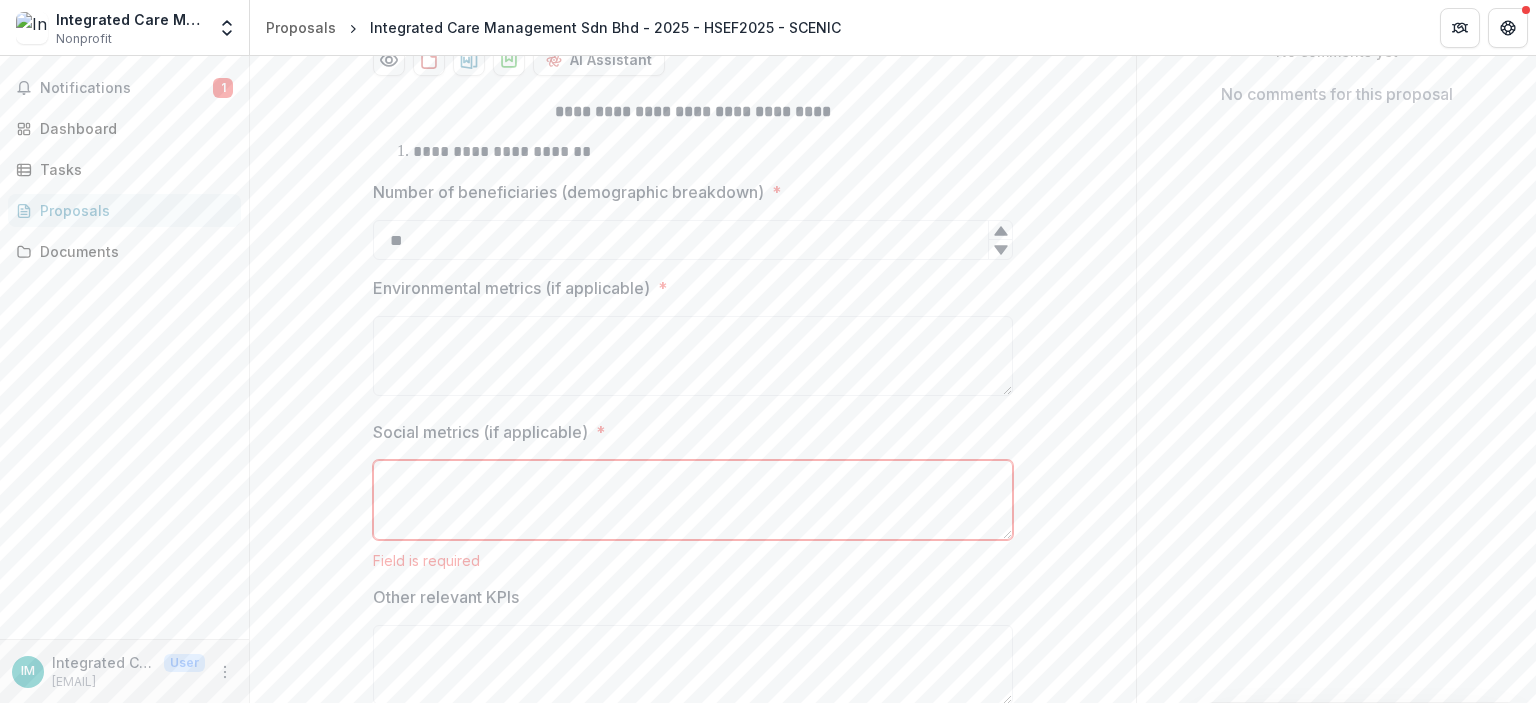 click 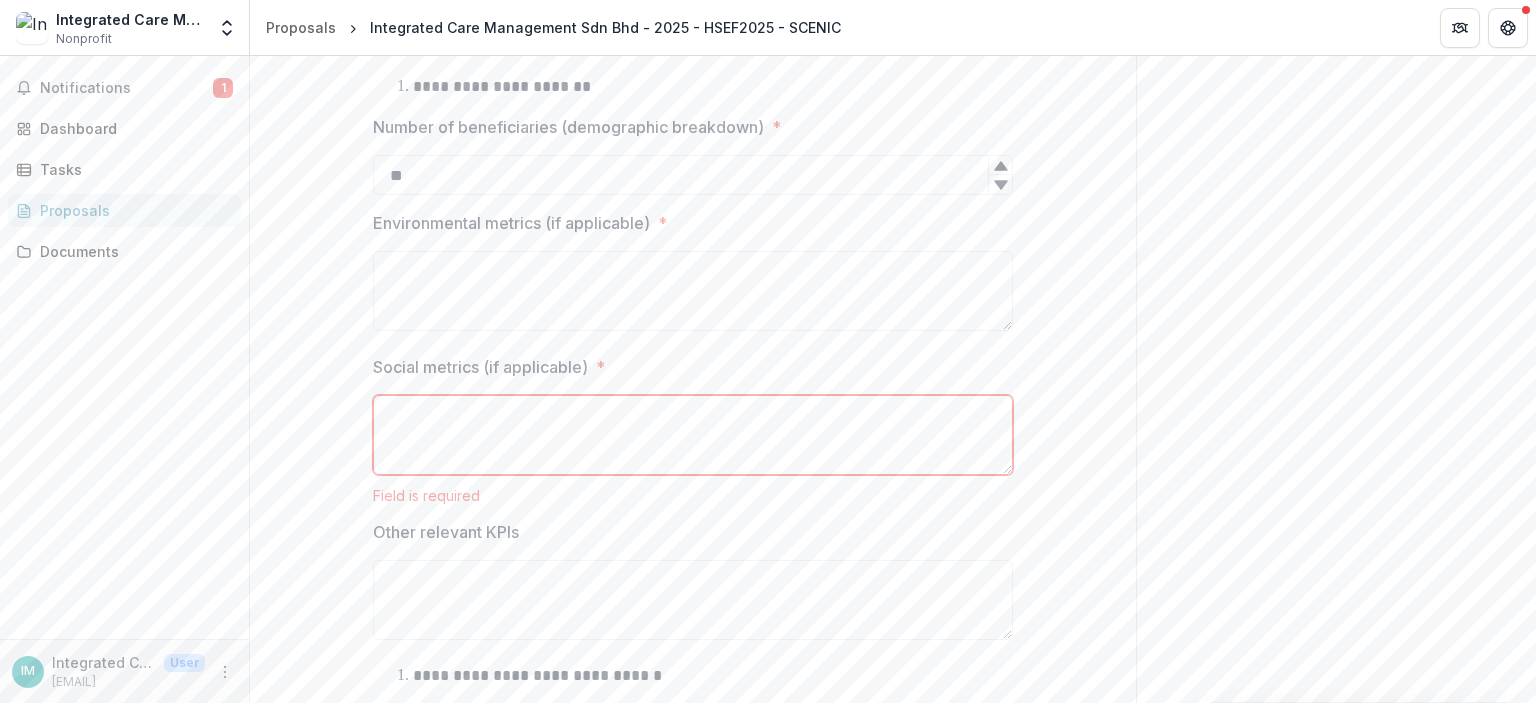 scroll, scrollTop: 507, scrollLeft: 0, axis: vertical 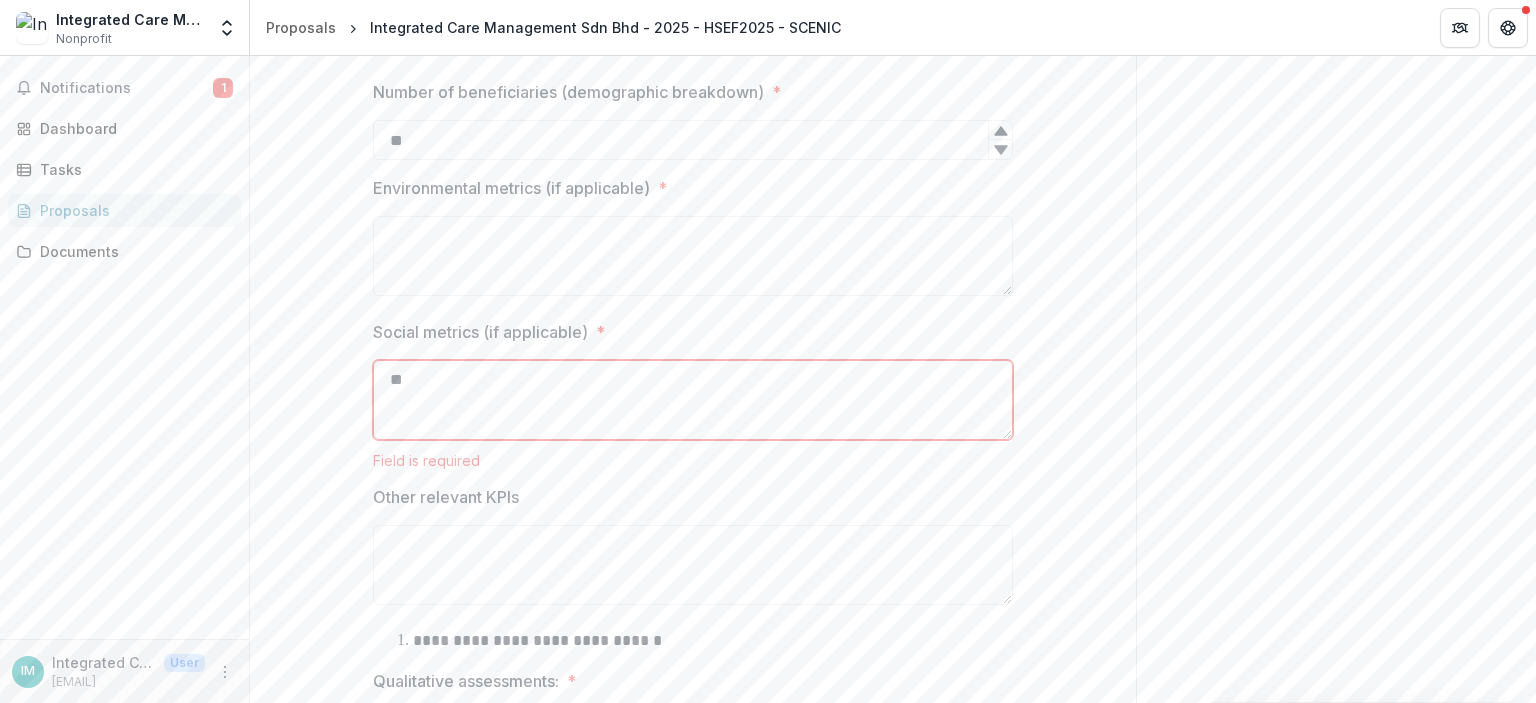 type on "*" 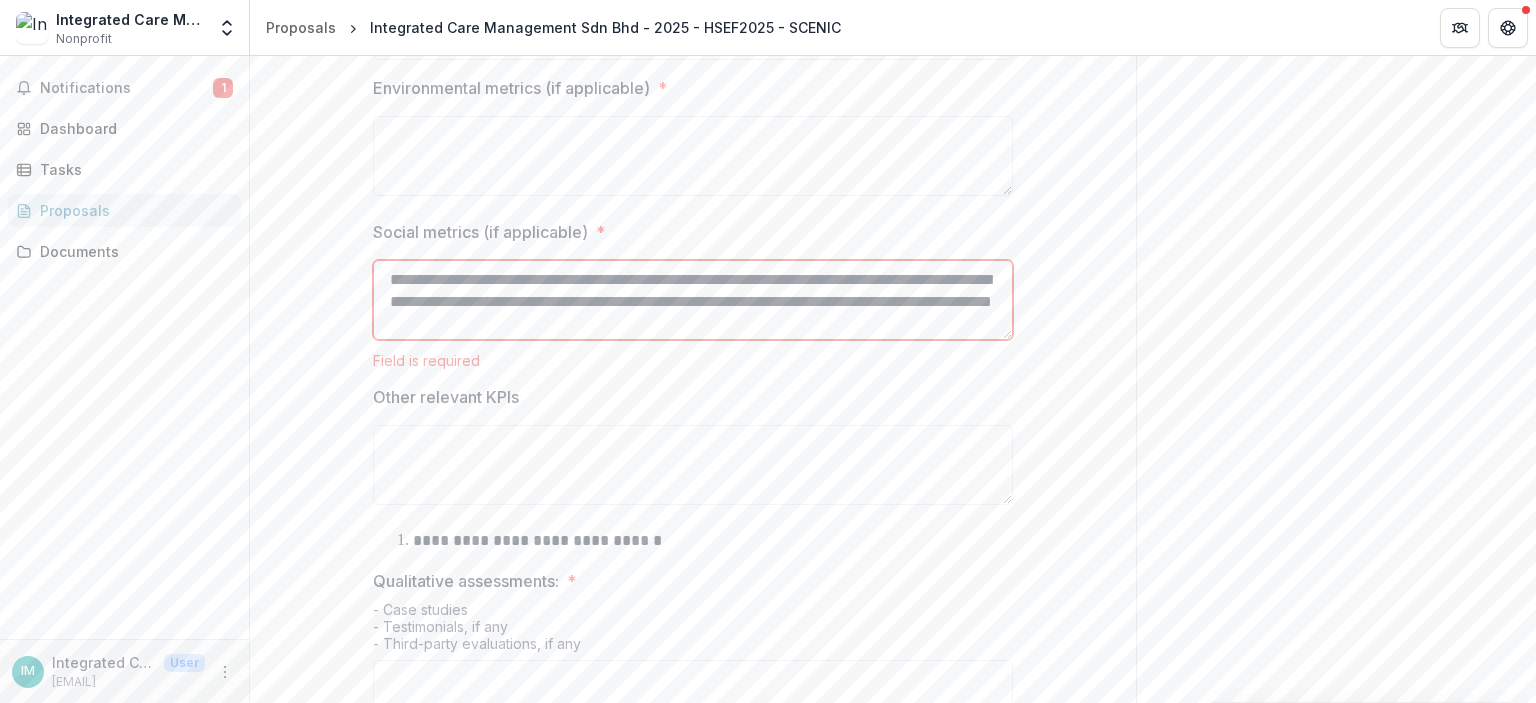 scroll, scrollTop: 707, scrollLeft: 0, axis: vertical 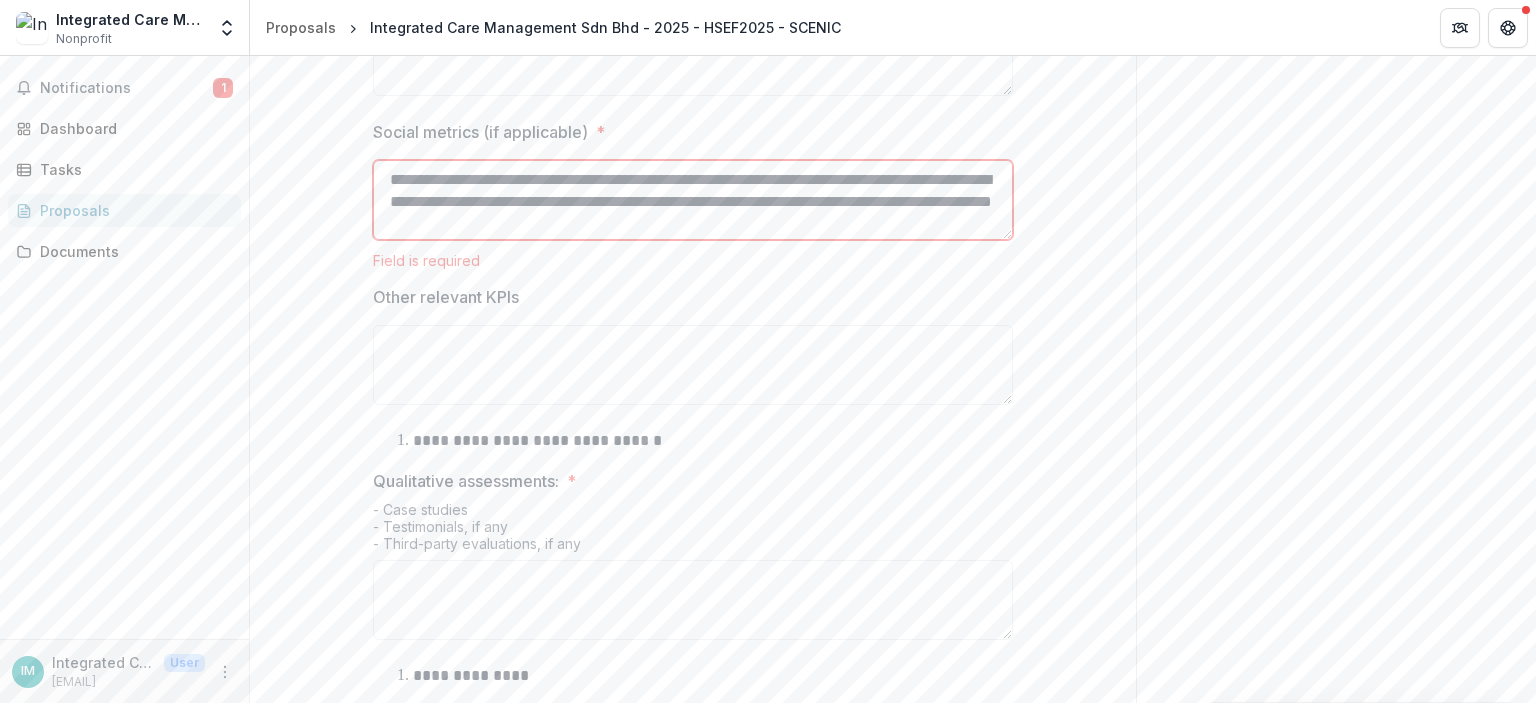 click on "**********" at bounding box center [693, 200] 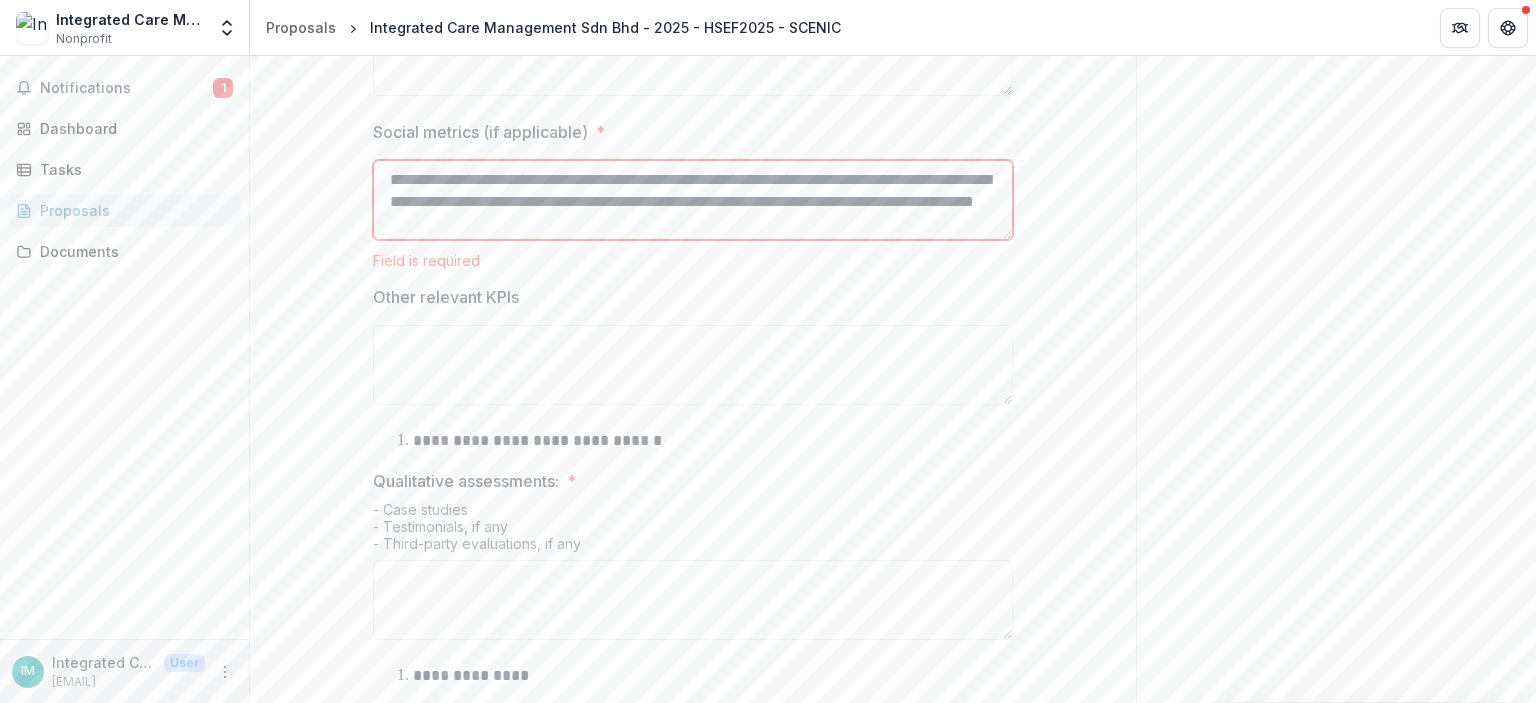type on "**********" 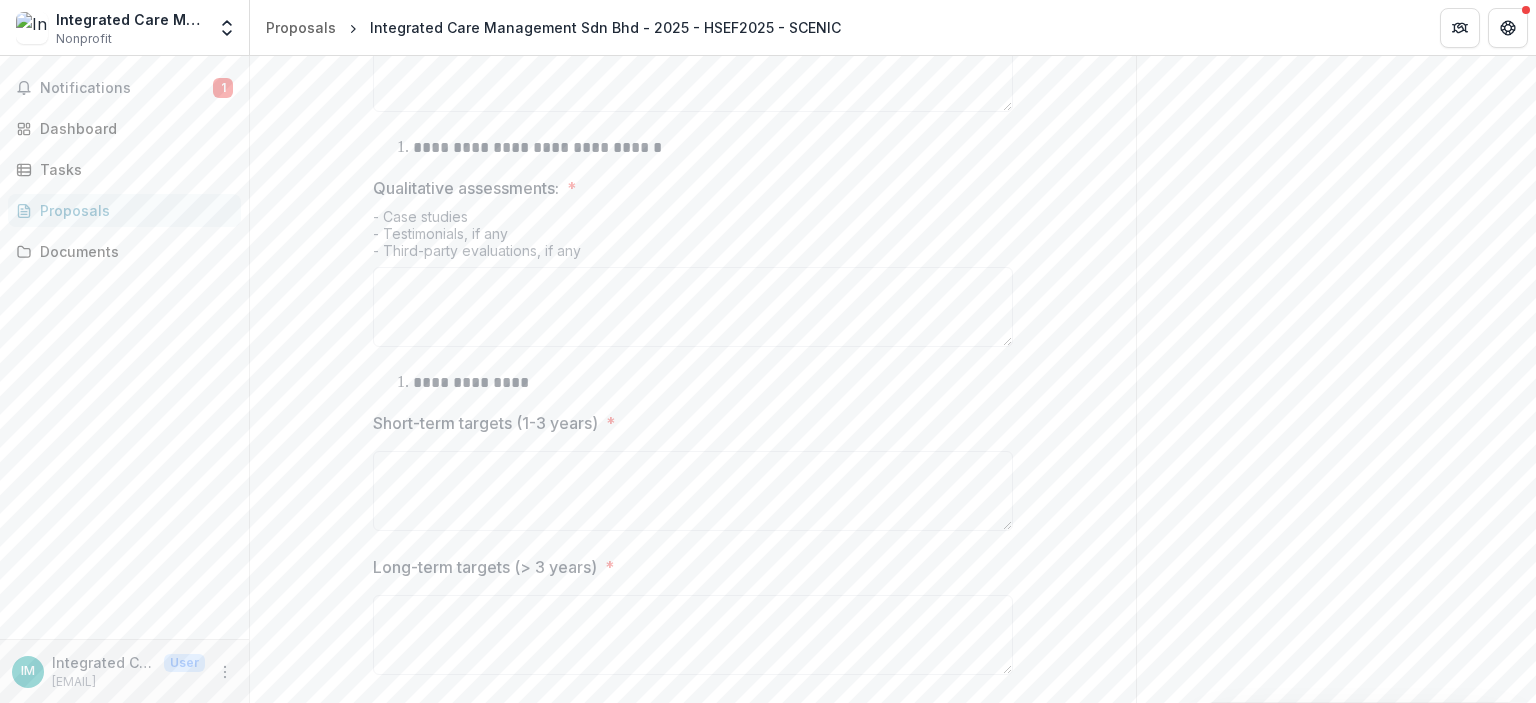 scroll, scrollTop: 1007, scrollLeft: 0, axis: vertical 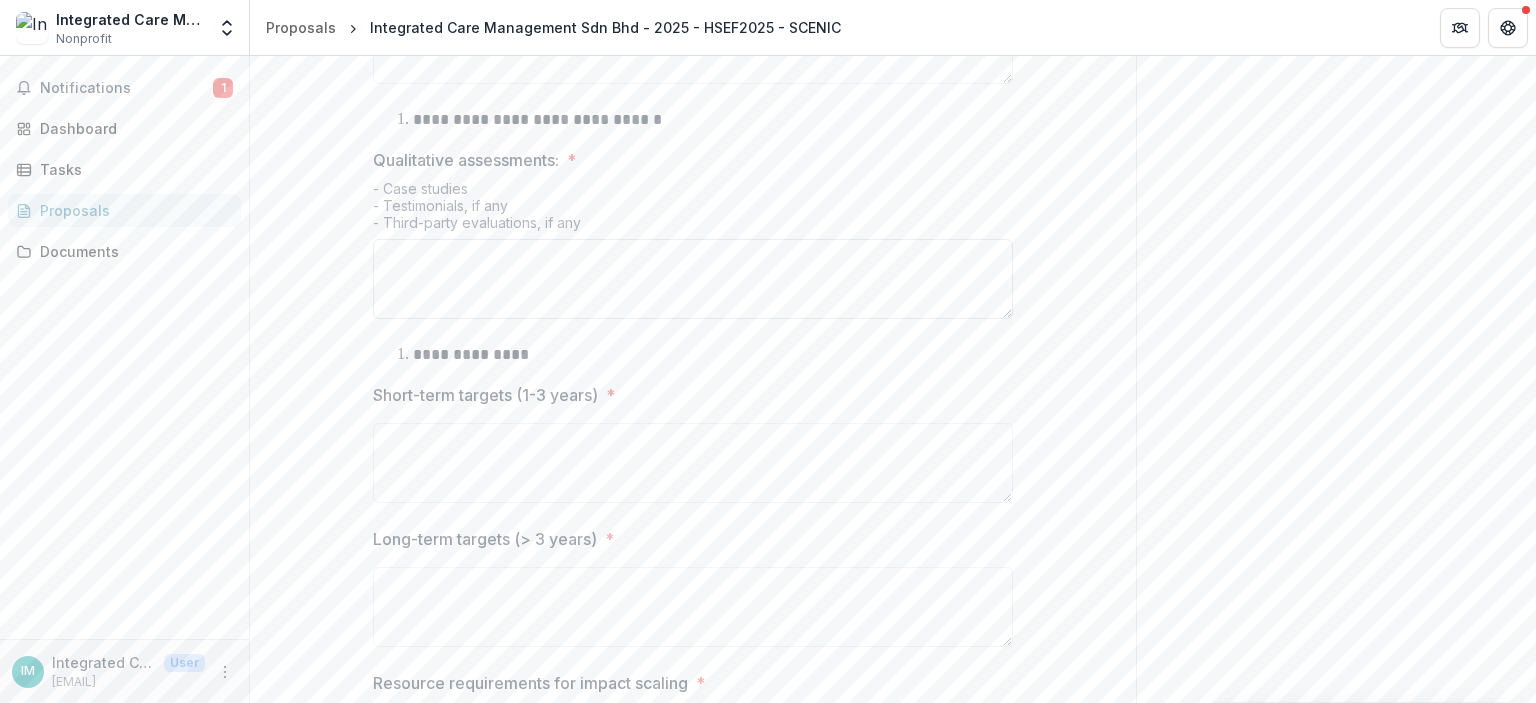 click on "Qualitative assessments: *" at bounding box center [693, 279] 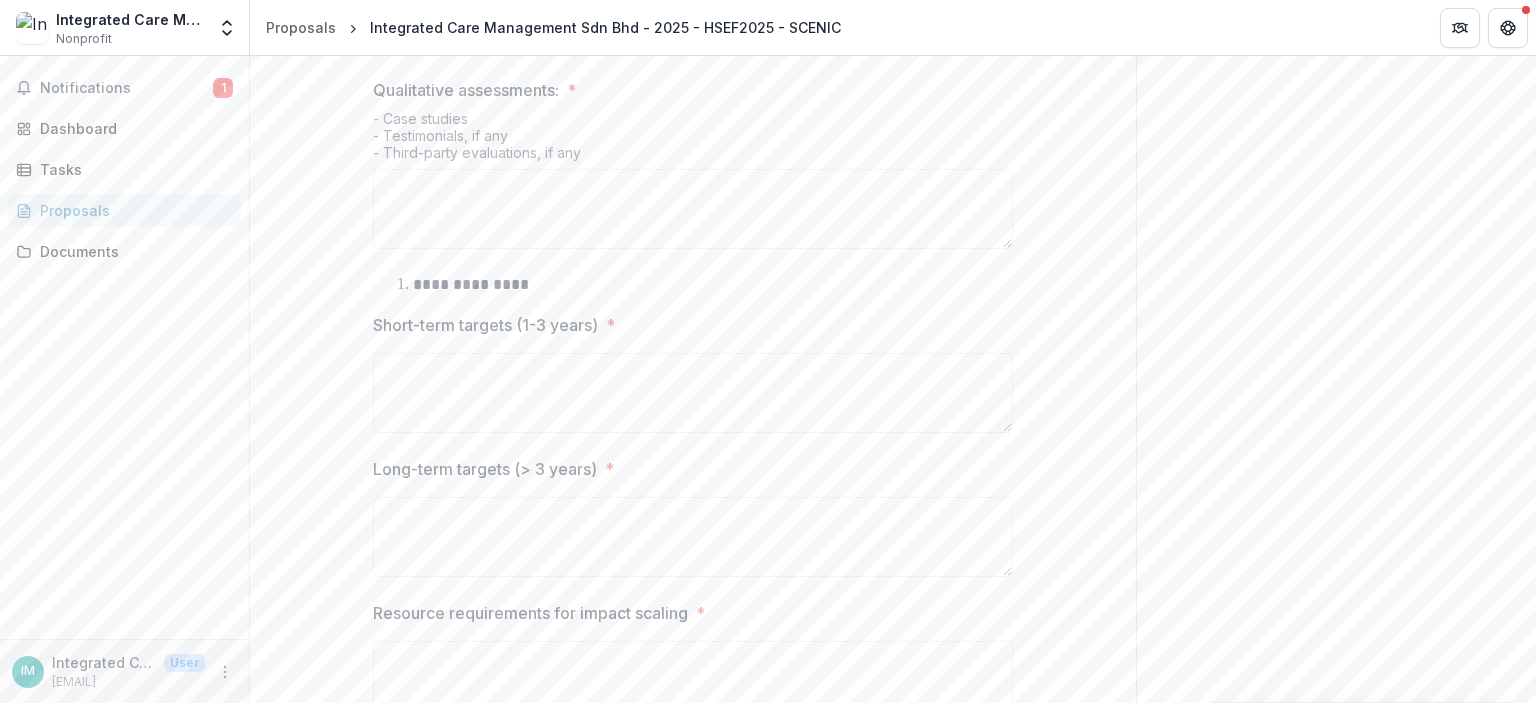 scroll, scrollTop: 1189, scrollLeft: 0, axis: vertical 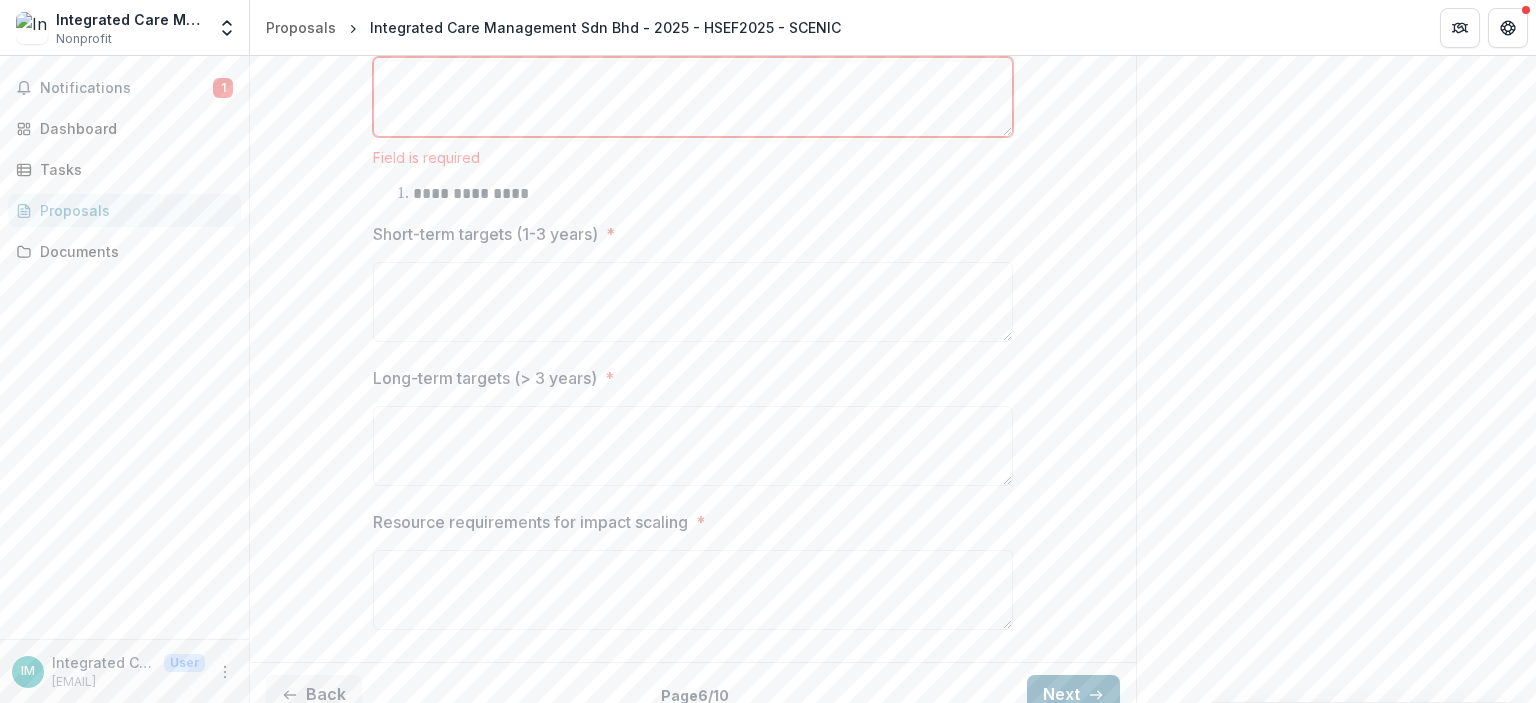 click on "Next" at bounding box center (1073, 695) 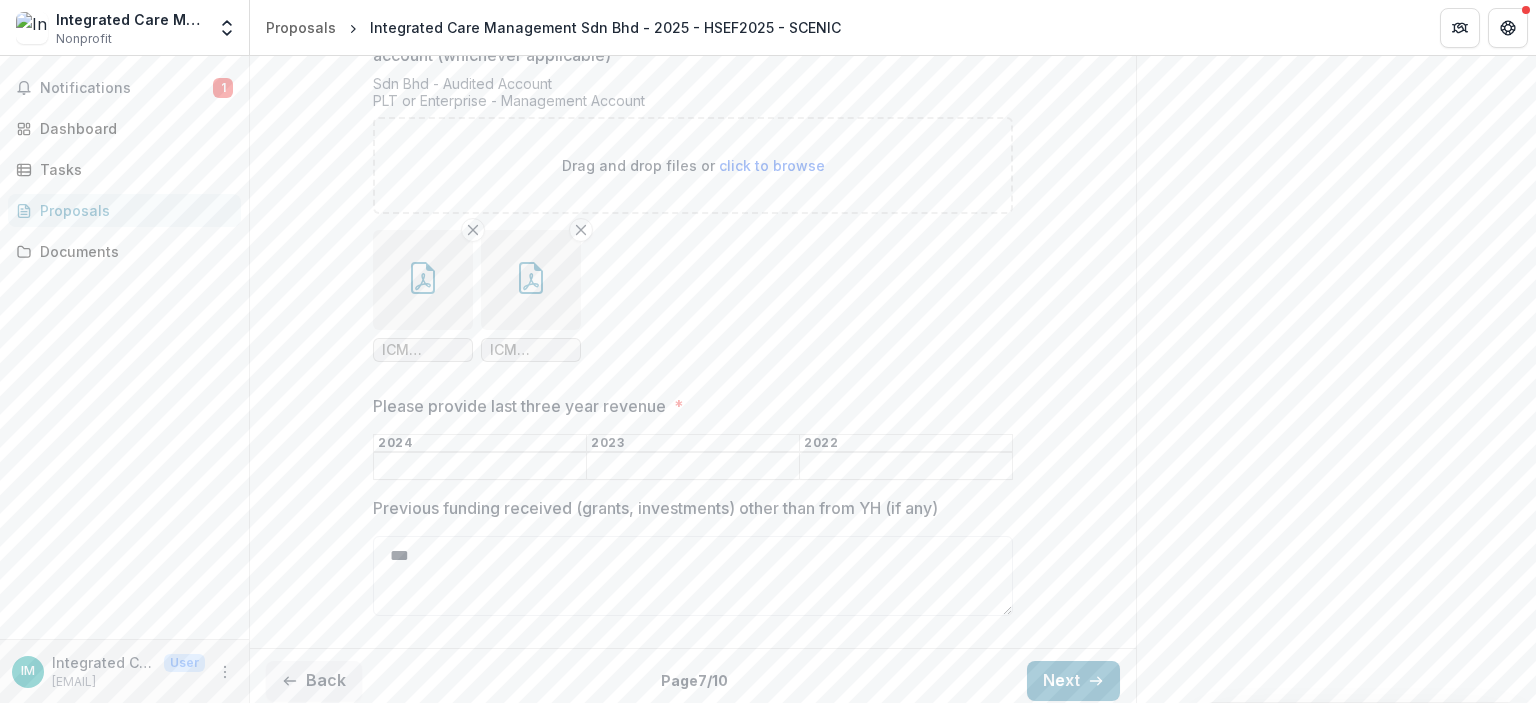 scroll, scrollTop: 532, scrollLeft: 0, axis: vertical 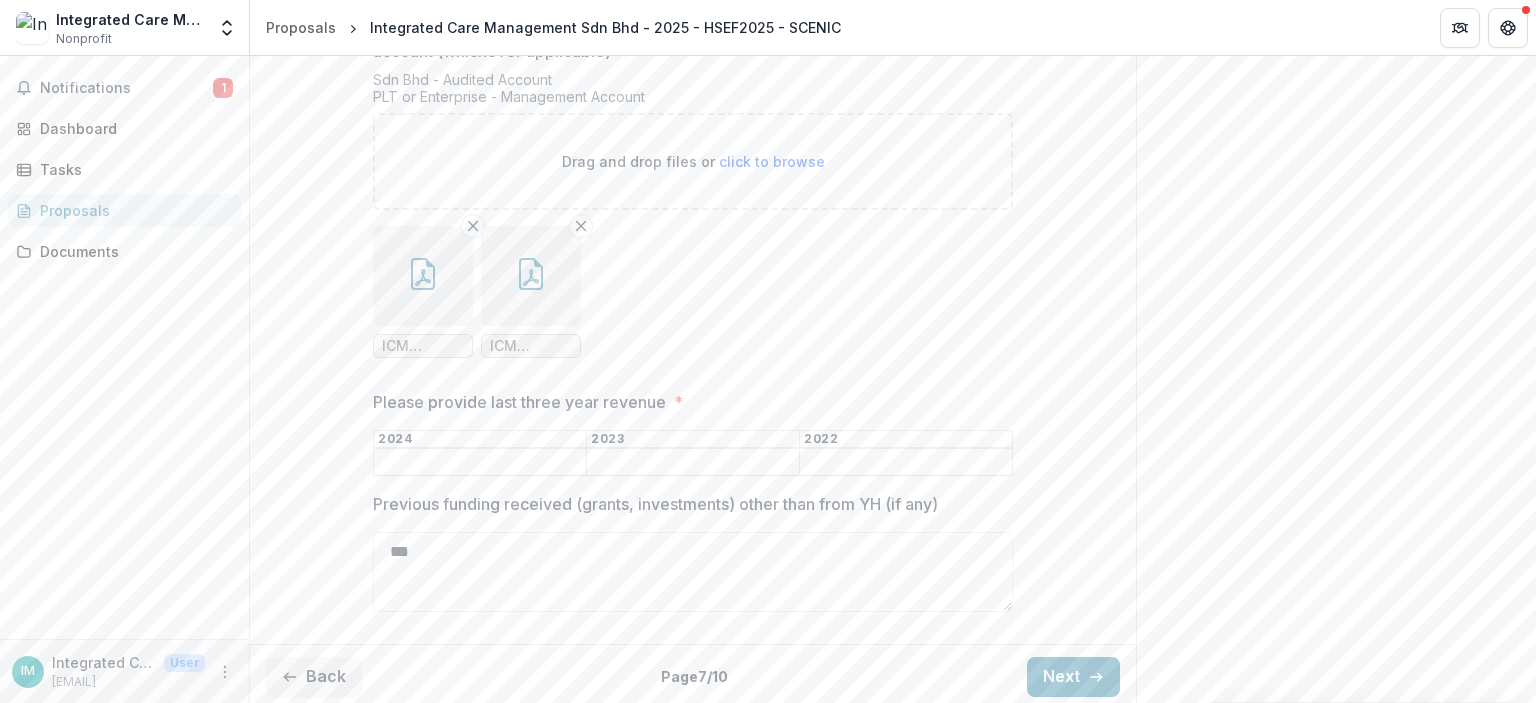click on "Please provide last three year revenue *" at bounding box center [480, 463] 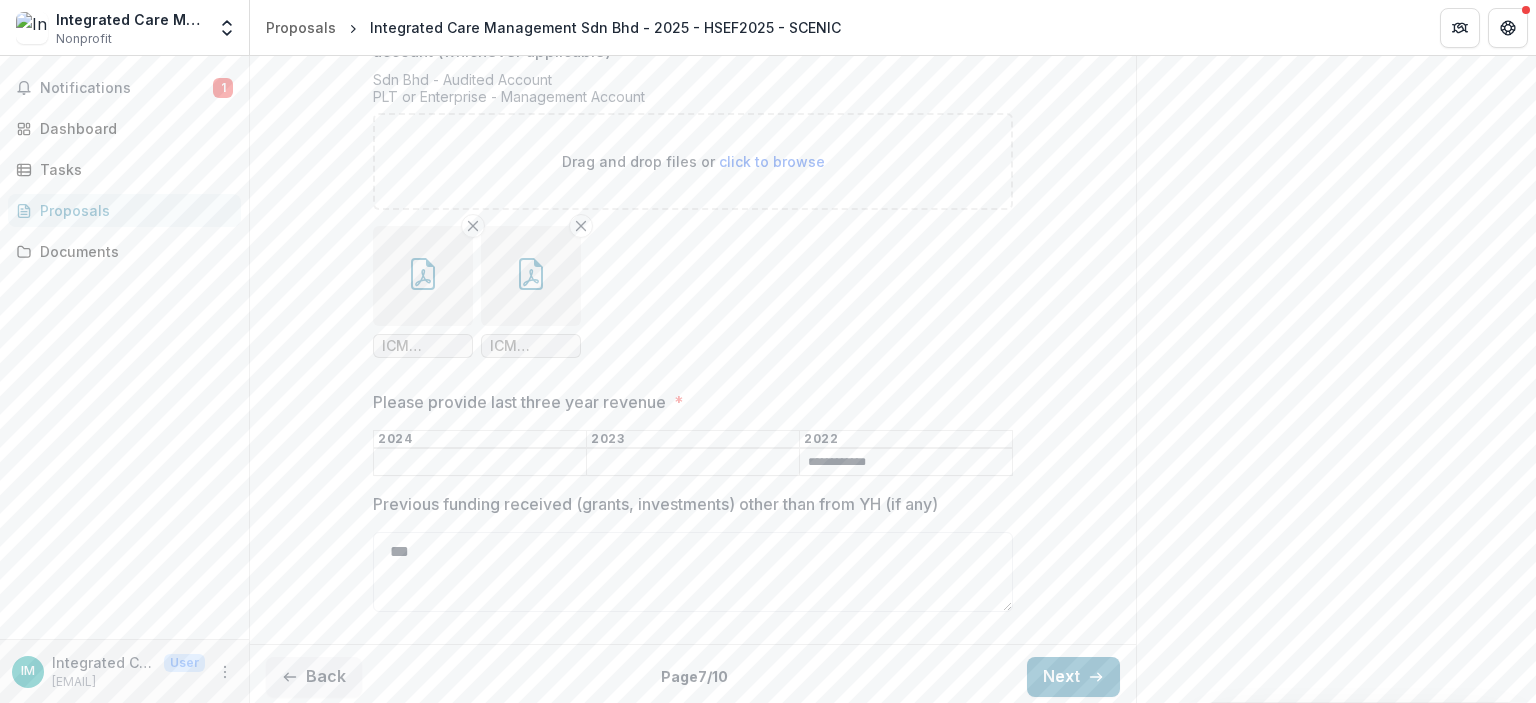 type on "**********" 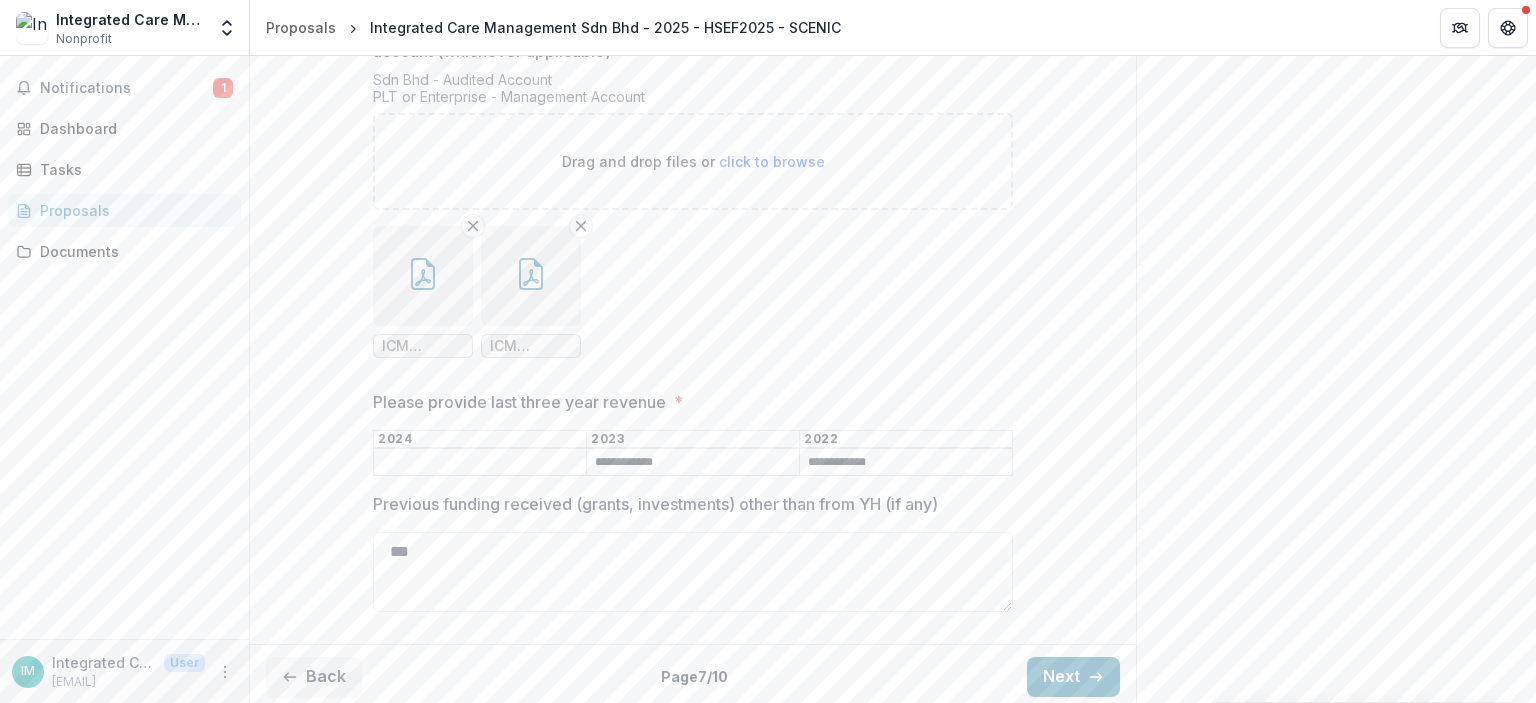 type on "**********" 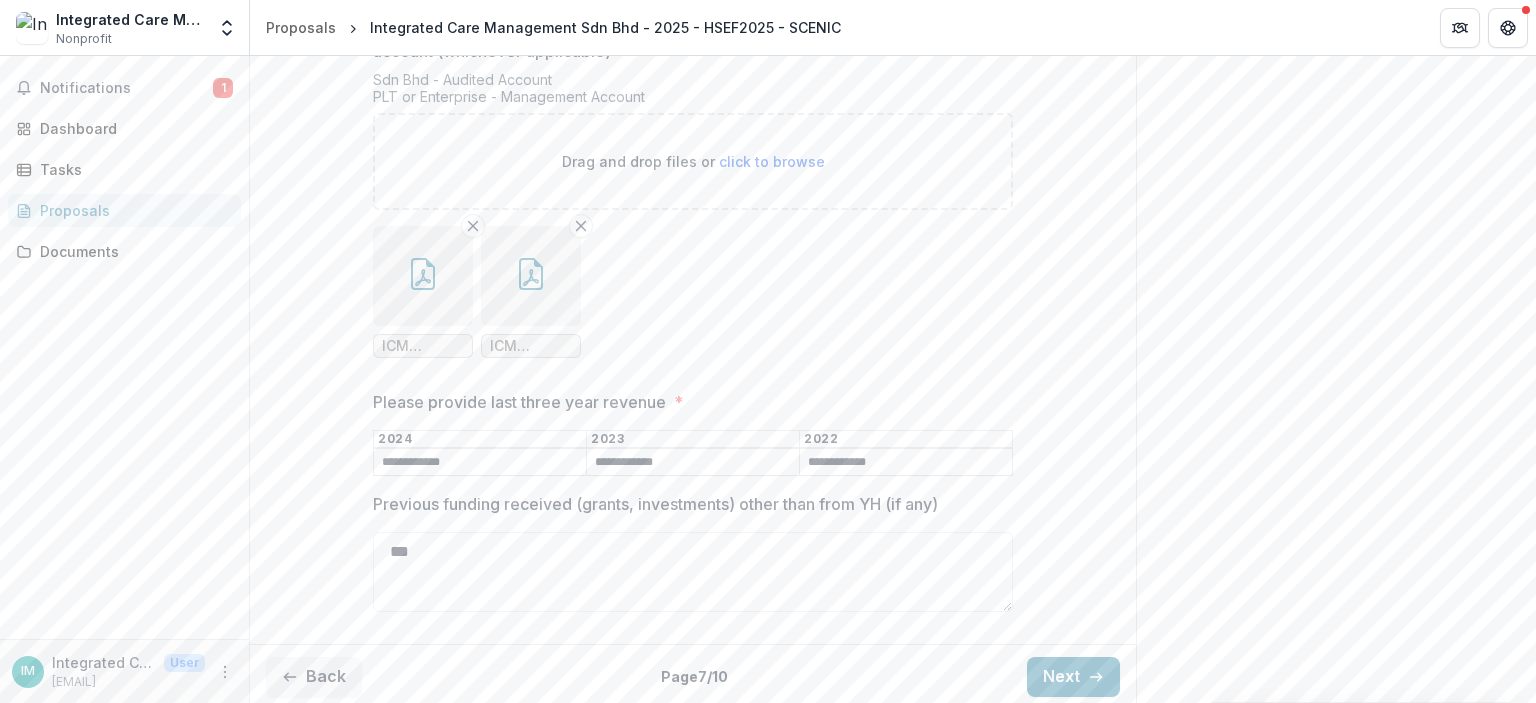 type on "**********" 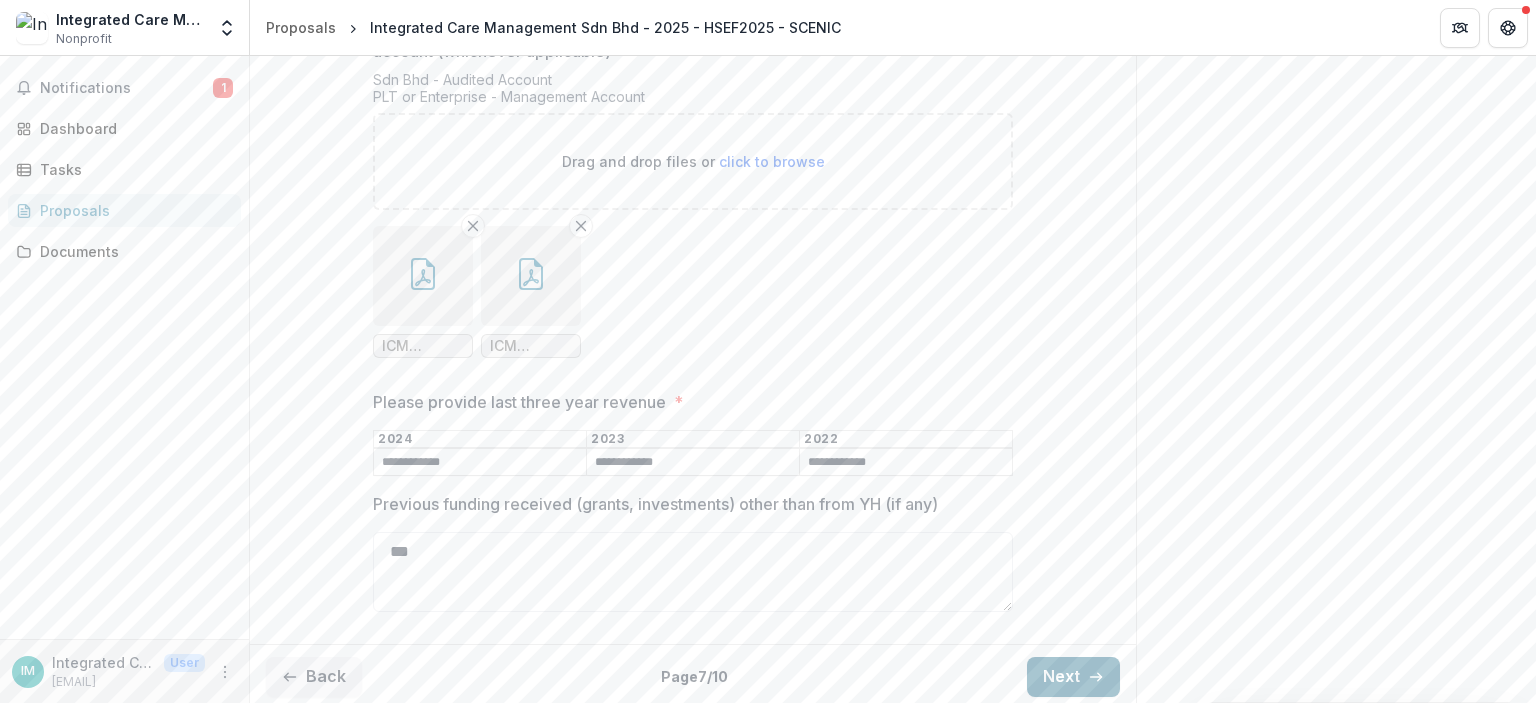 click on "Next" at bounding box center [1073, 677] 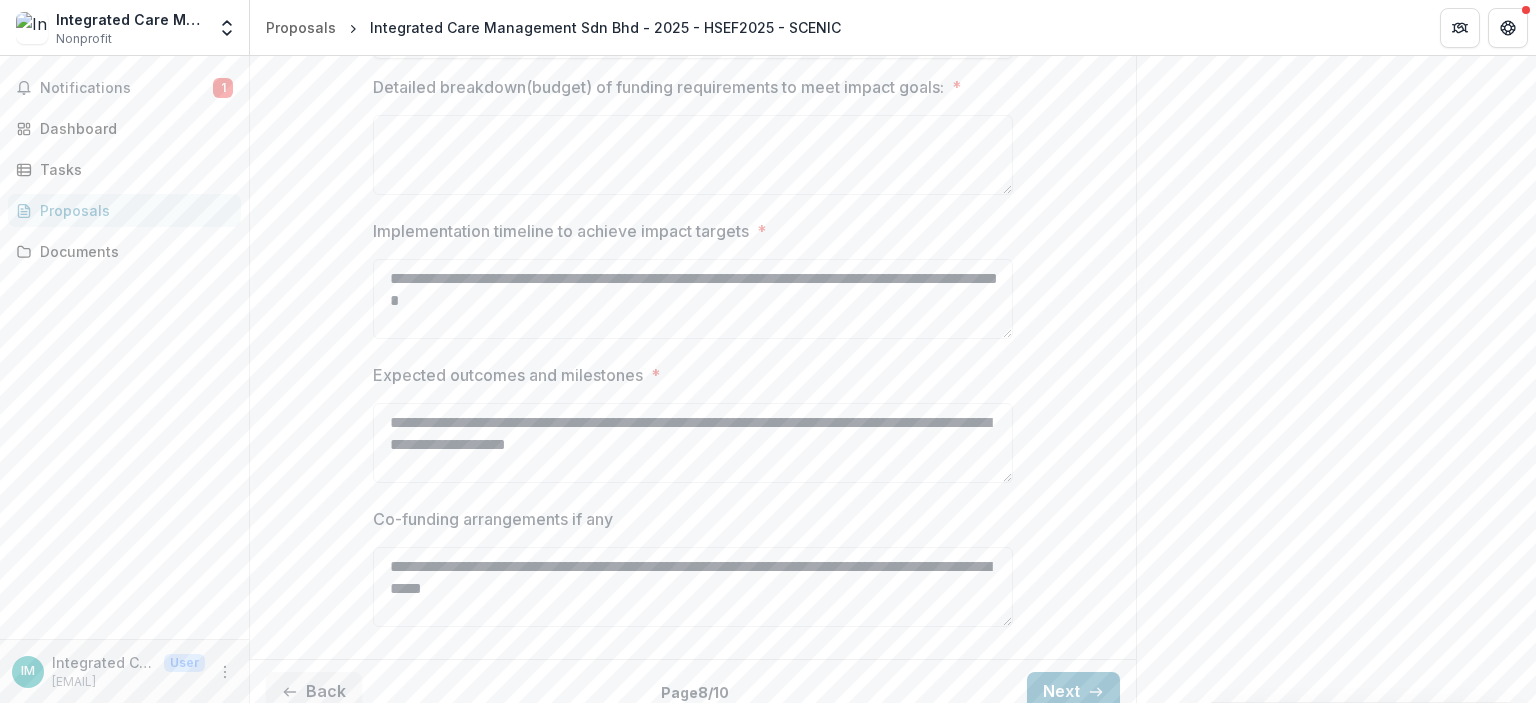 scroll, scrollTop: 587, scrollLeft: 0, axis: vertical 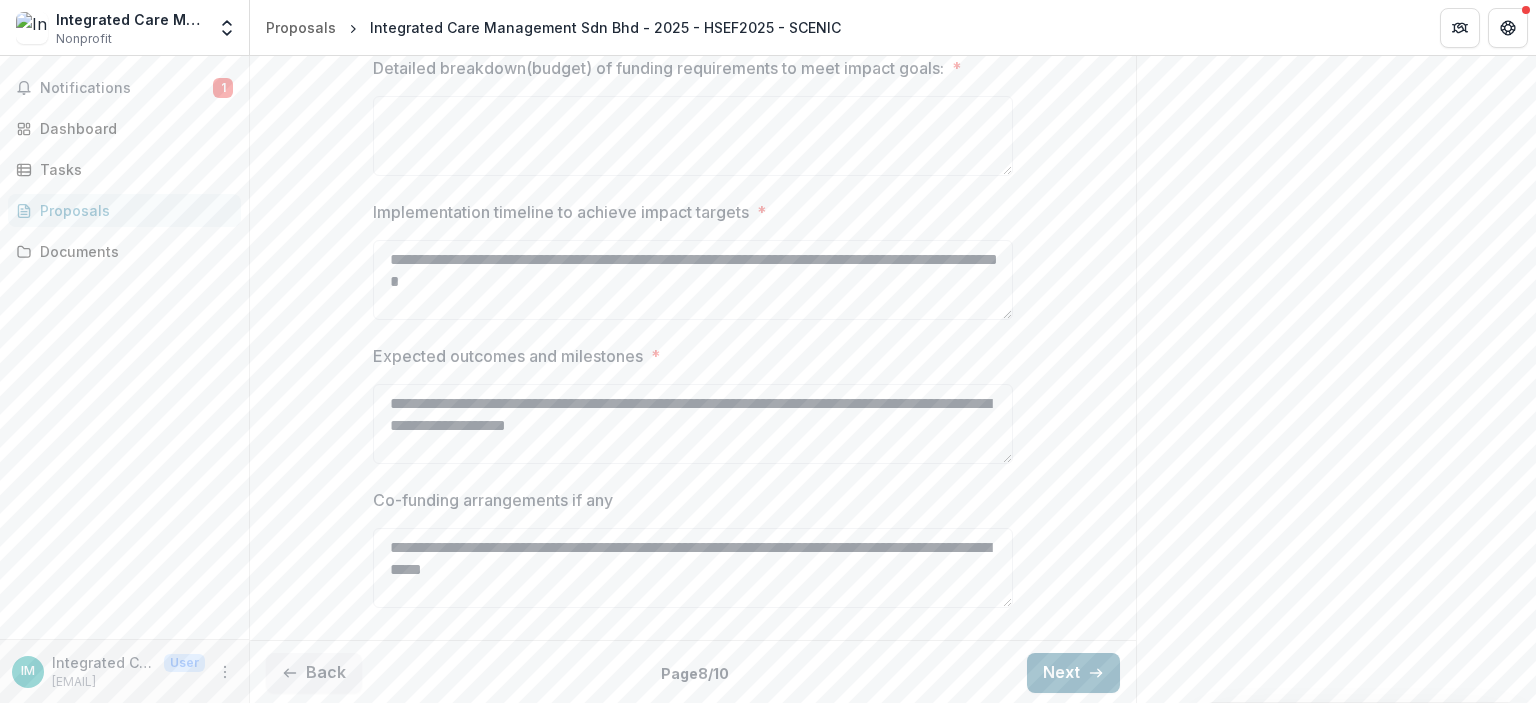 click 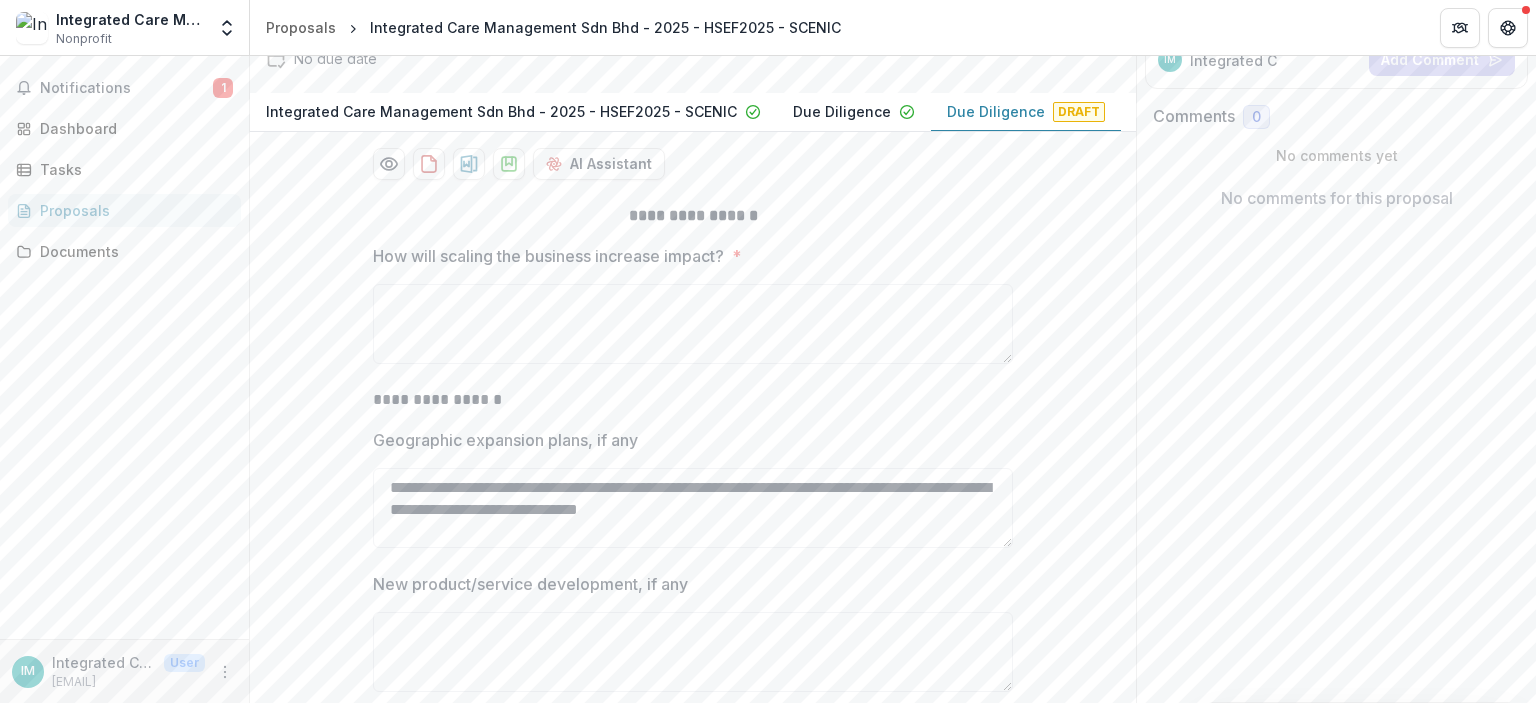 scroll, scrollTop: 331, scrollLeft: 0, axis: vertical 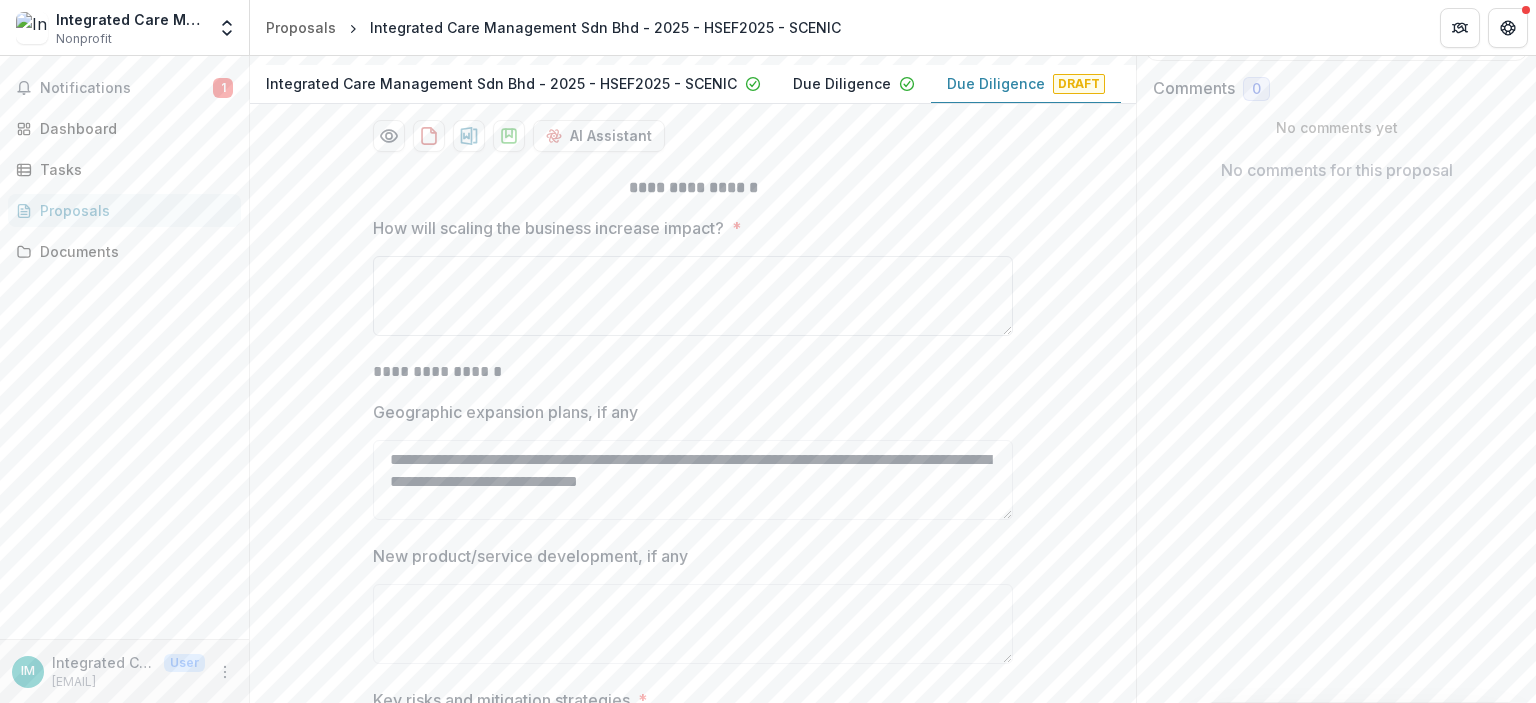 click on "How will scaling the business increase impact? *" at bounding box center (693, 296) 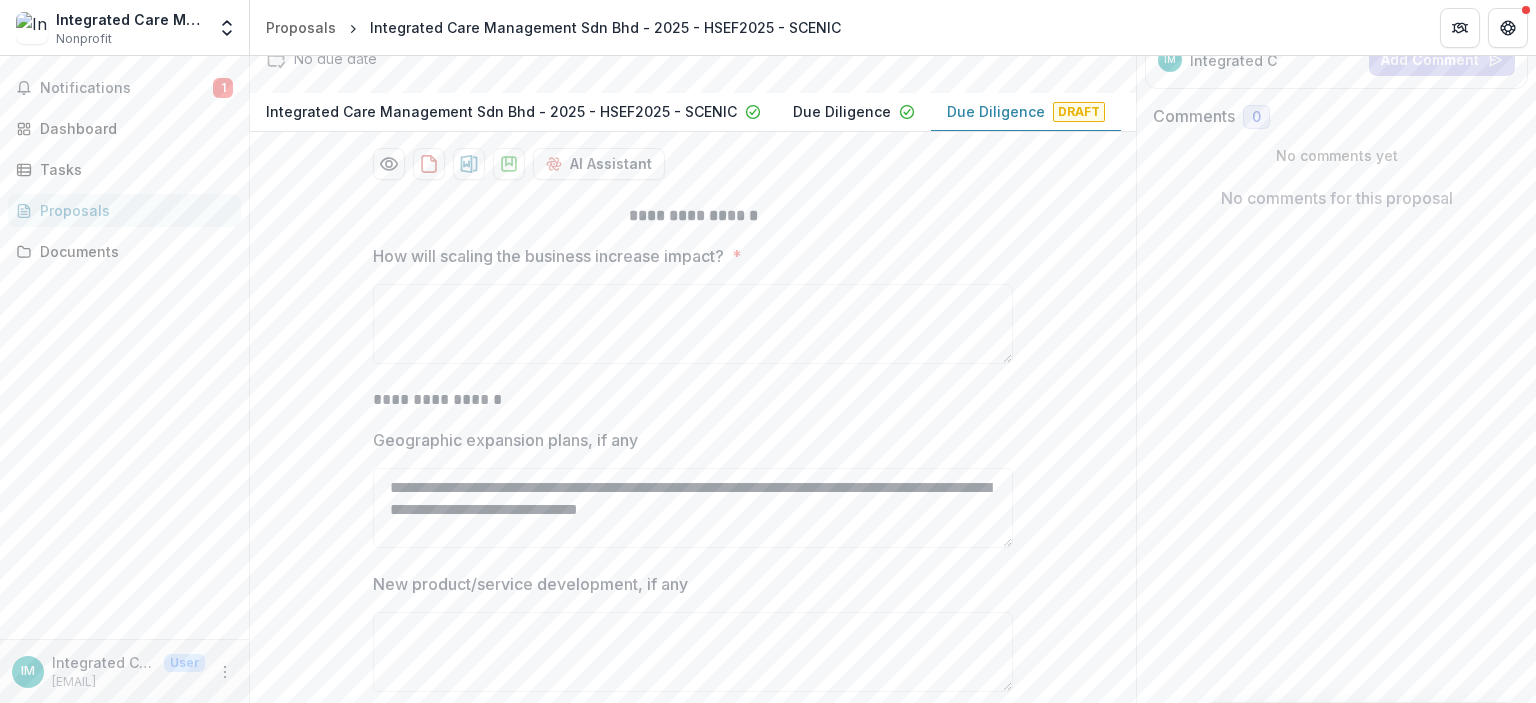 scroll, scrollTop: 331, scrollLeft: 0, axis: vertical 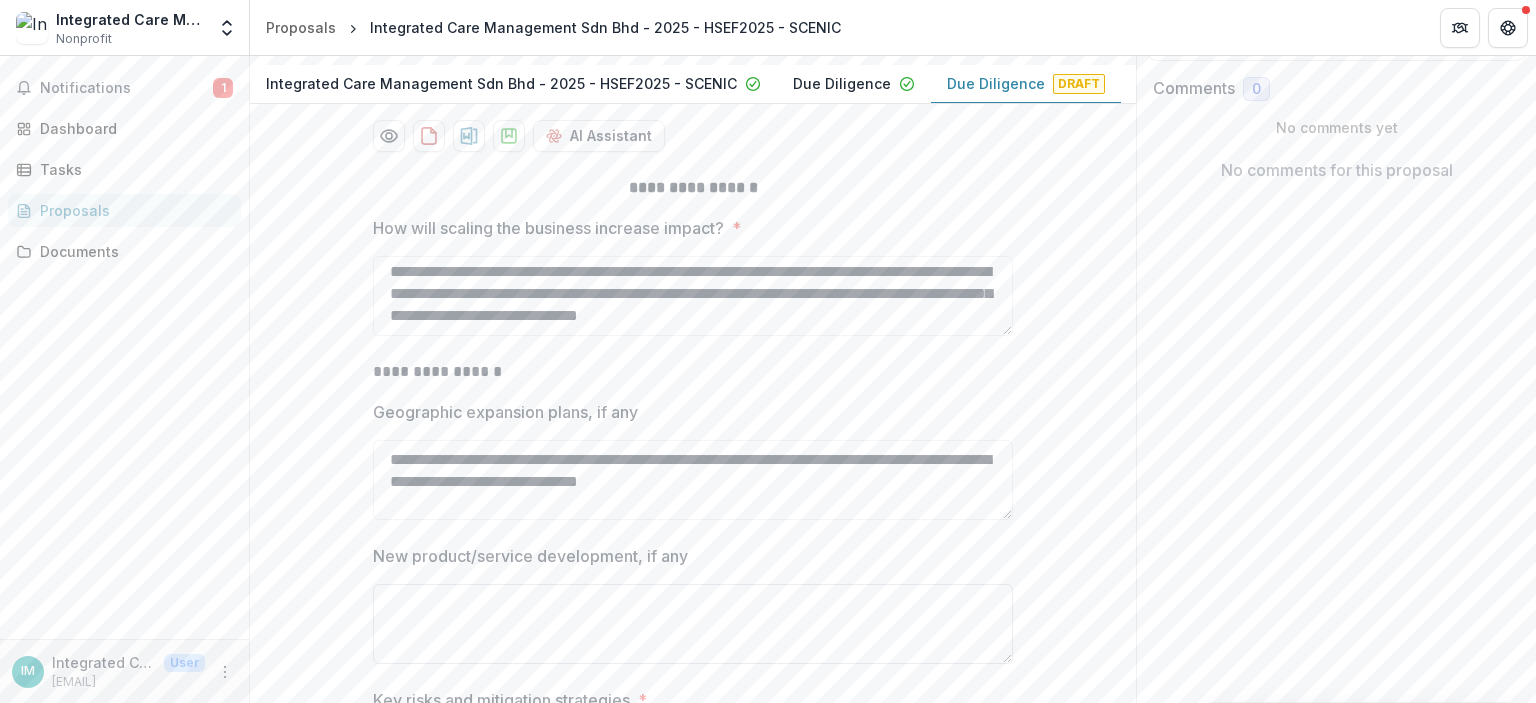 type on "**********" 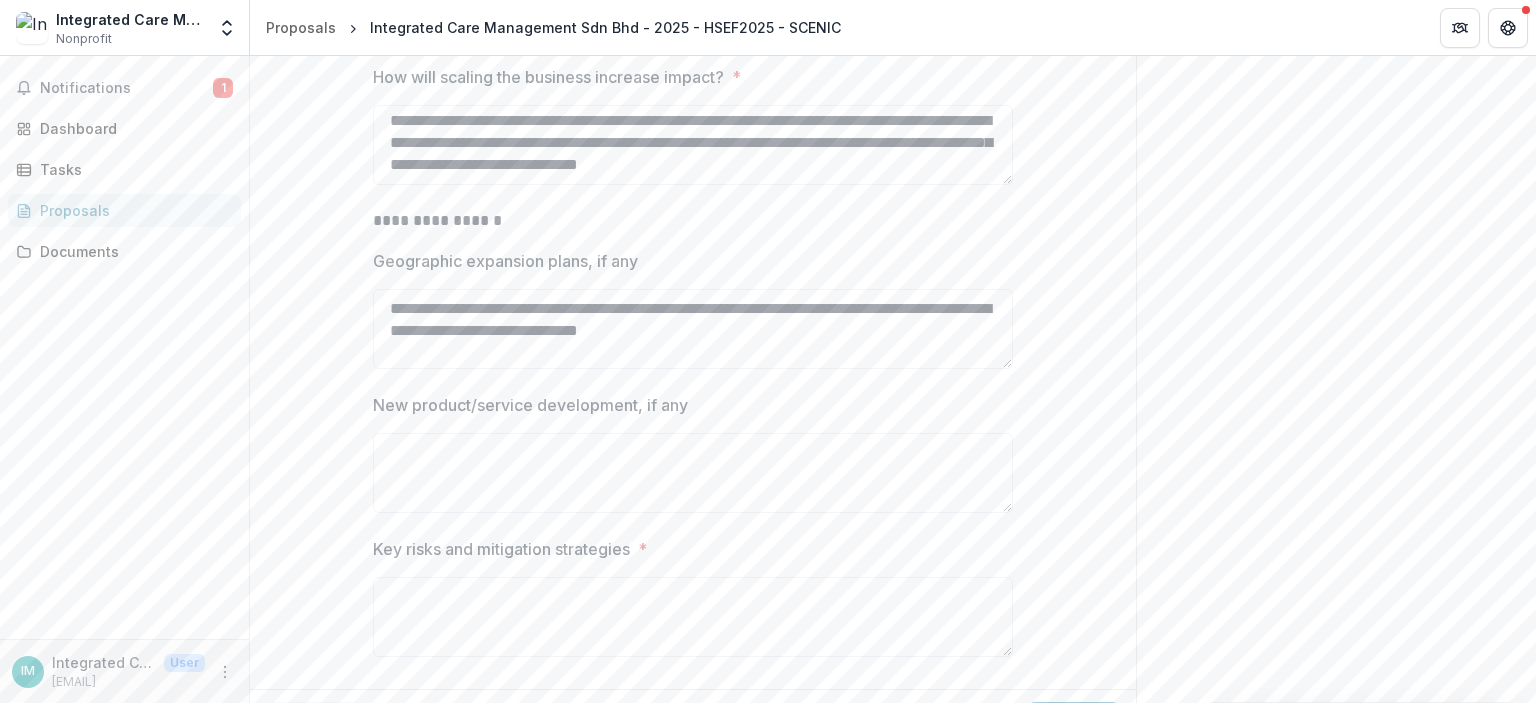 scroll, scrollTop: 531, scrollLeft: 0, axis: vertical 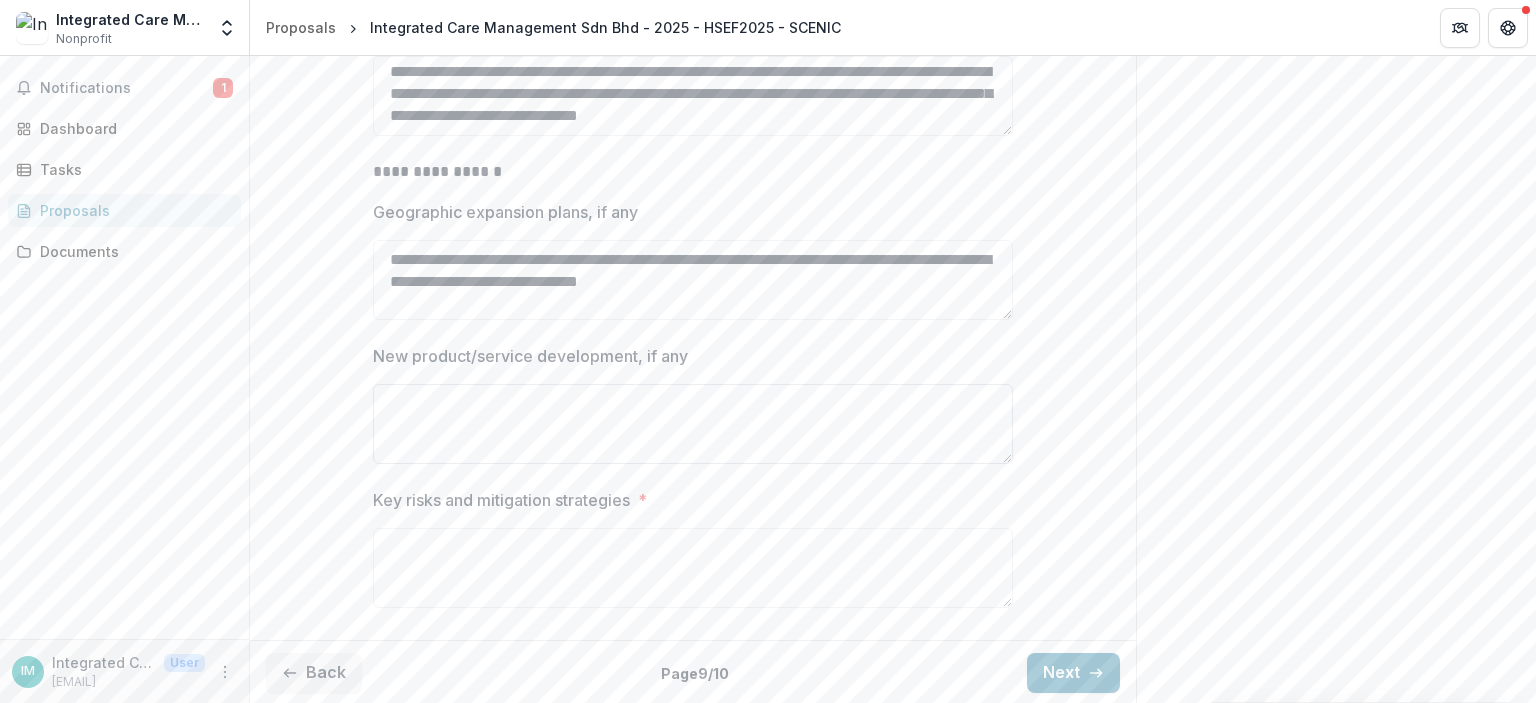 click on "New product/service development, if any" at bounding box center [693, 424] 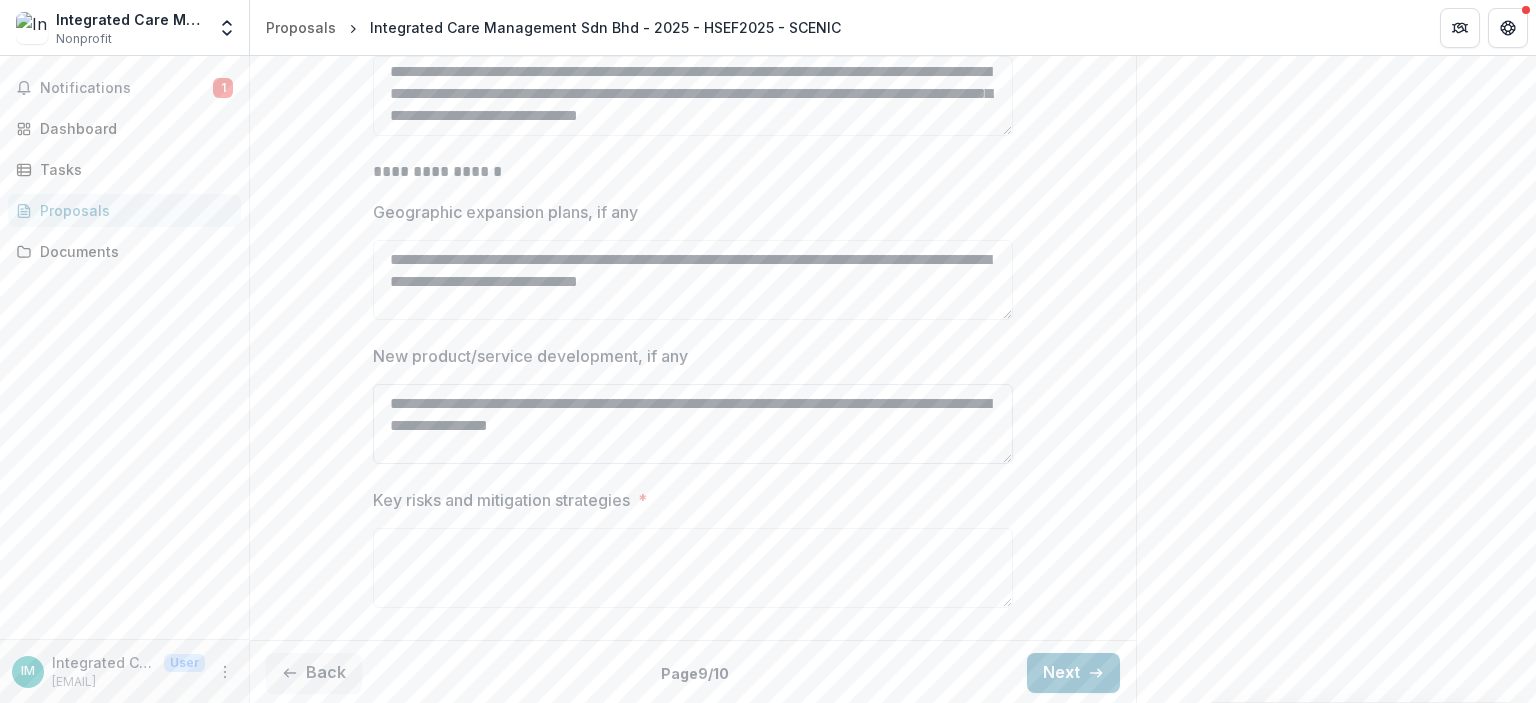 click on "**********" at bounding box center (693, 424) 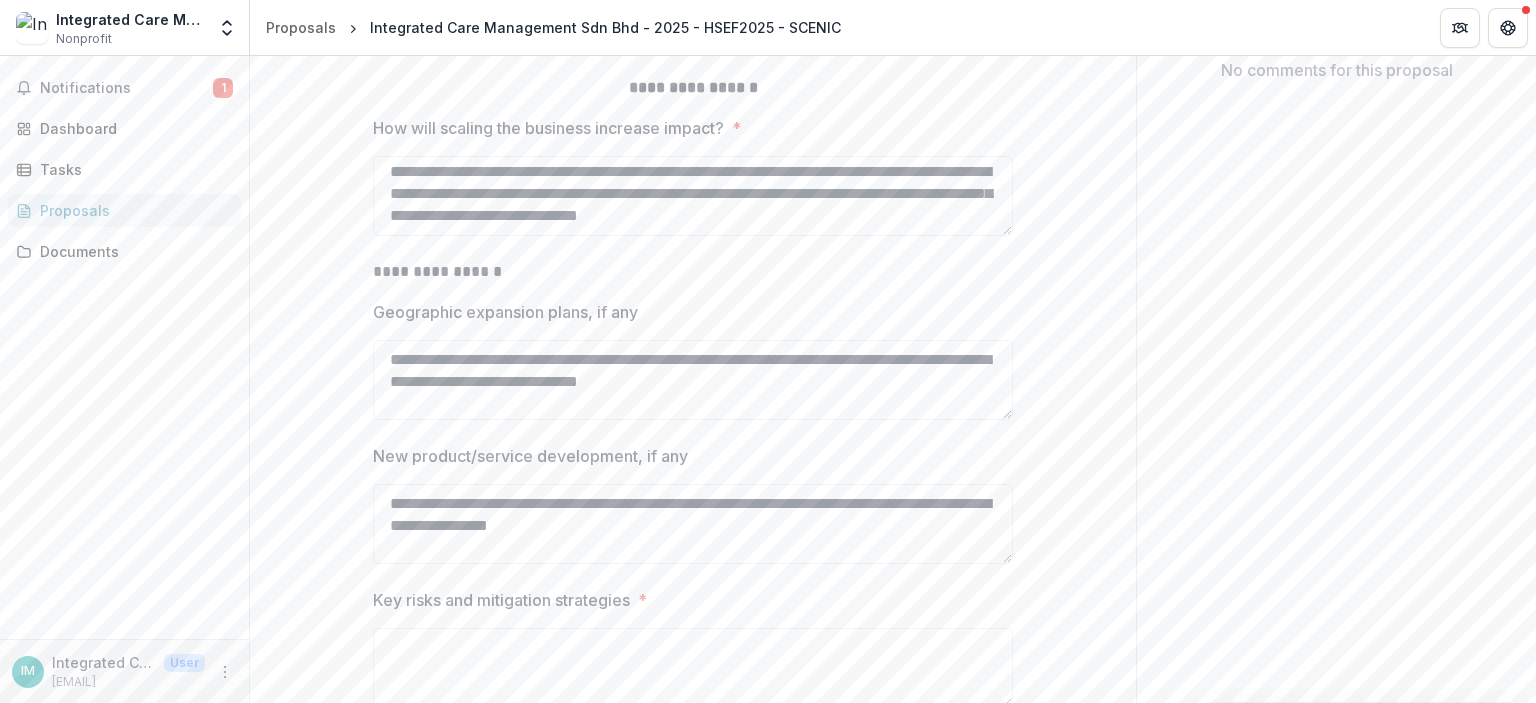 scroll, scrollTop: 531, scrollLeft: 0, axis: vertical 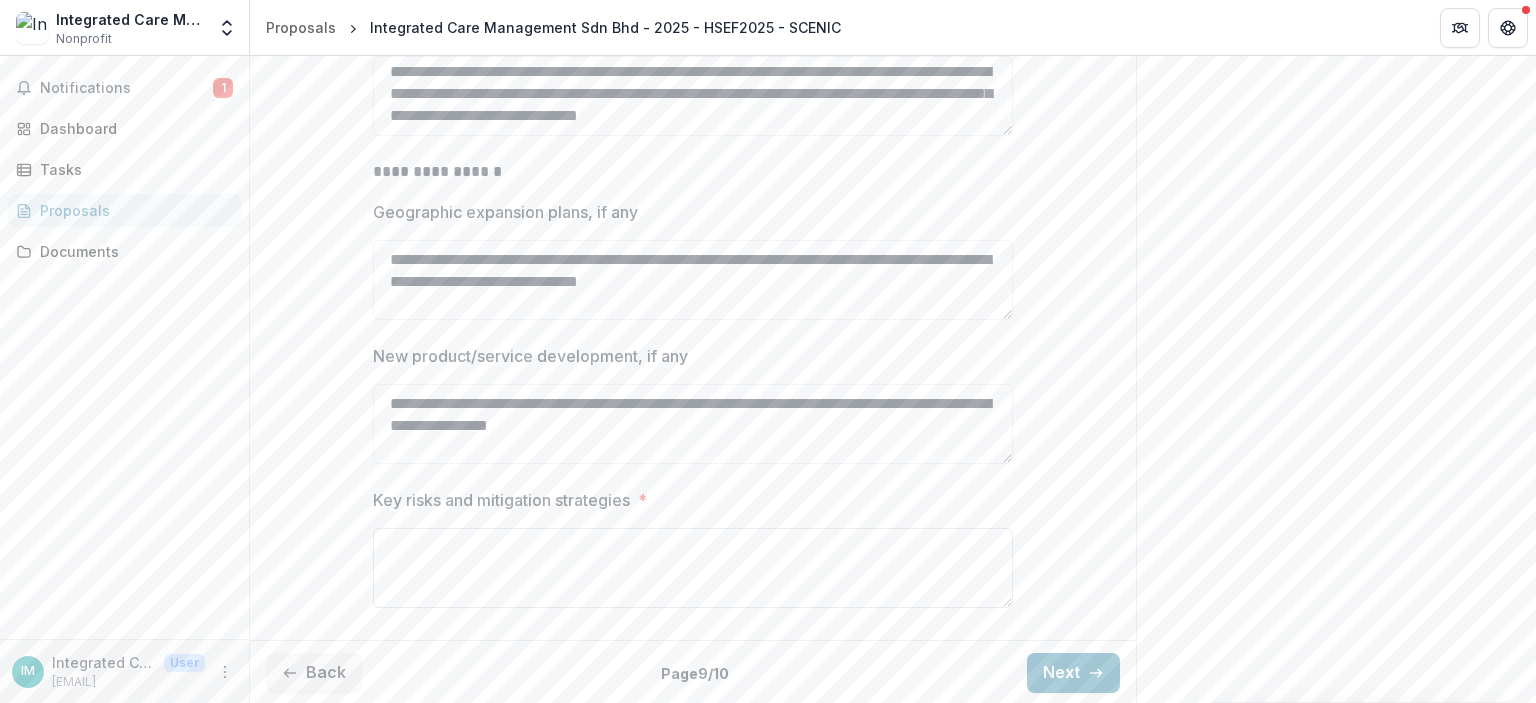 type on "**********" 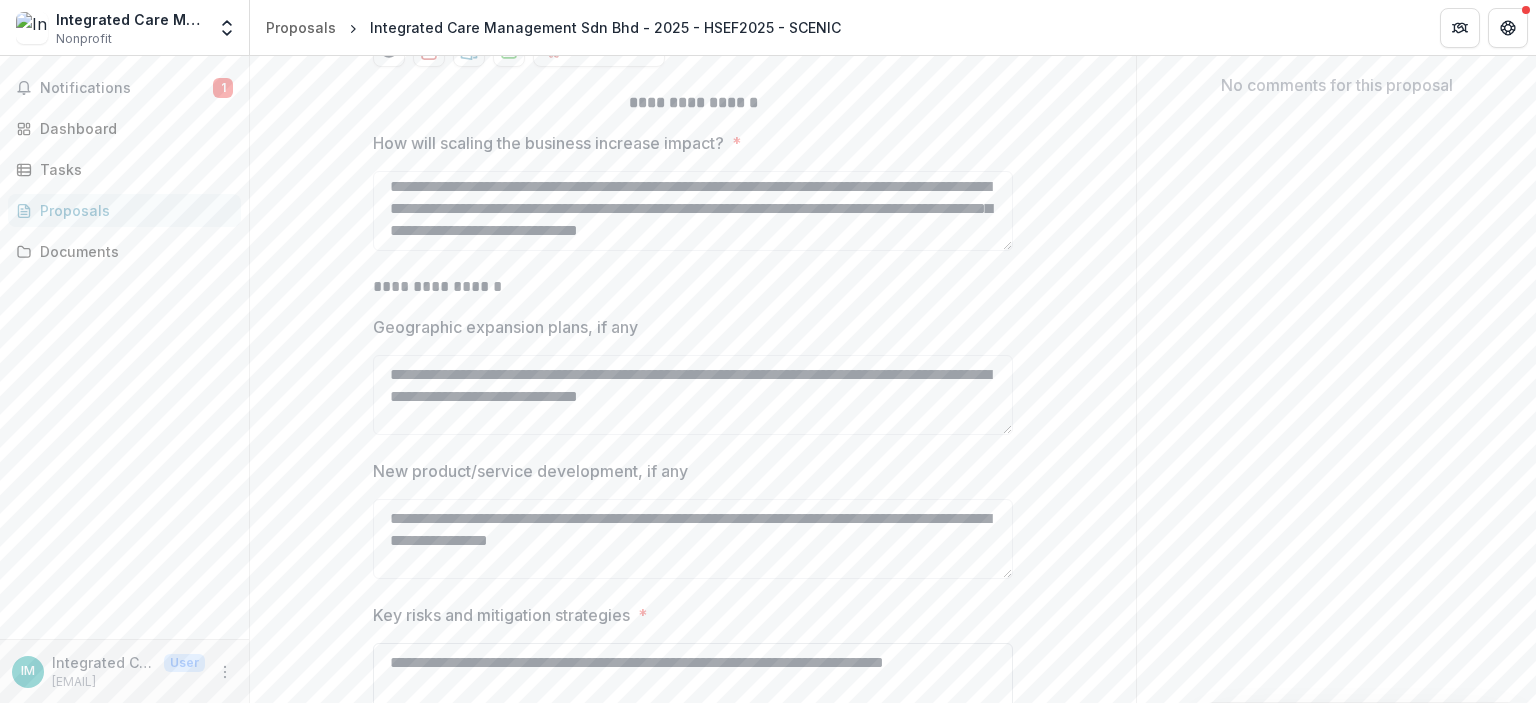 scroll, scrollTop: 531, scrollLeft: 0, axis: vertical 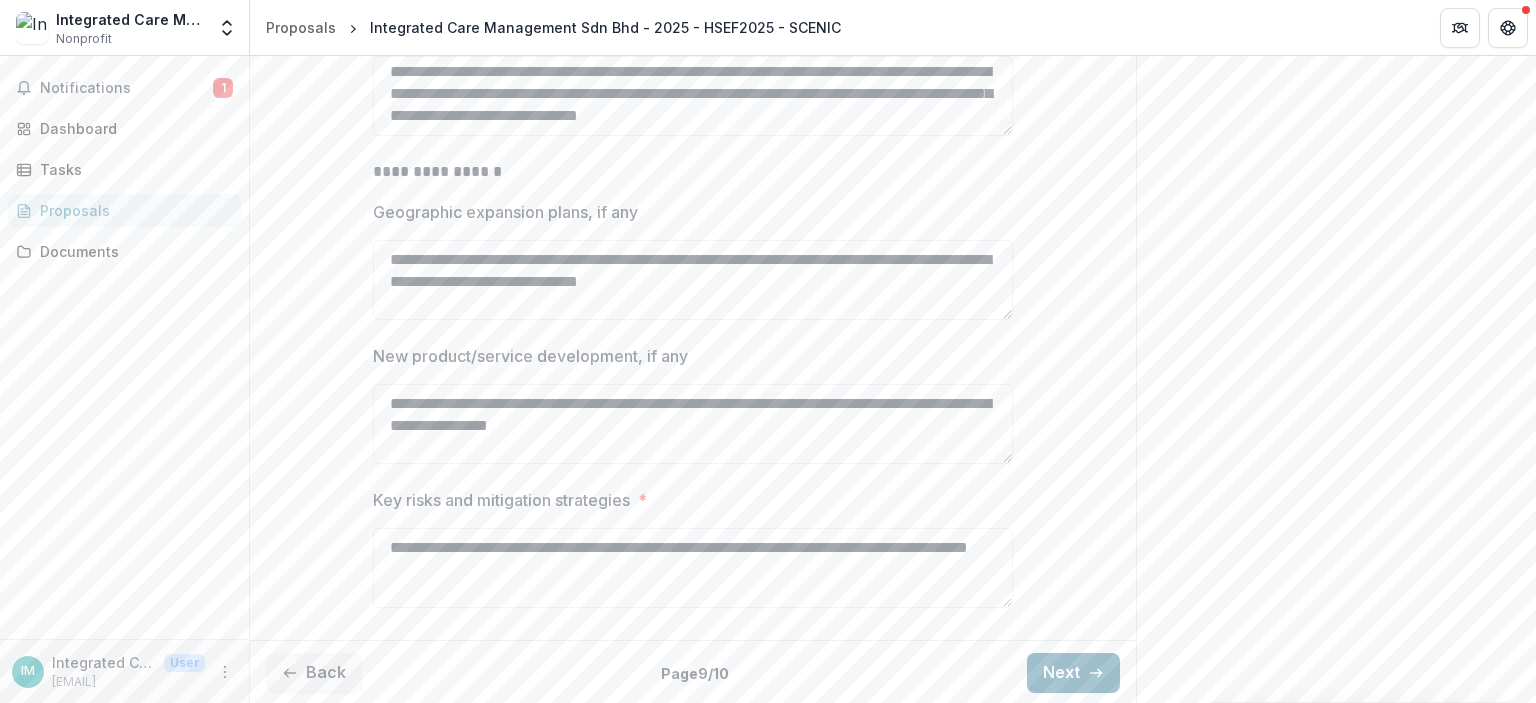 type on "**********" 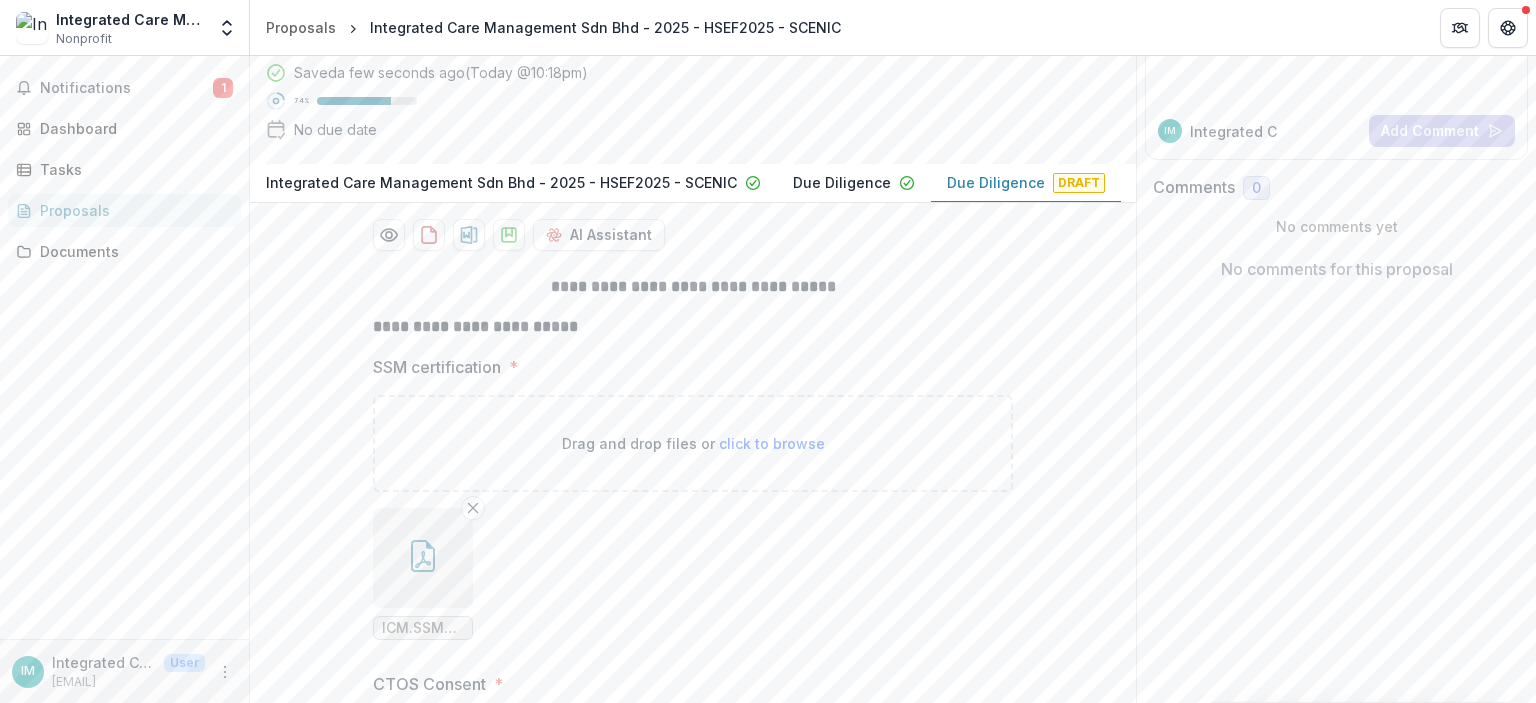 scroll, scrollTop: 500, scrollLeft: 0, axis: vertical 